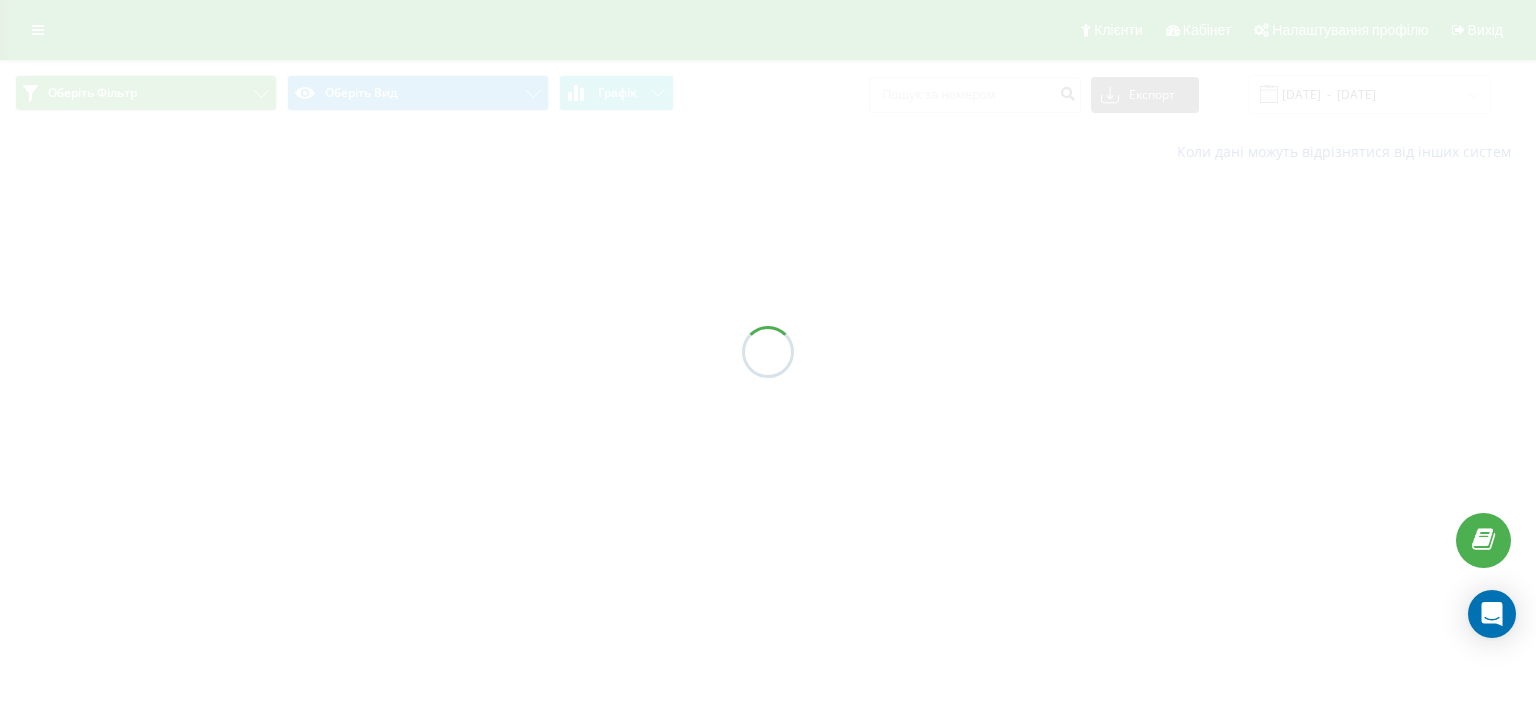 scroll, scrollTop: 0, scrollLeft: 0, axis: both 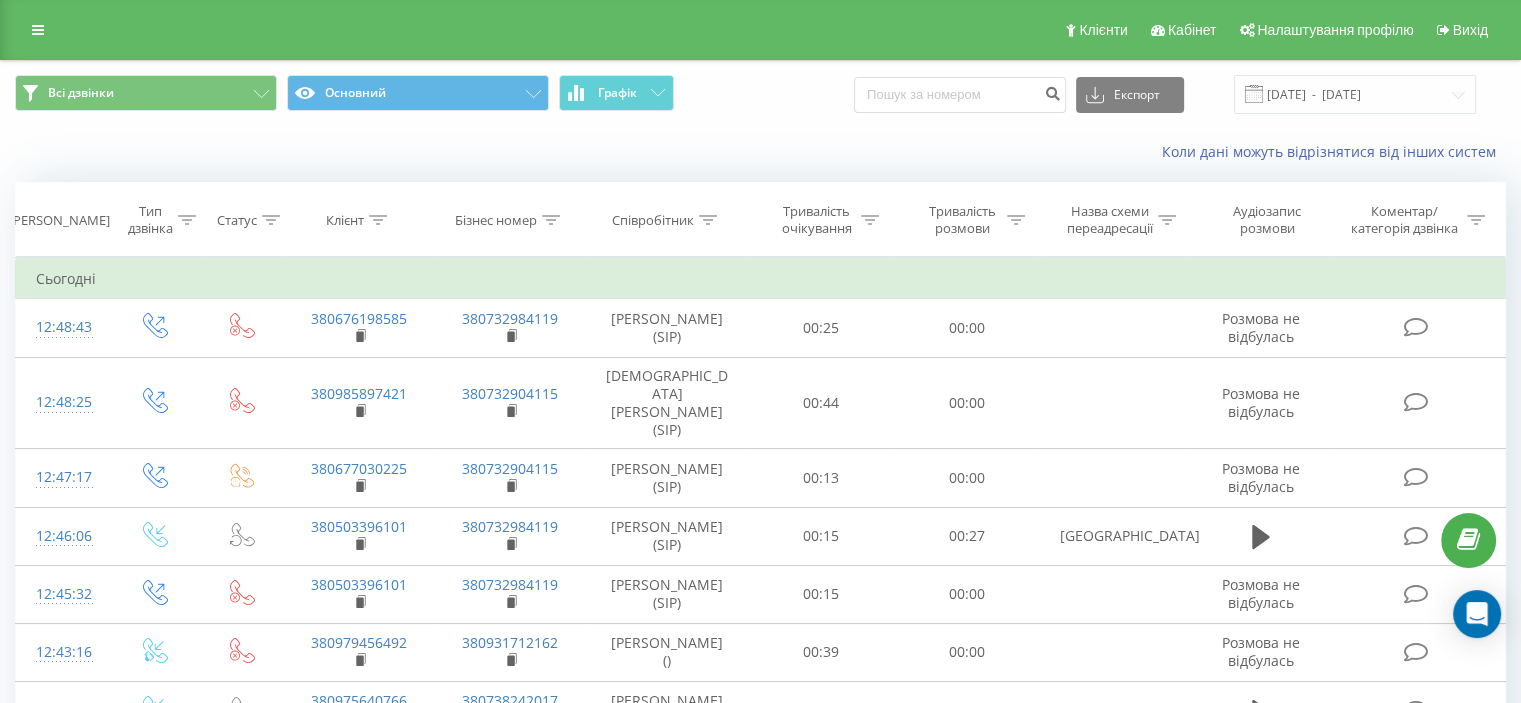 click 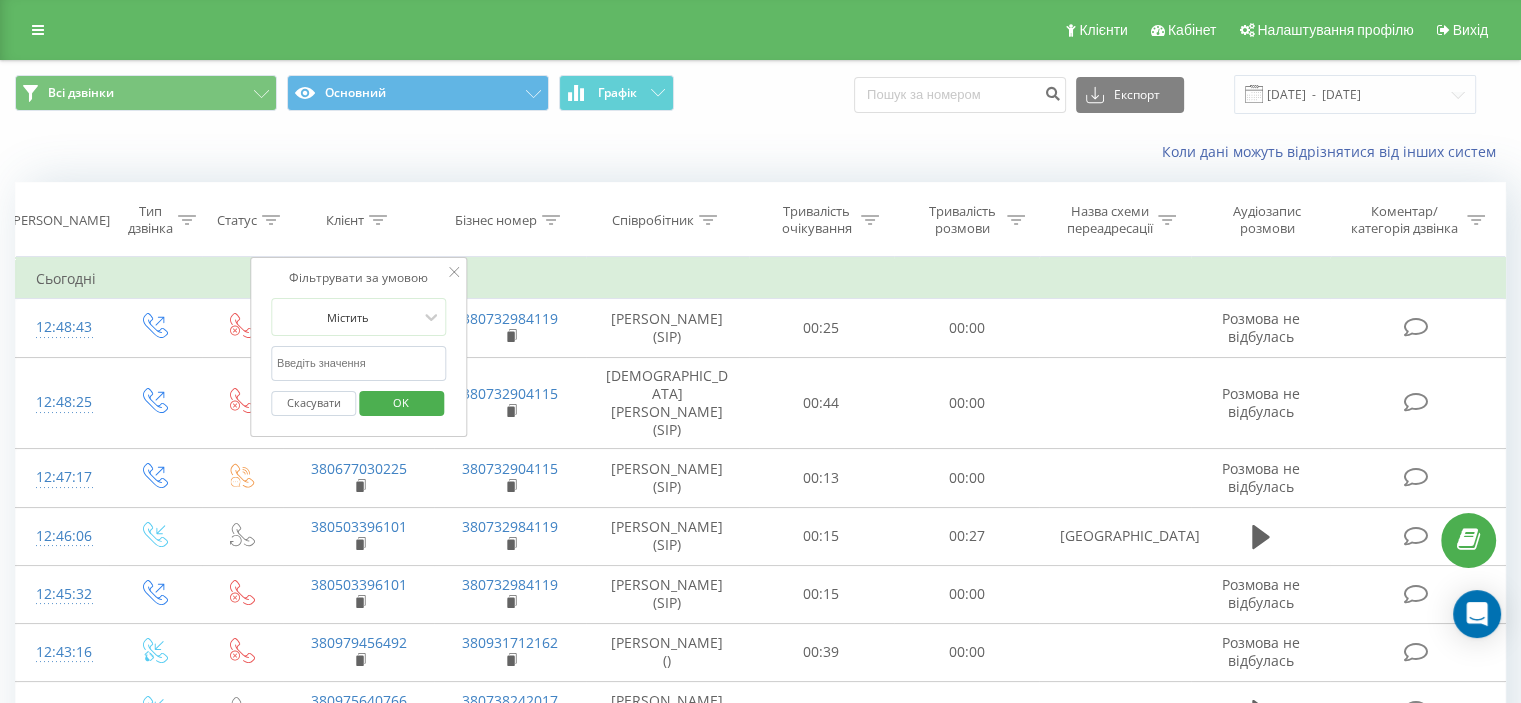 click at bounding box center [359, 363] 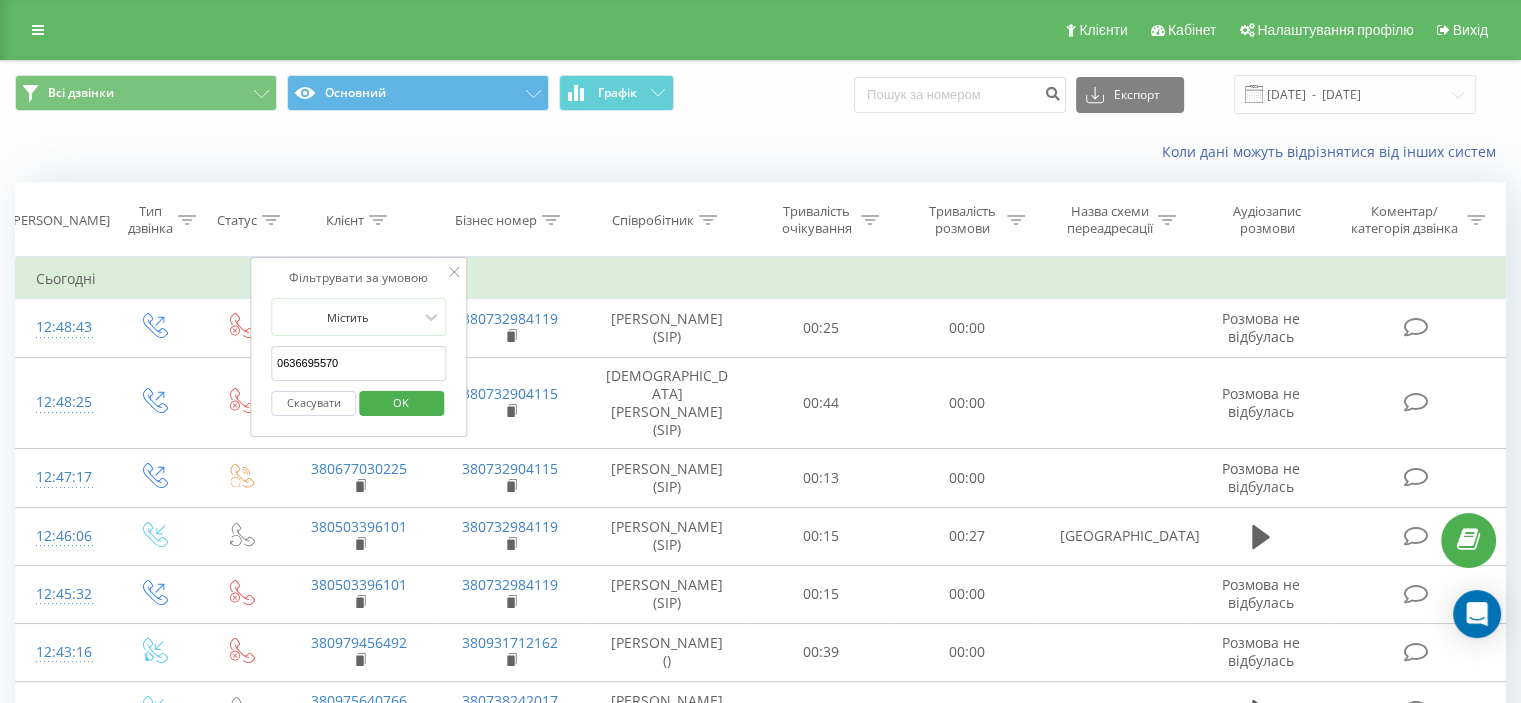 type on "0636695570" 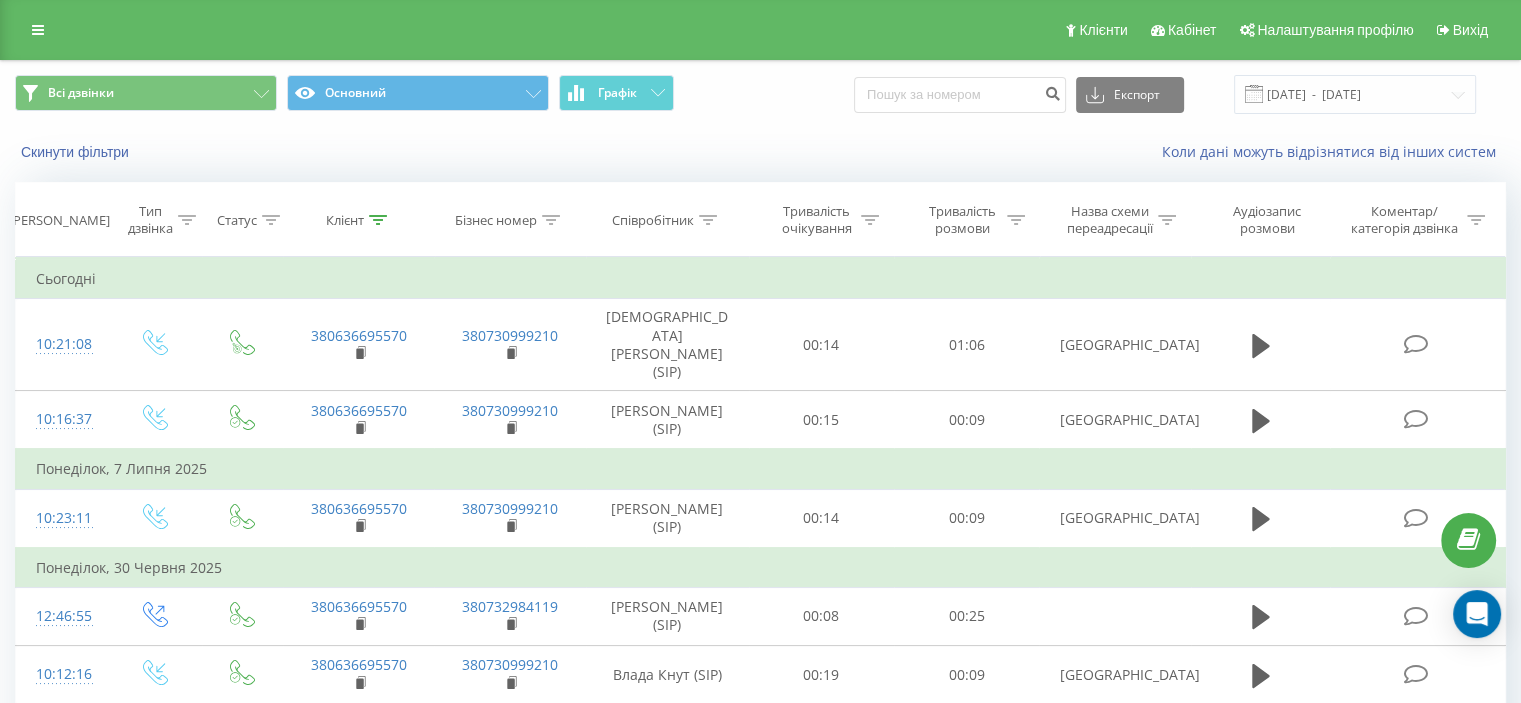 click 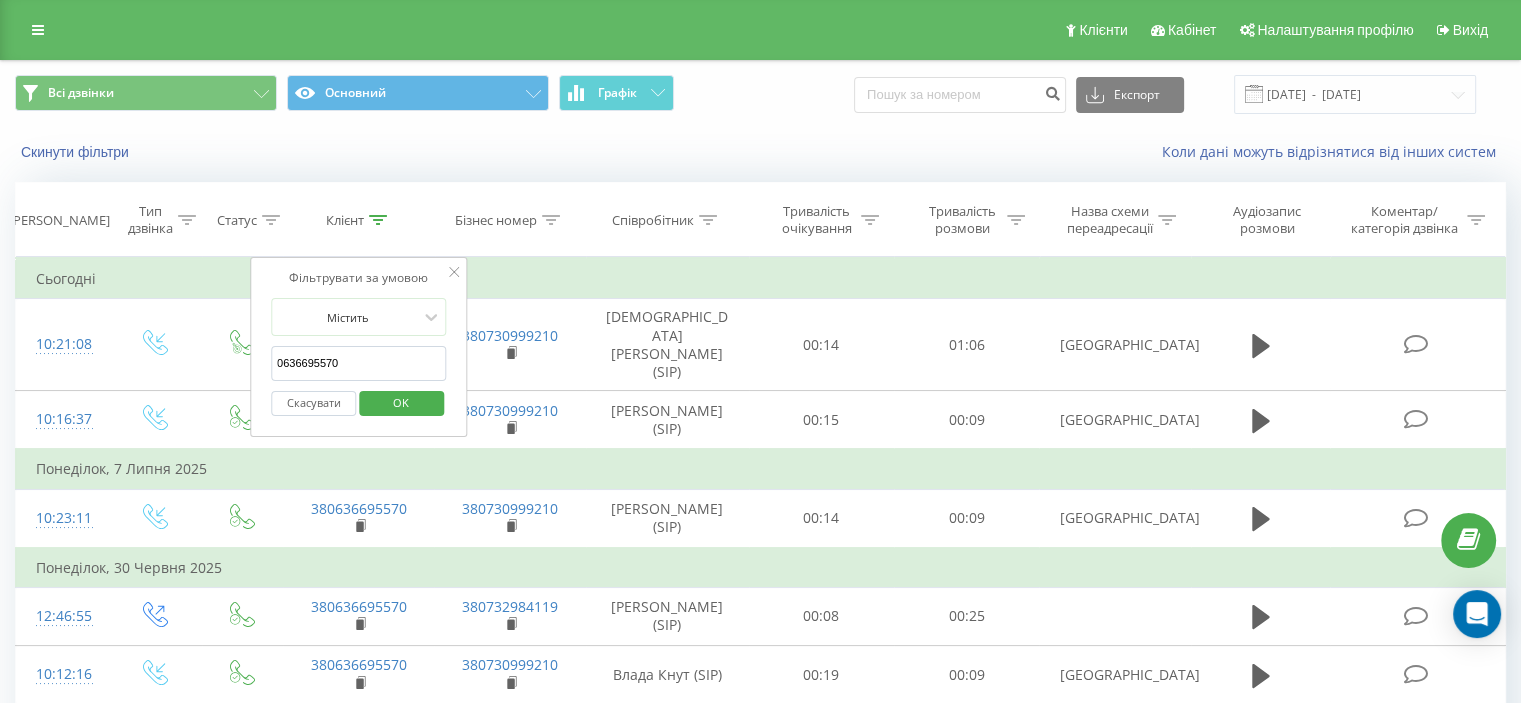 click on "0636695570" at bounding box center (359, 363) 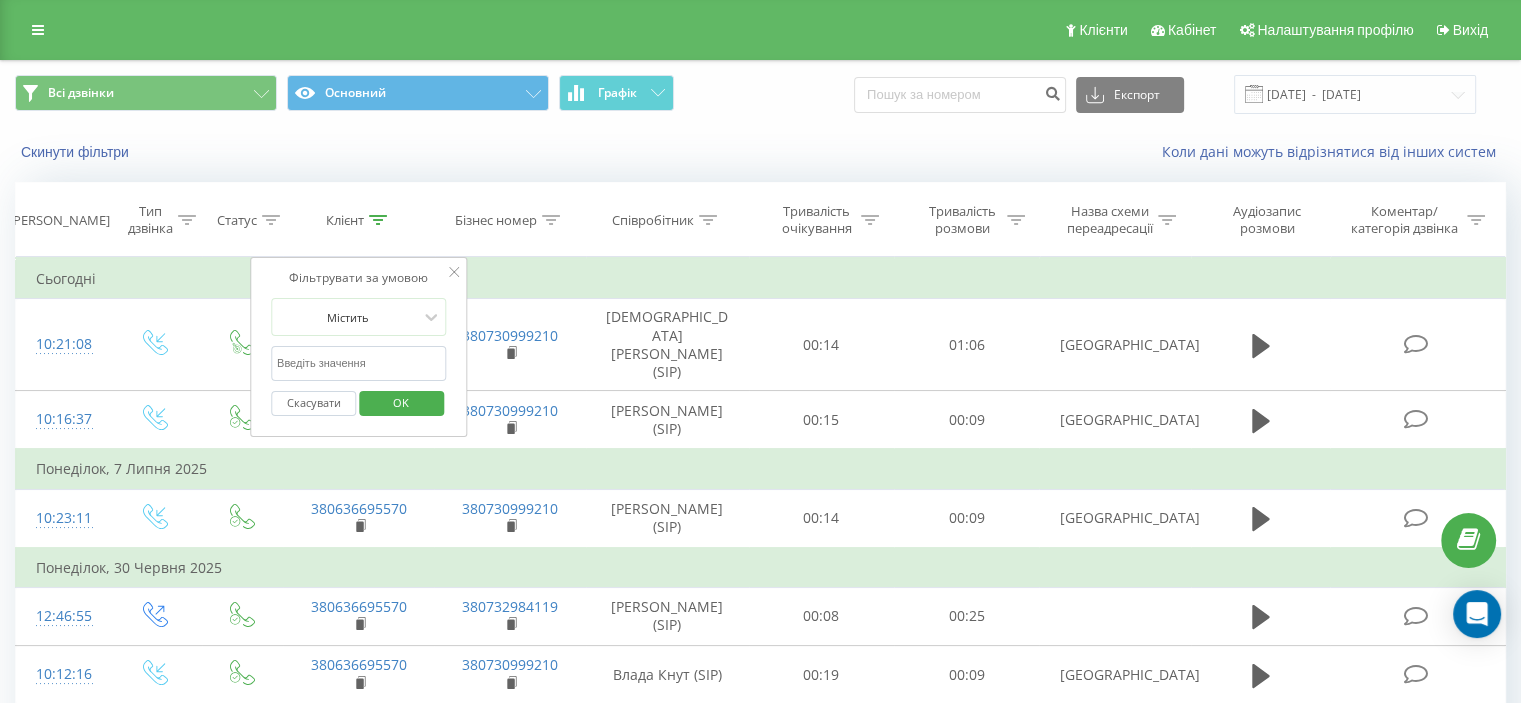 click on "OK" at bounding box center [401, 402] 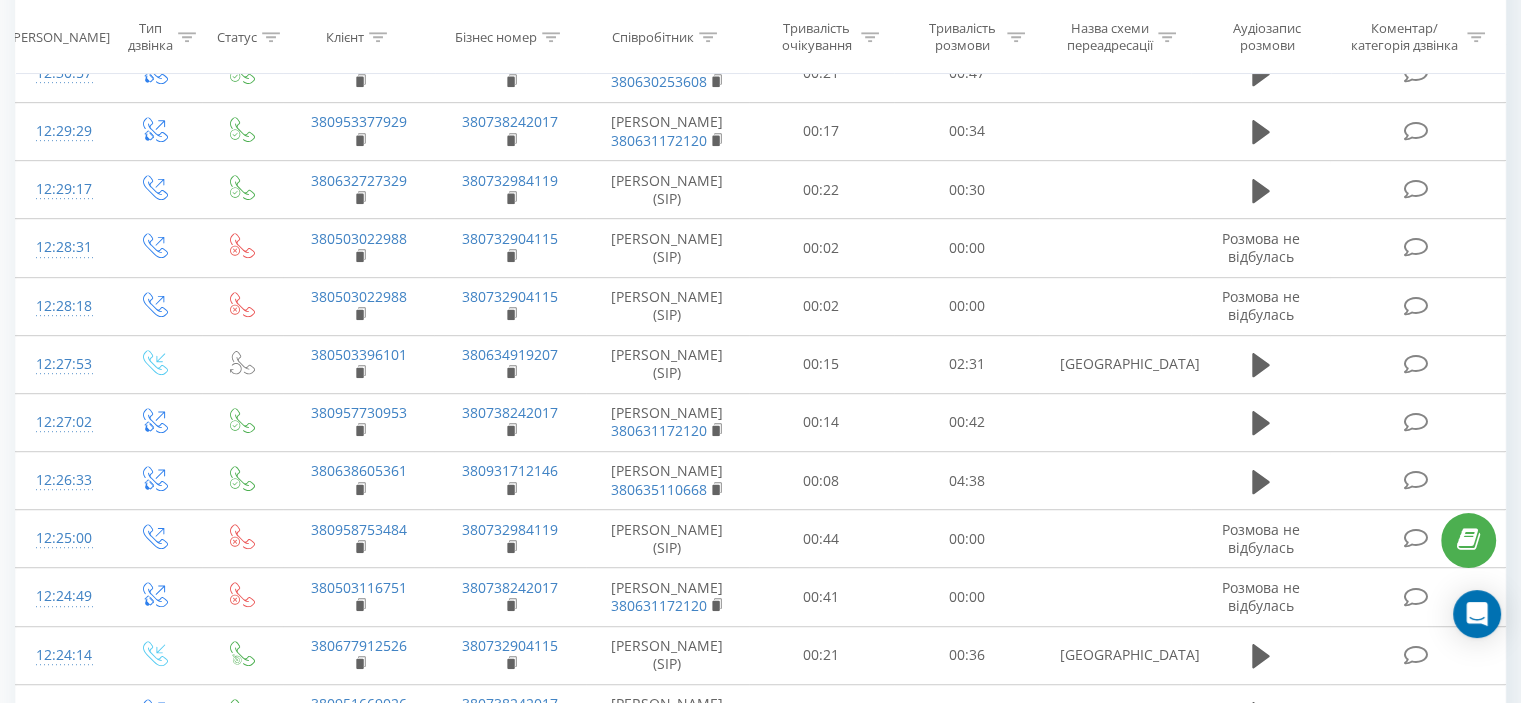 scroll, scrollTop: 1120, scrollLeft: 0, axis: vertical 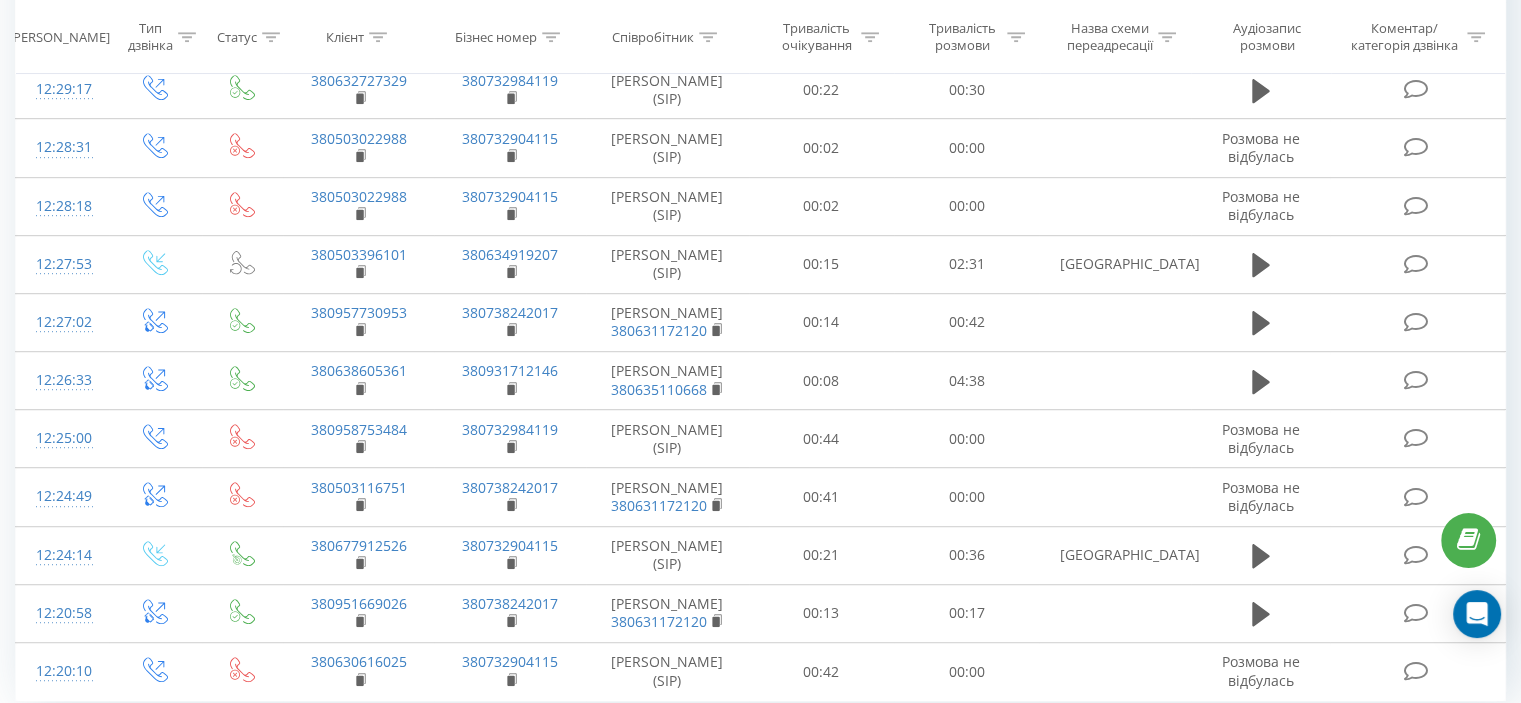 click on "25" at bounding box center [171, 746] 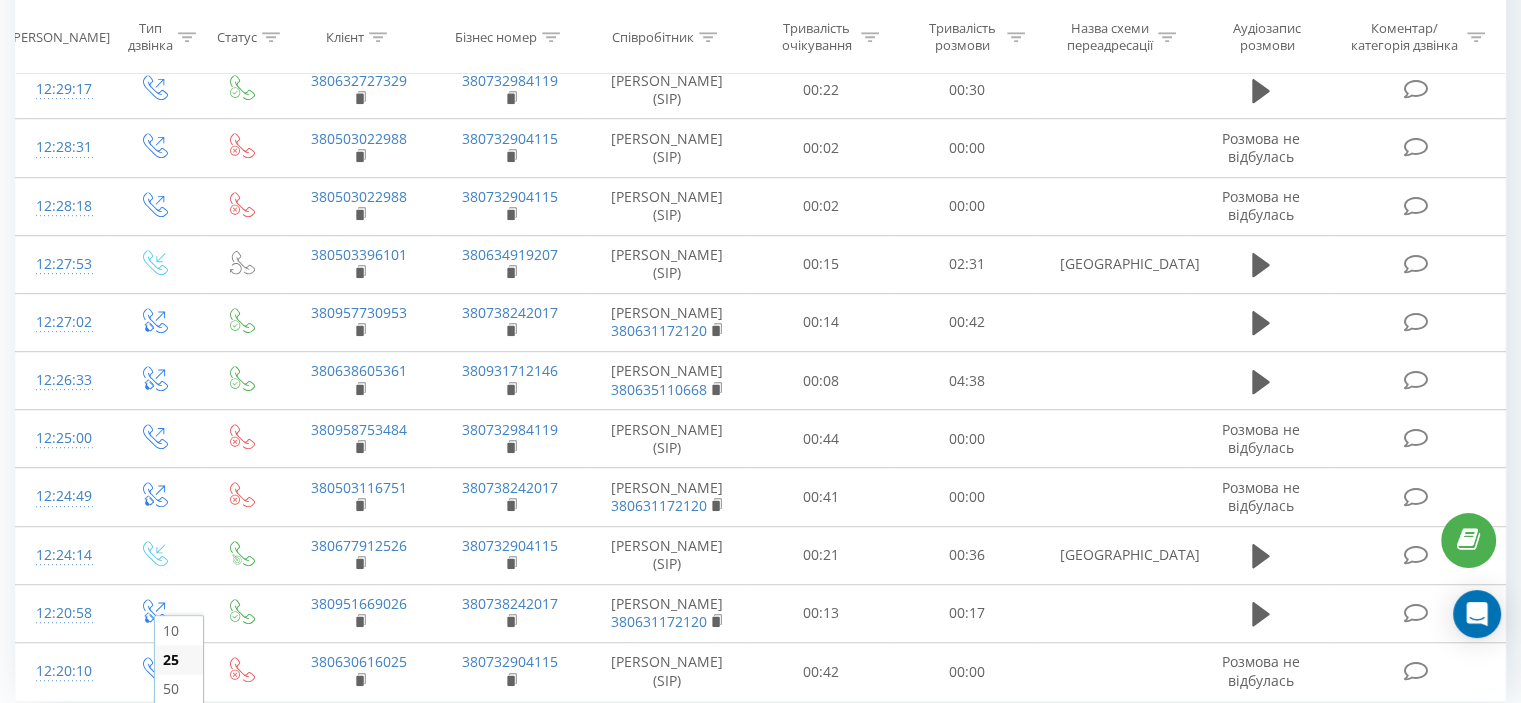 click on "100" at bounding box center [175, 717] 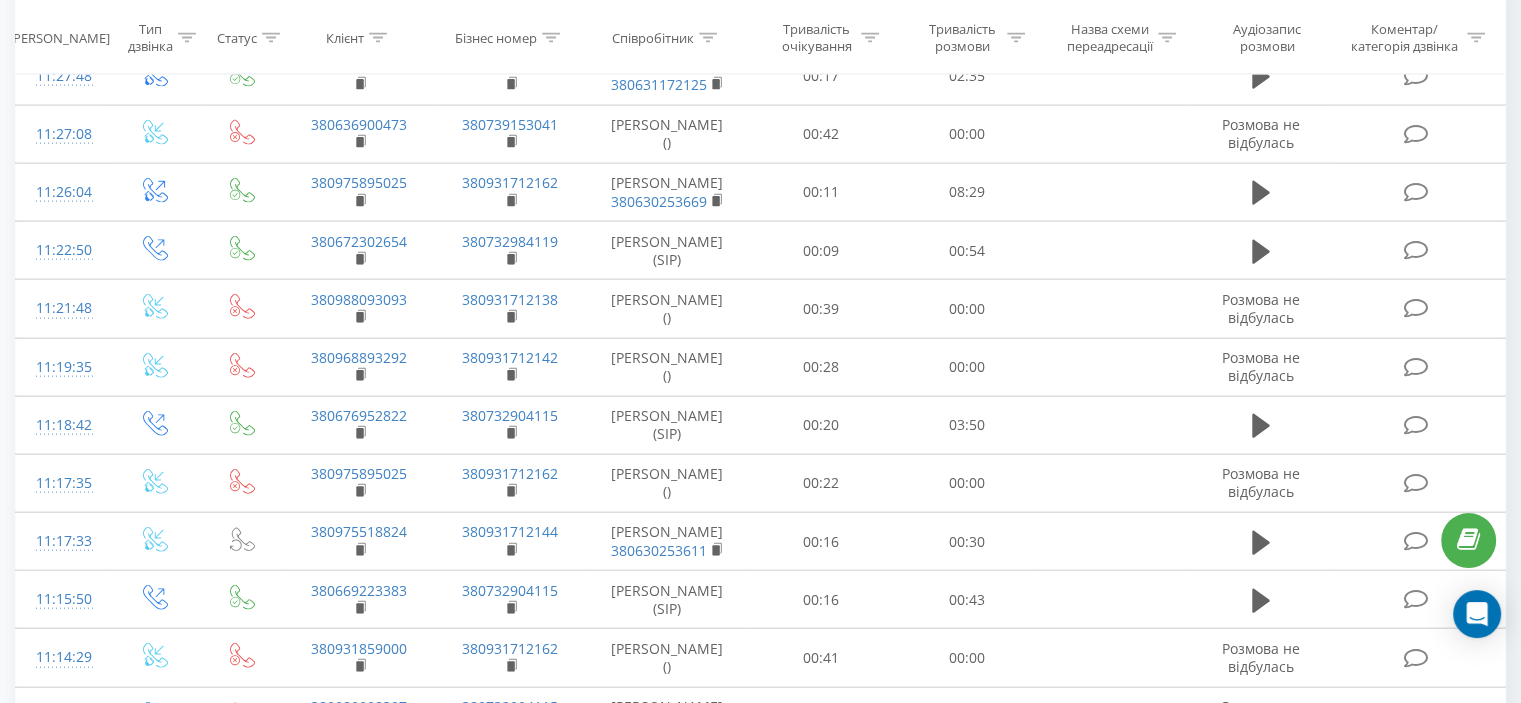scroll, scrollTop: 5577, scrollLeft: 0, axis: vertical 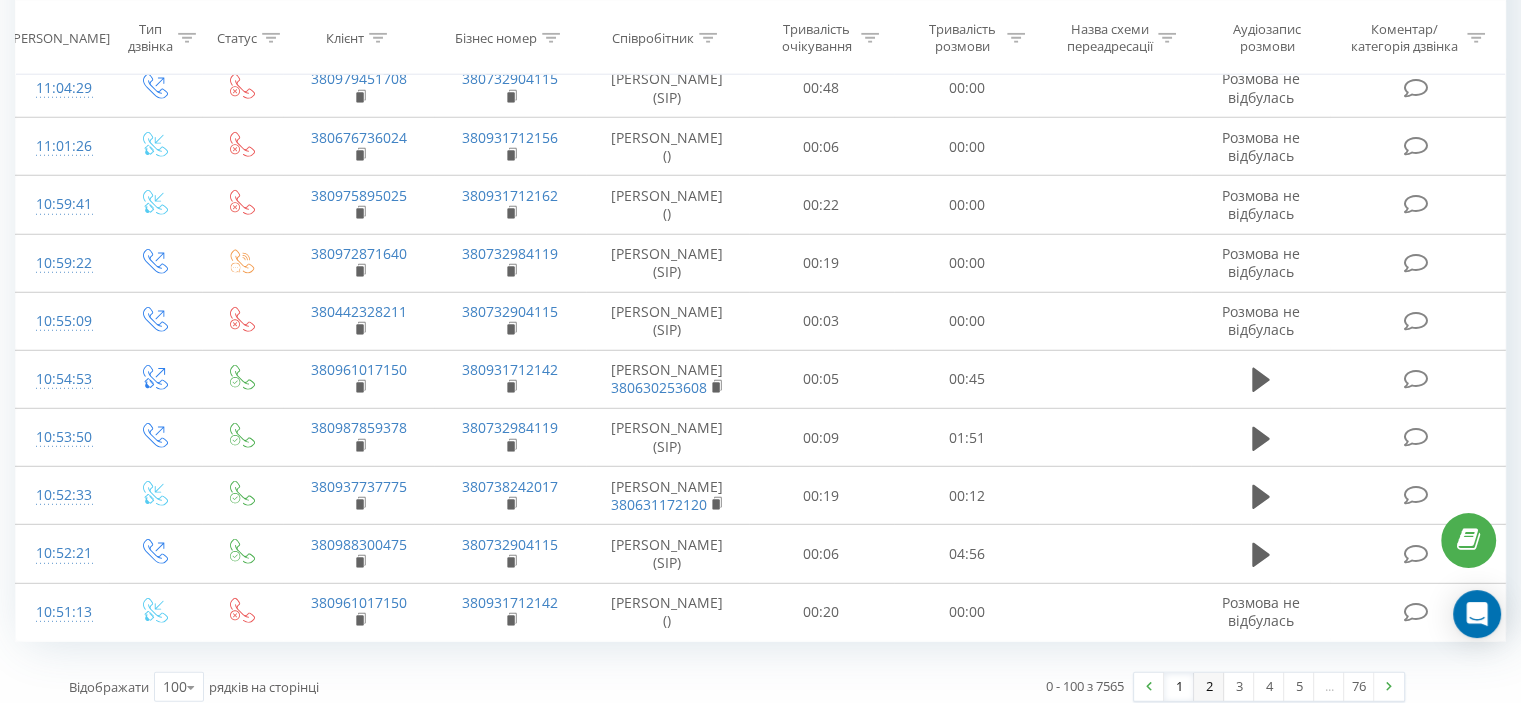 click on "2" at bounding box center [1209, 687] 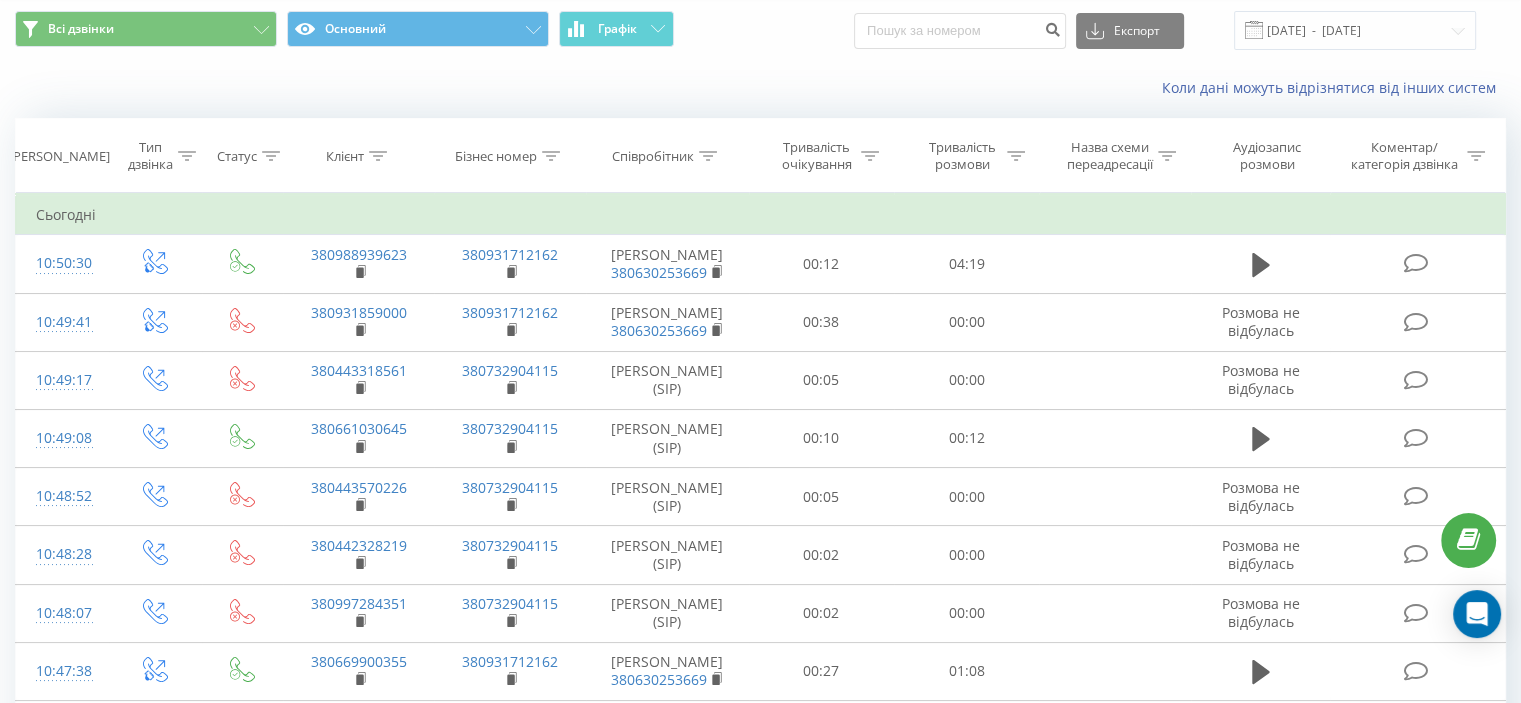 scroll, scrollTop: 0, scrollLeft: 0, axis: both 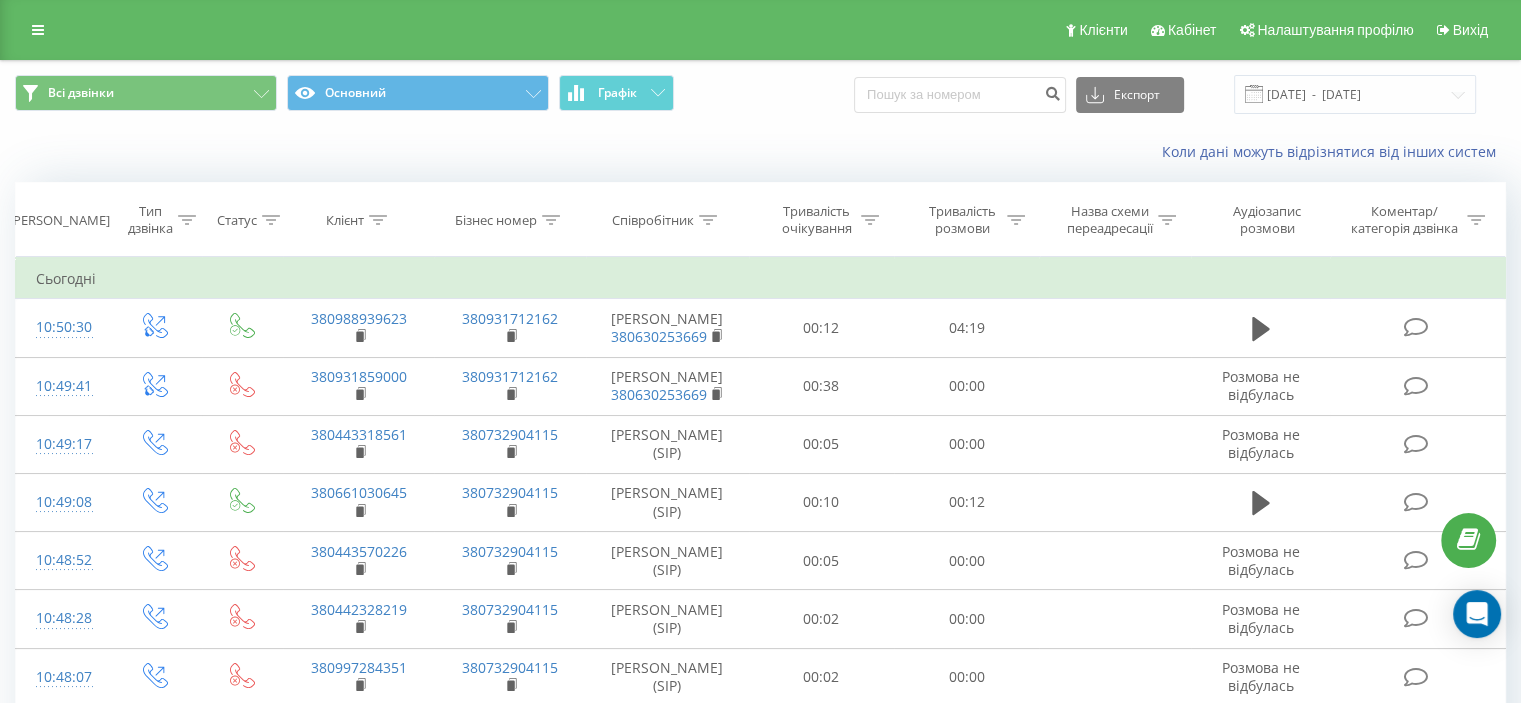 click 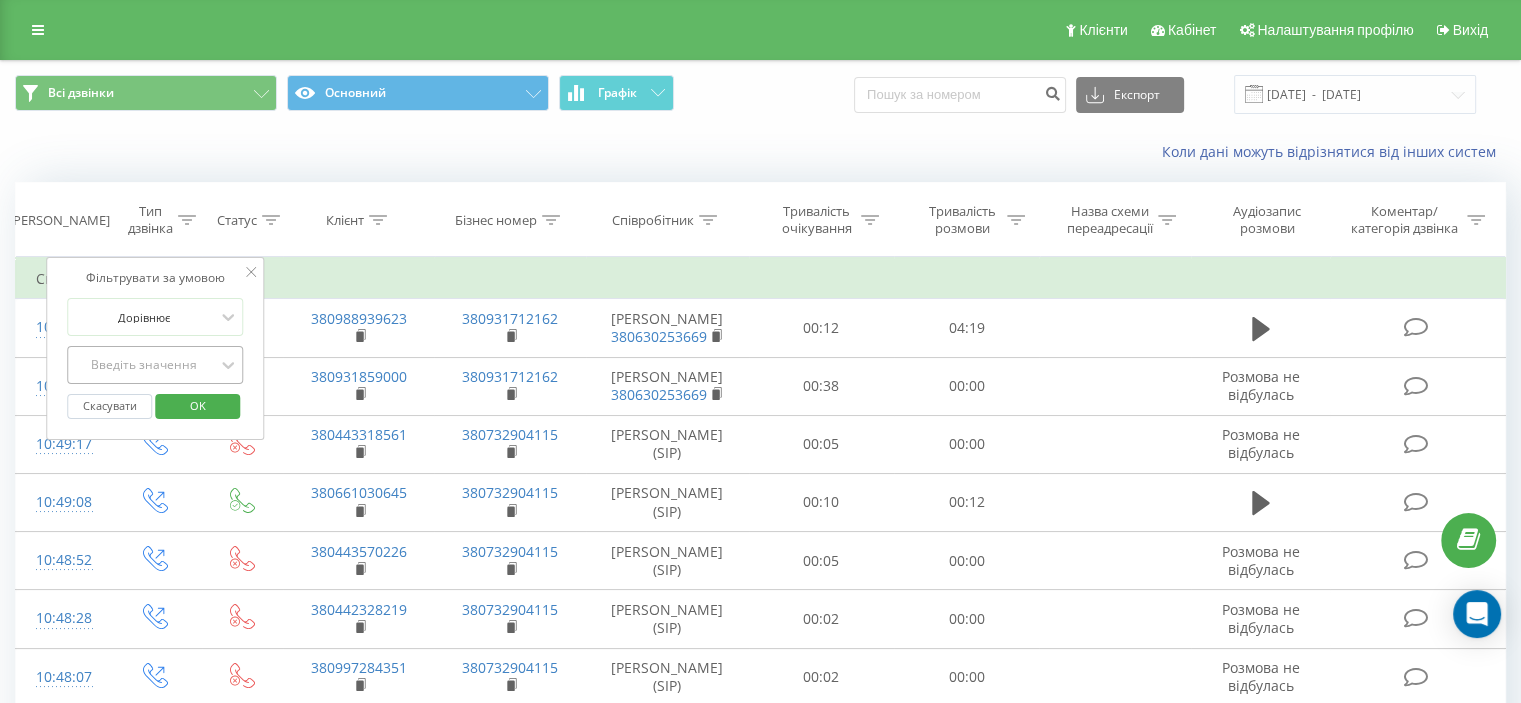 click on "Введіть значення" at bounding box center (144, 365) 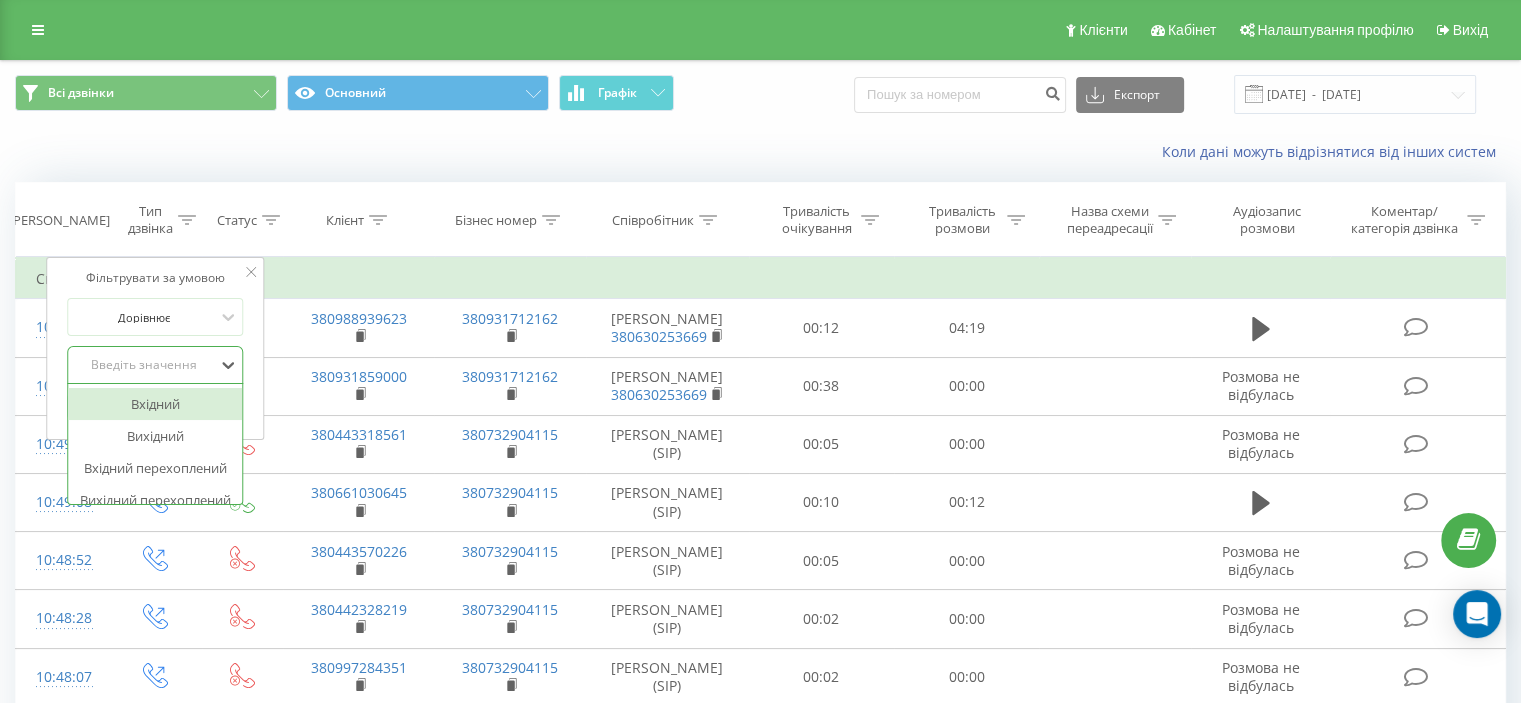 click on "Вхідний" at bounding box center [155, 404] 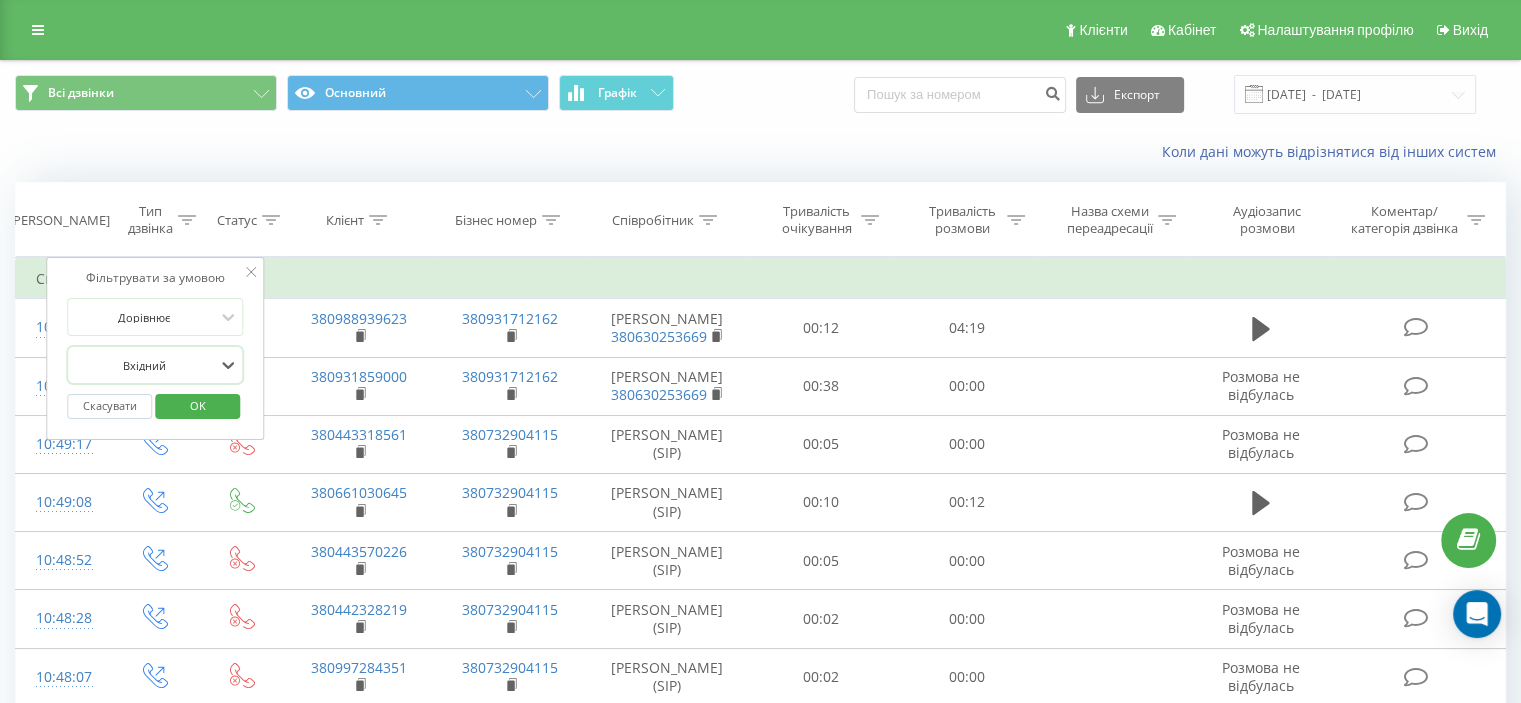 click on "Скасувати" at bounding box center [109, 406] 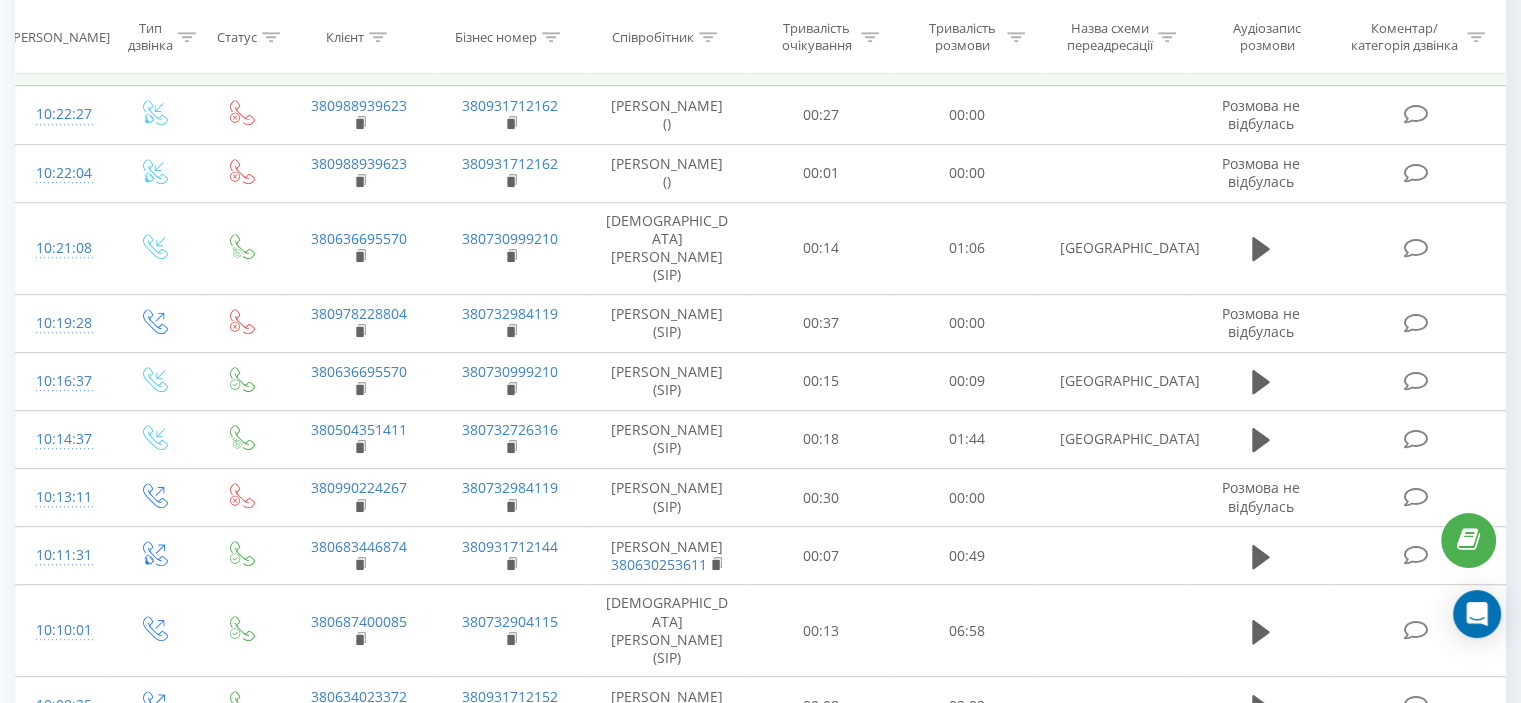 scroll, scrollTop: 0, scrollLeft: 0, axis: both 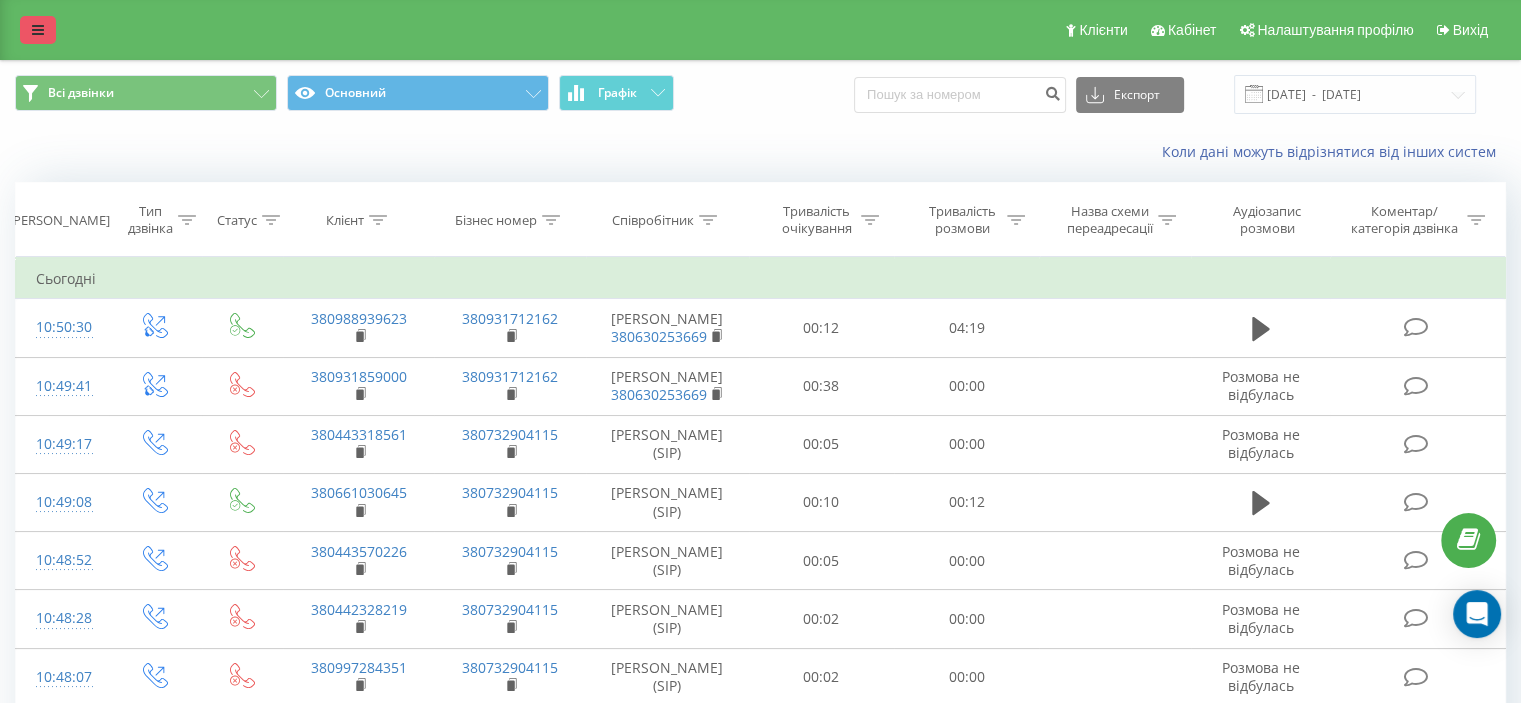 click at bounding box center (38, 30) 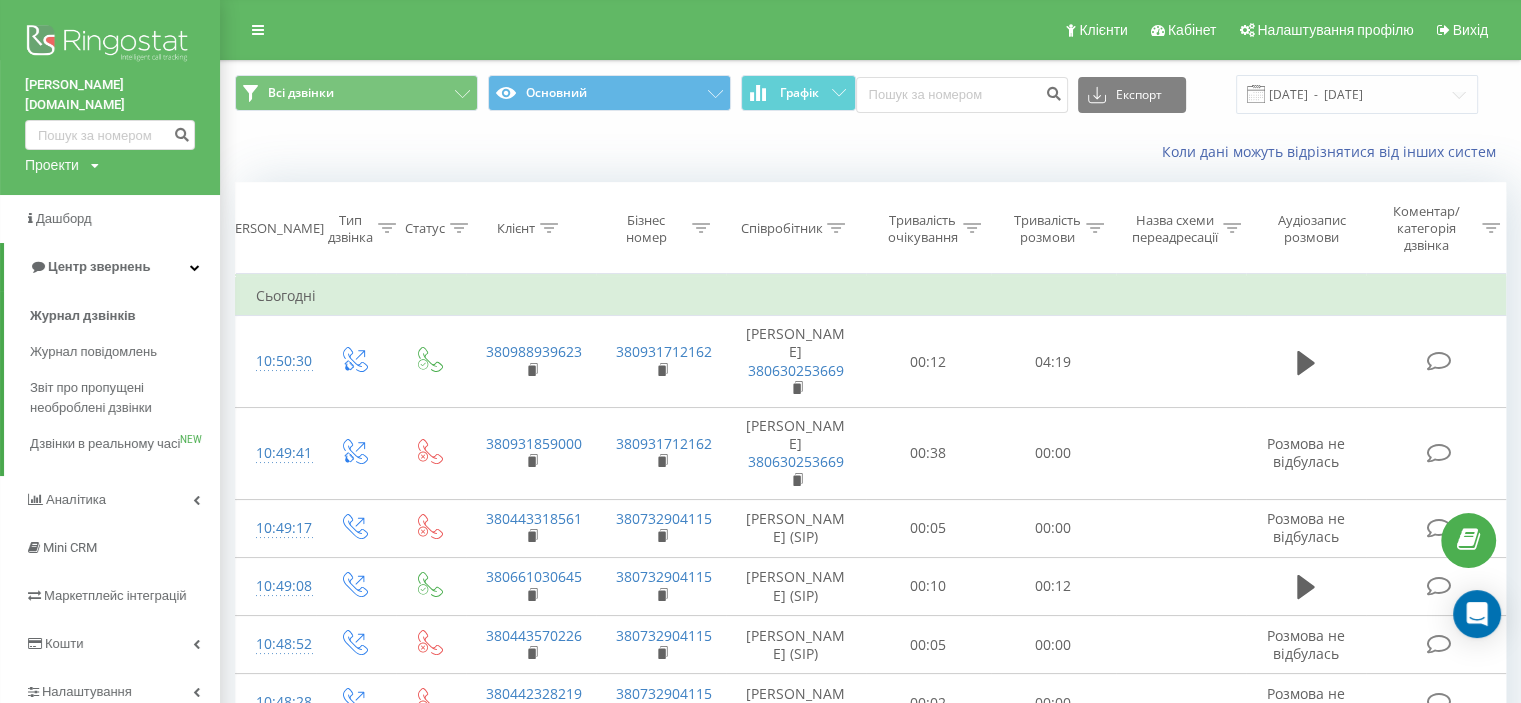 click 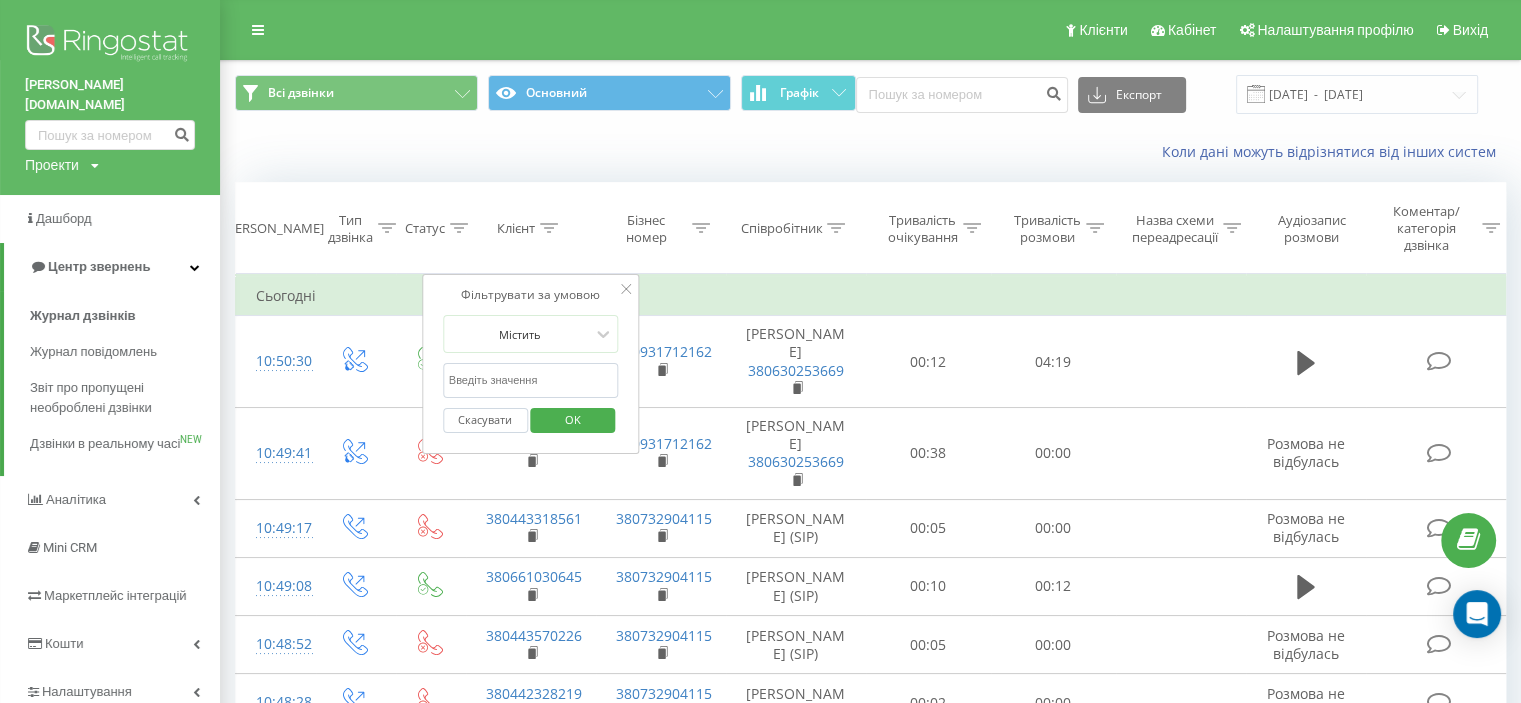 click at bounding box center [531, 380] 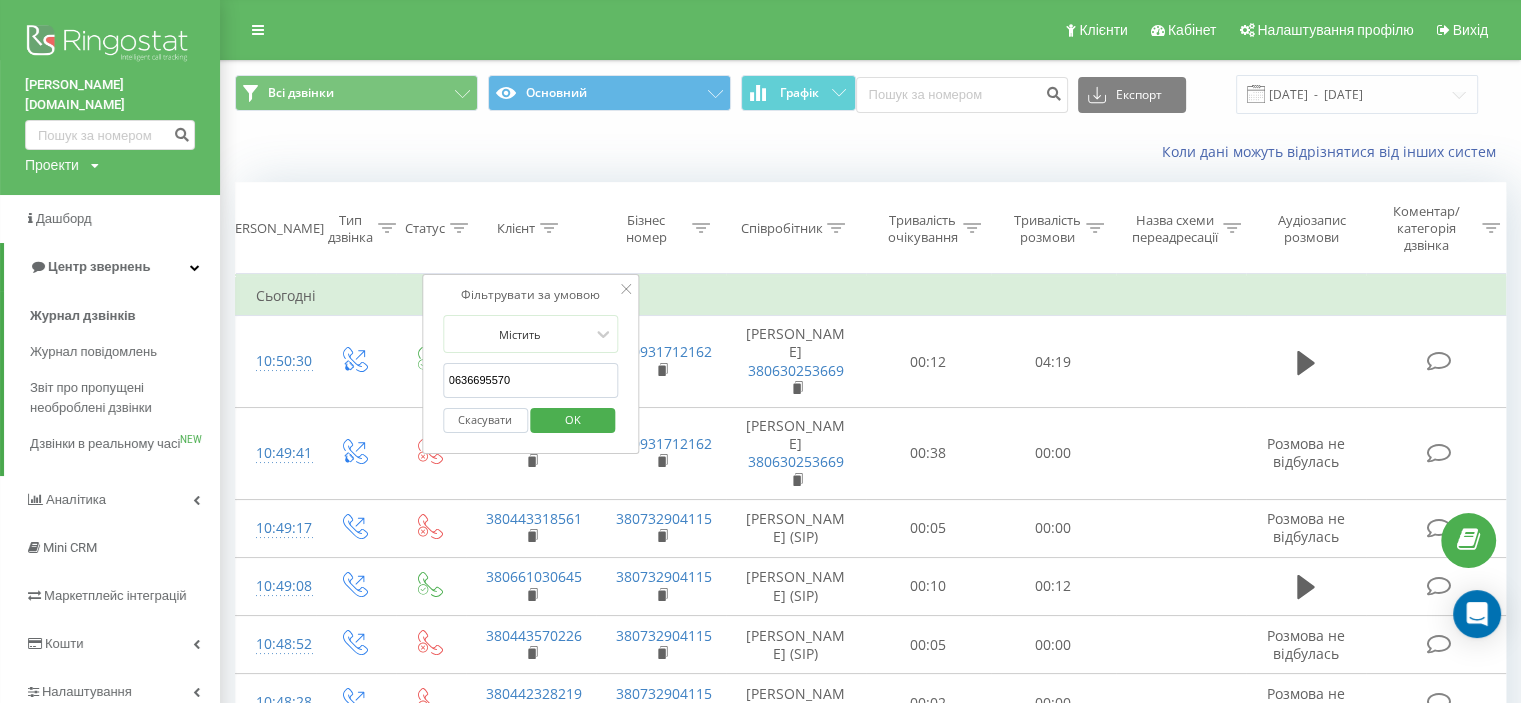 type on "0636695570" 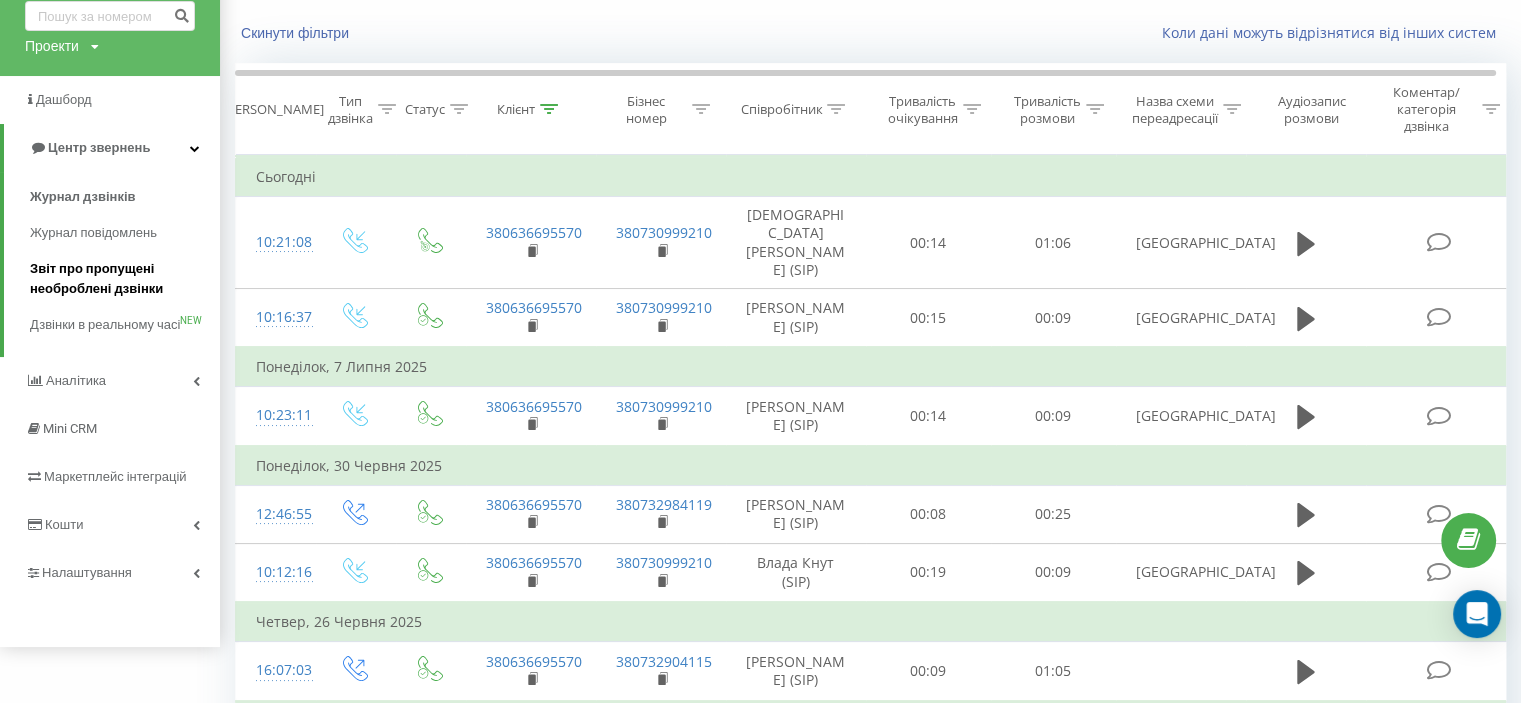 scroll, scrollTop: 120, scrollLeft: 0, axis: vertical 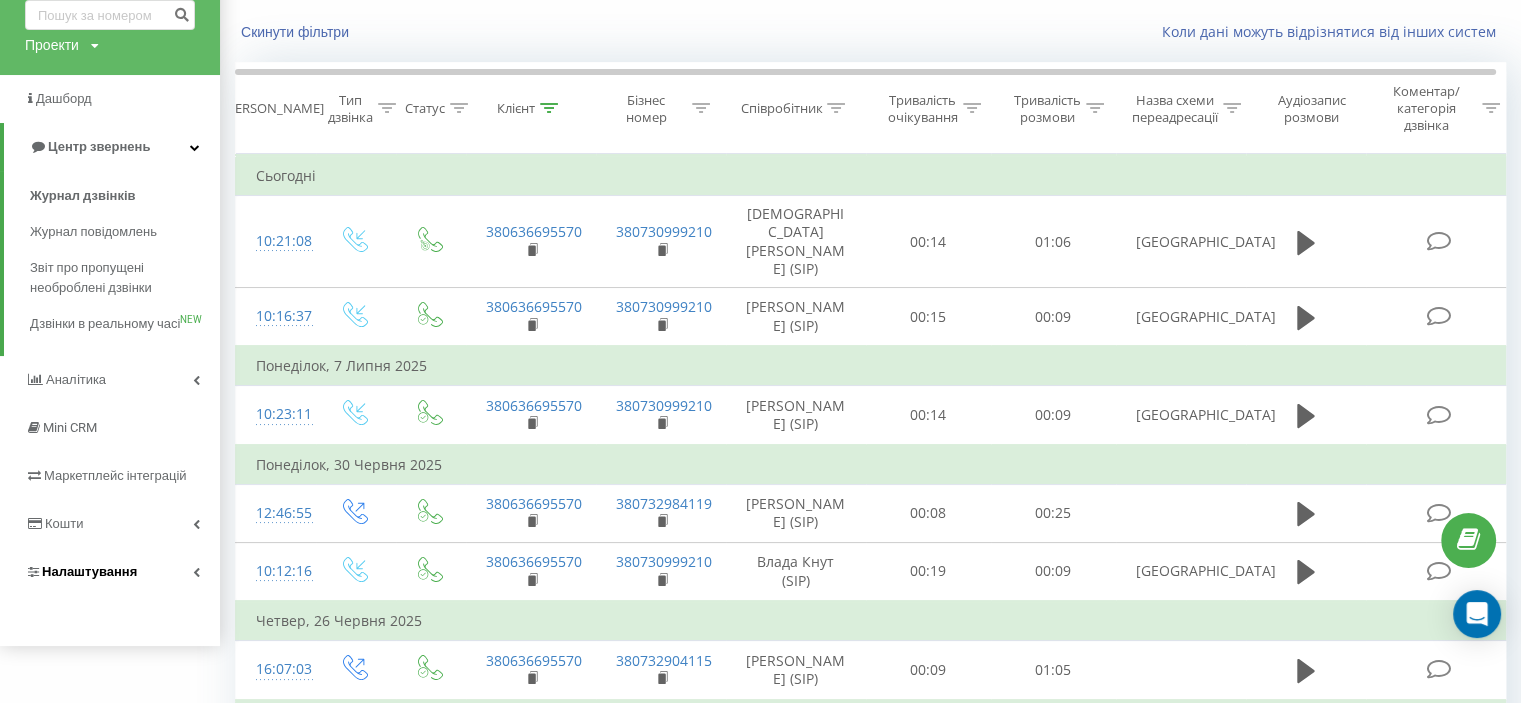 click on "Налаштування" at bounding box center (89, 571) 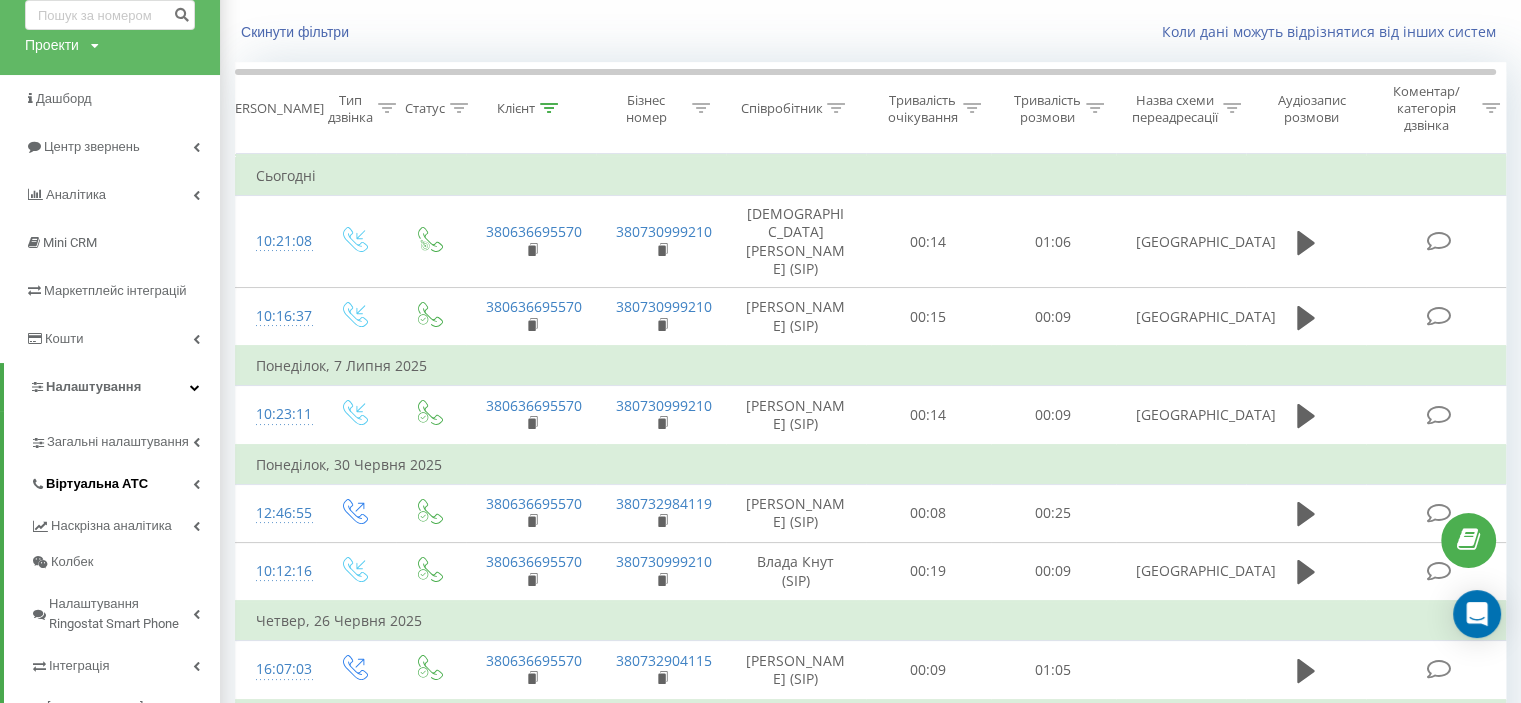 click on "Віртуальна АТС" at bounding box center (97, 484) 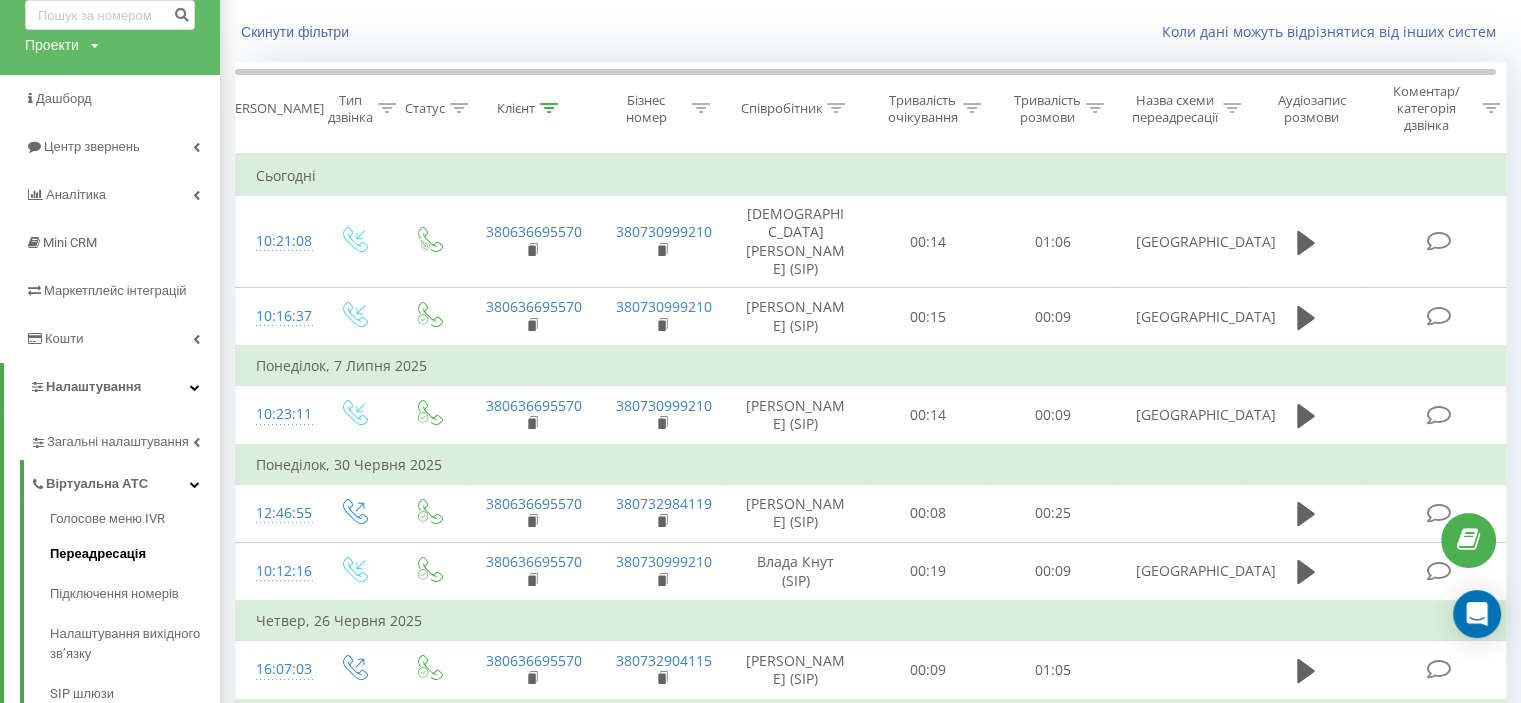 click on "Переадресація" at bounding box center [135, 554] 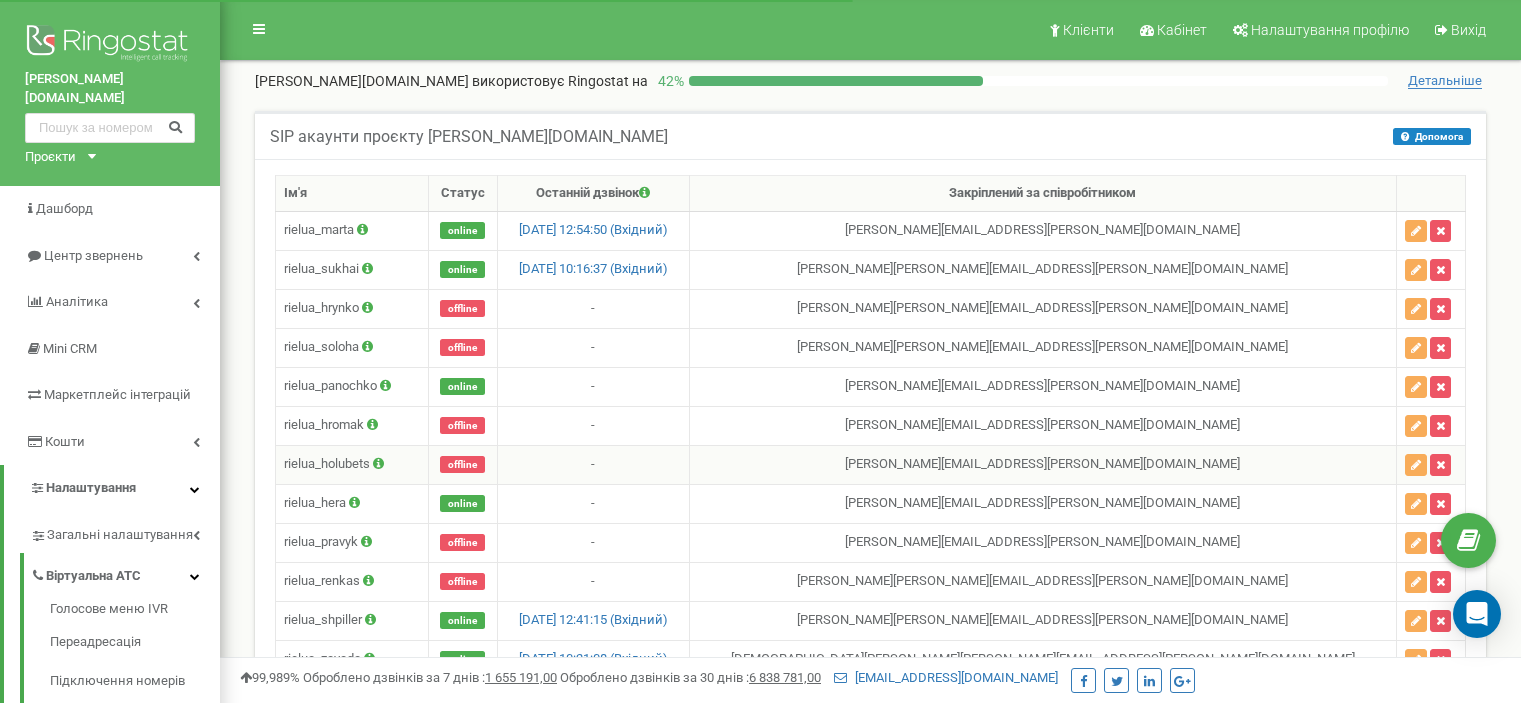 scroll, scrollTop: 0, scrollLeft: 0, axis: both 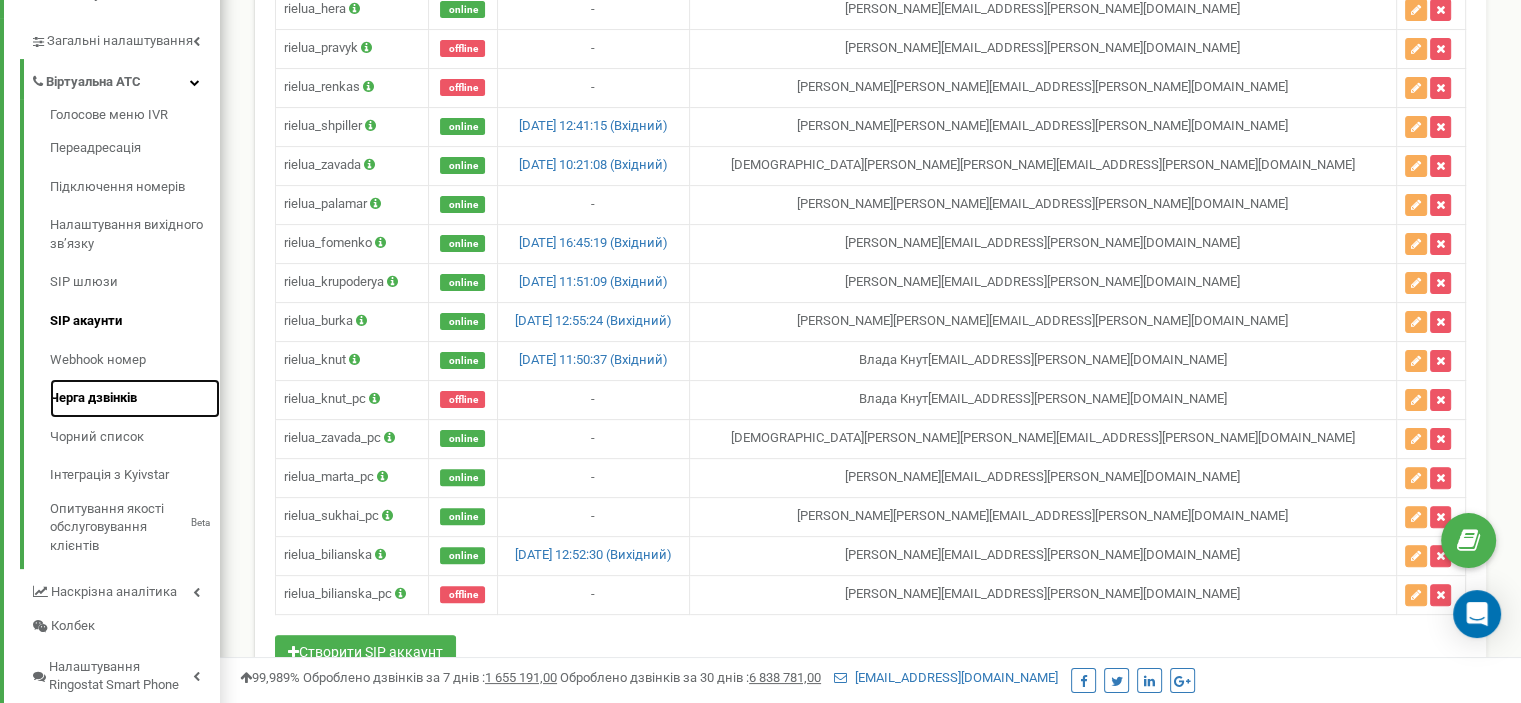 click on "Черга дзвінків" at bounding box center [135, 398] 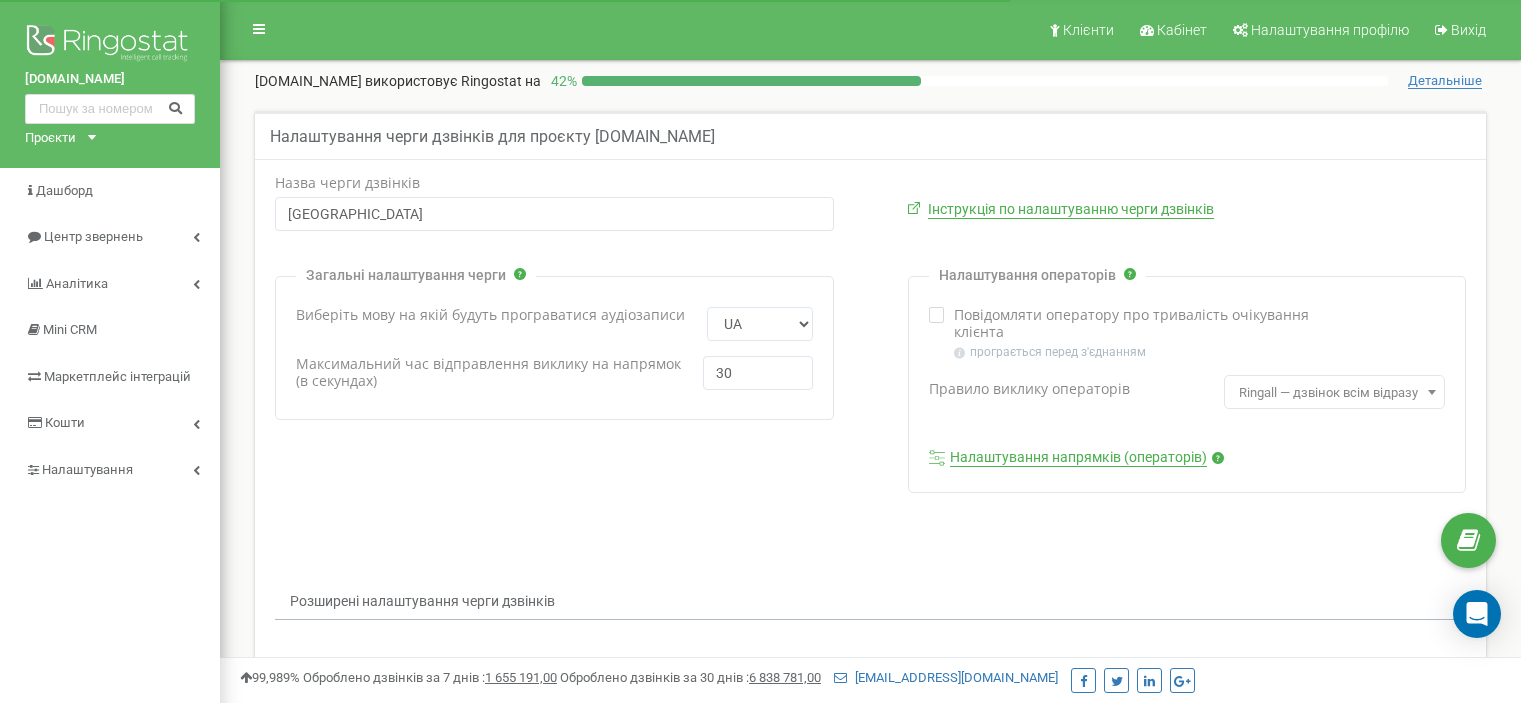 scroll, scrollTop: 0, scrollLeft: 0, axis: both 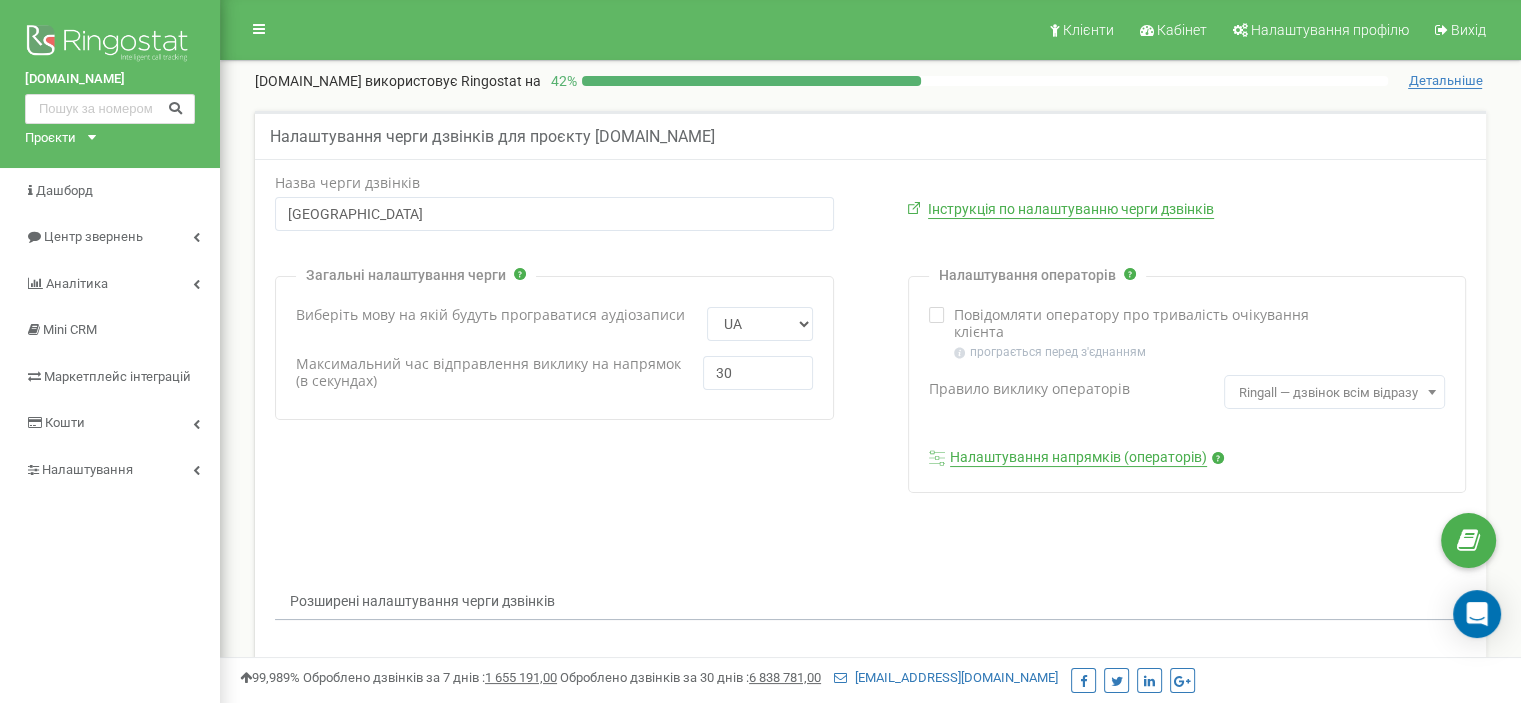 click on "Ringall — дзвінок всім відразу" at bounding box center (1334, 393) 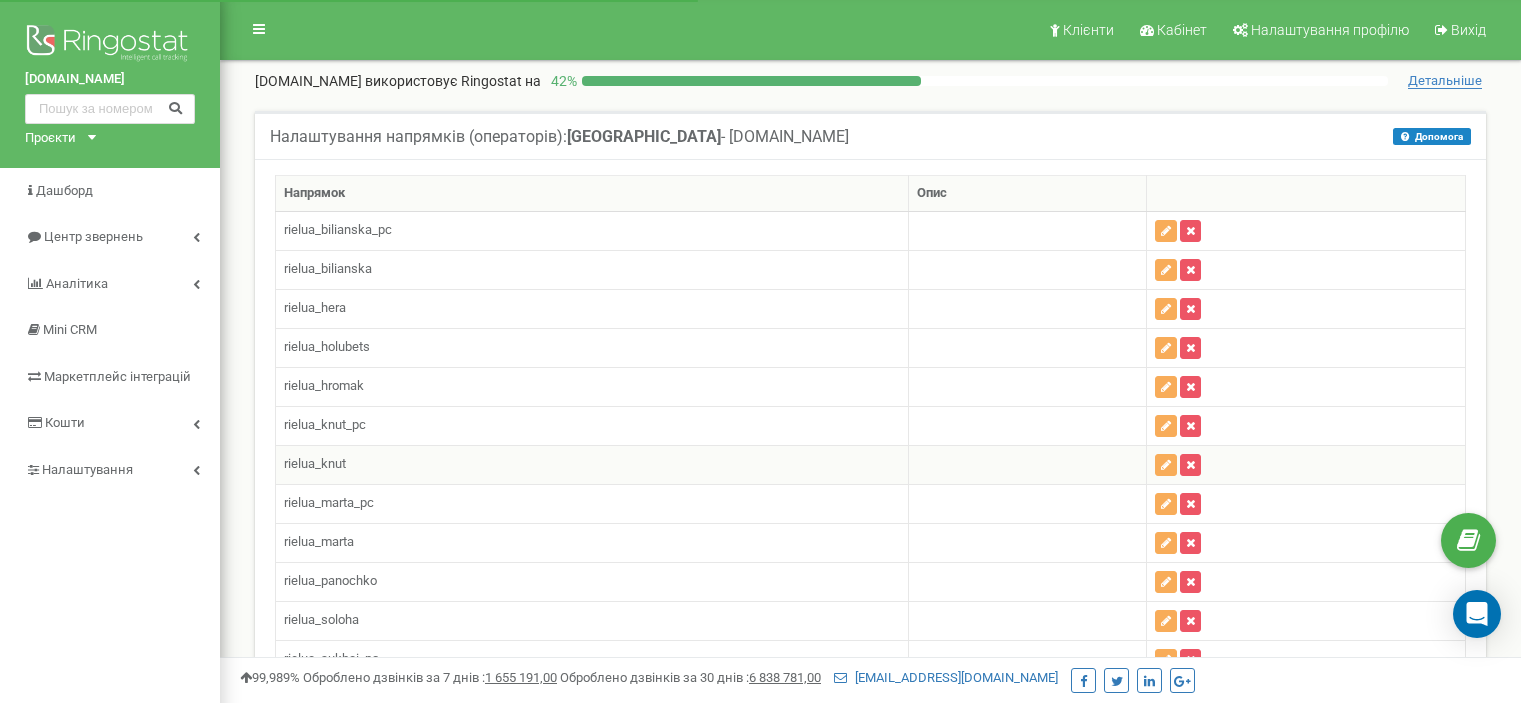 scroll, scrollTop: 0, scrollLeft: 0, axis: both 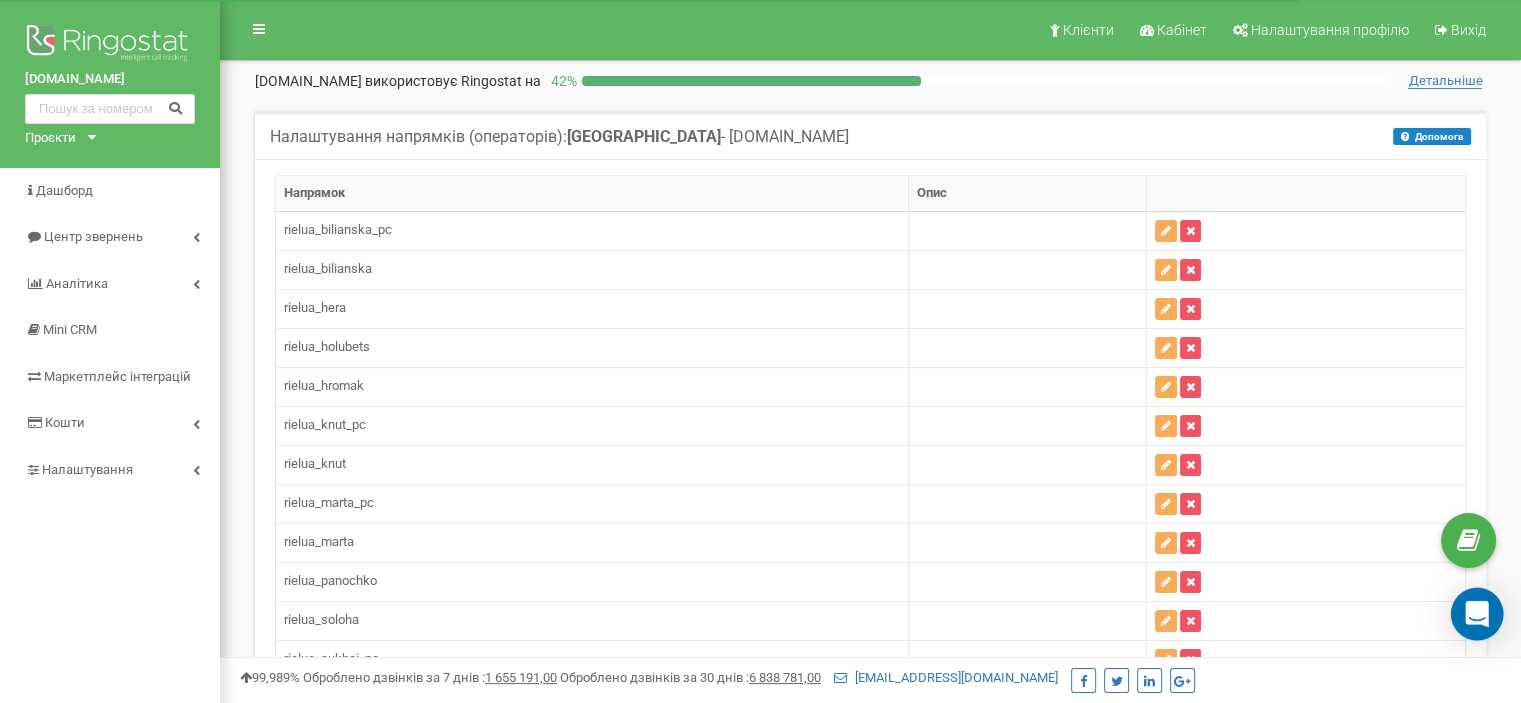 click 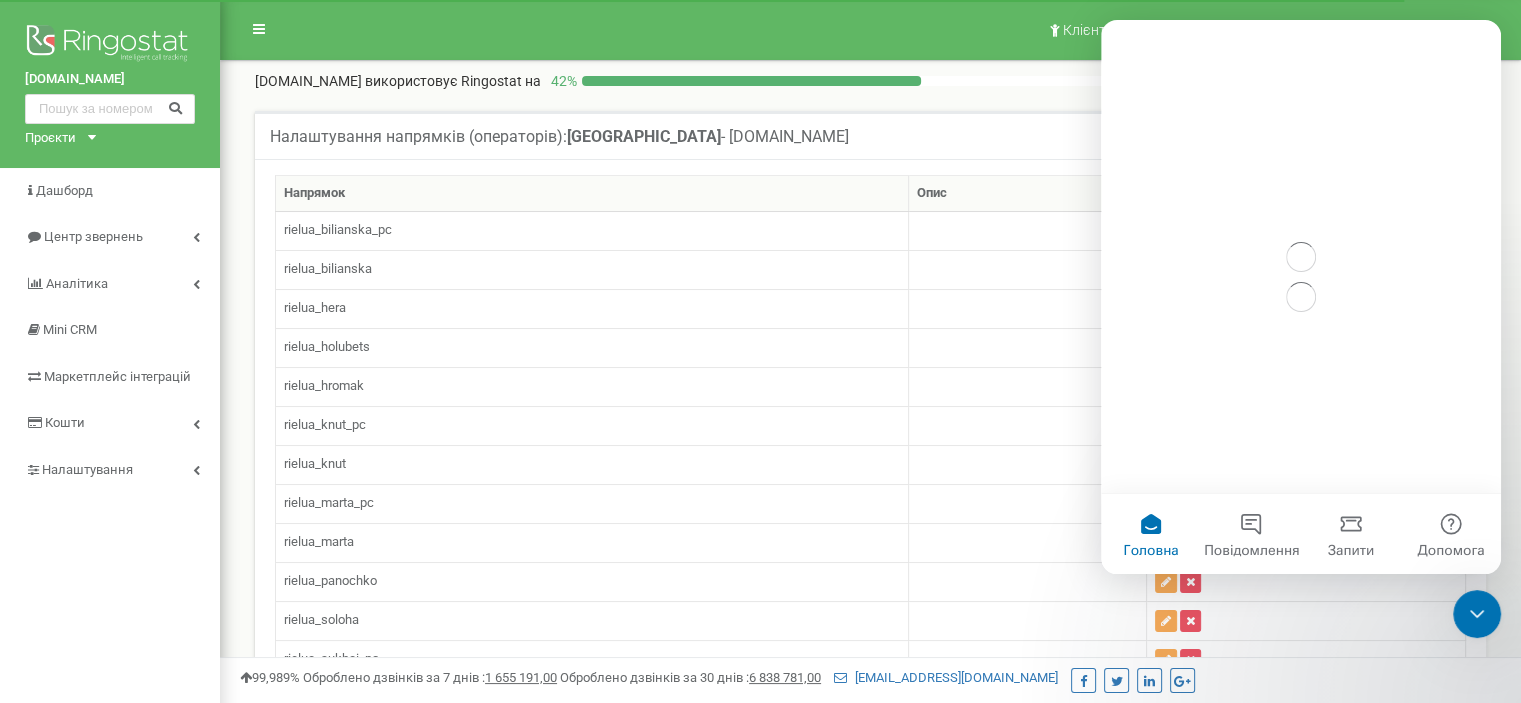 scroll, scrollTop: 0, scrollLeft: 0, axis: both 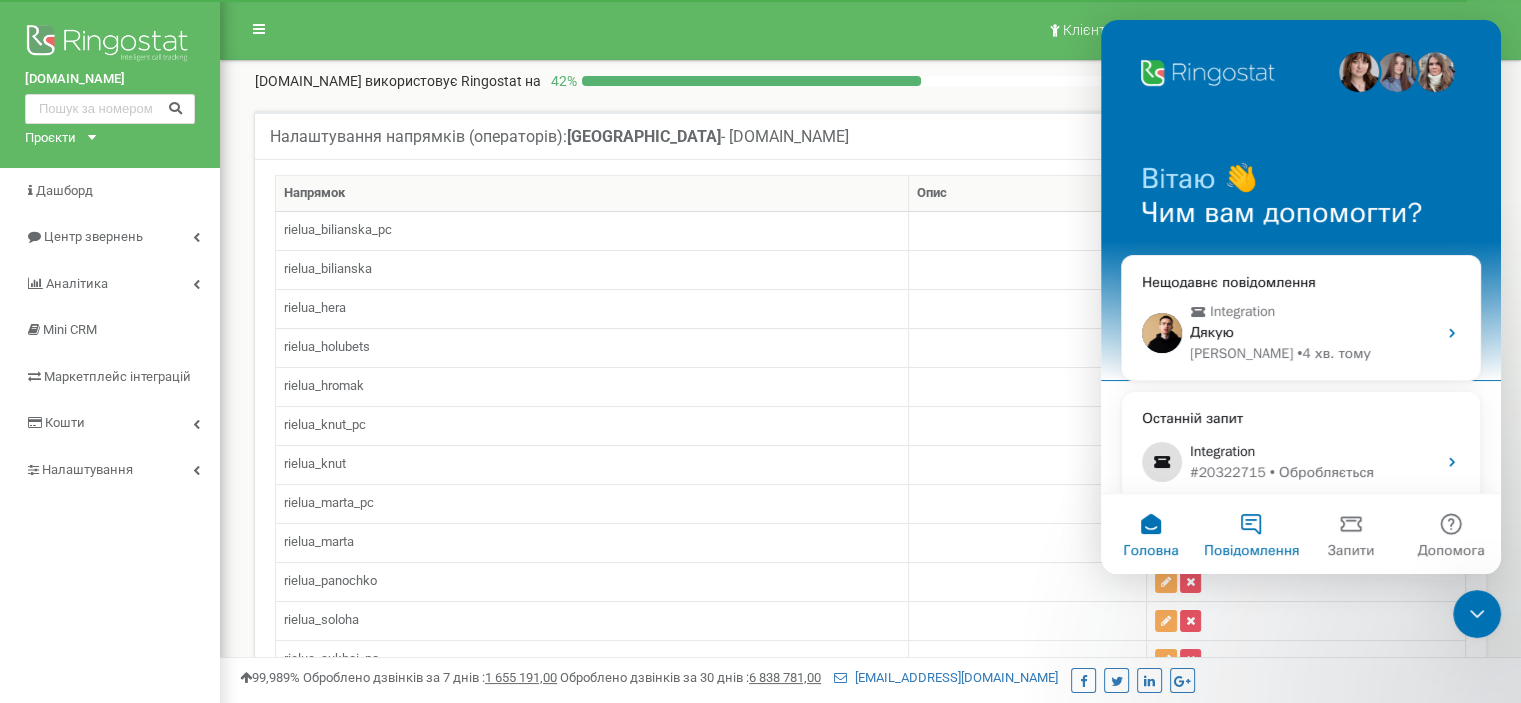 click on "Повідомлення" at bounding box center (1251, 534) 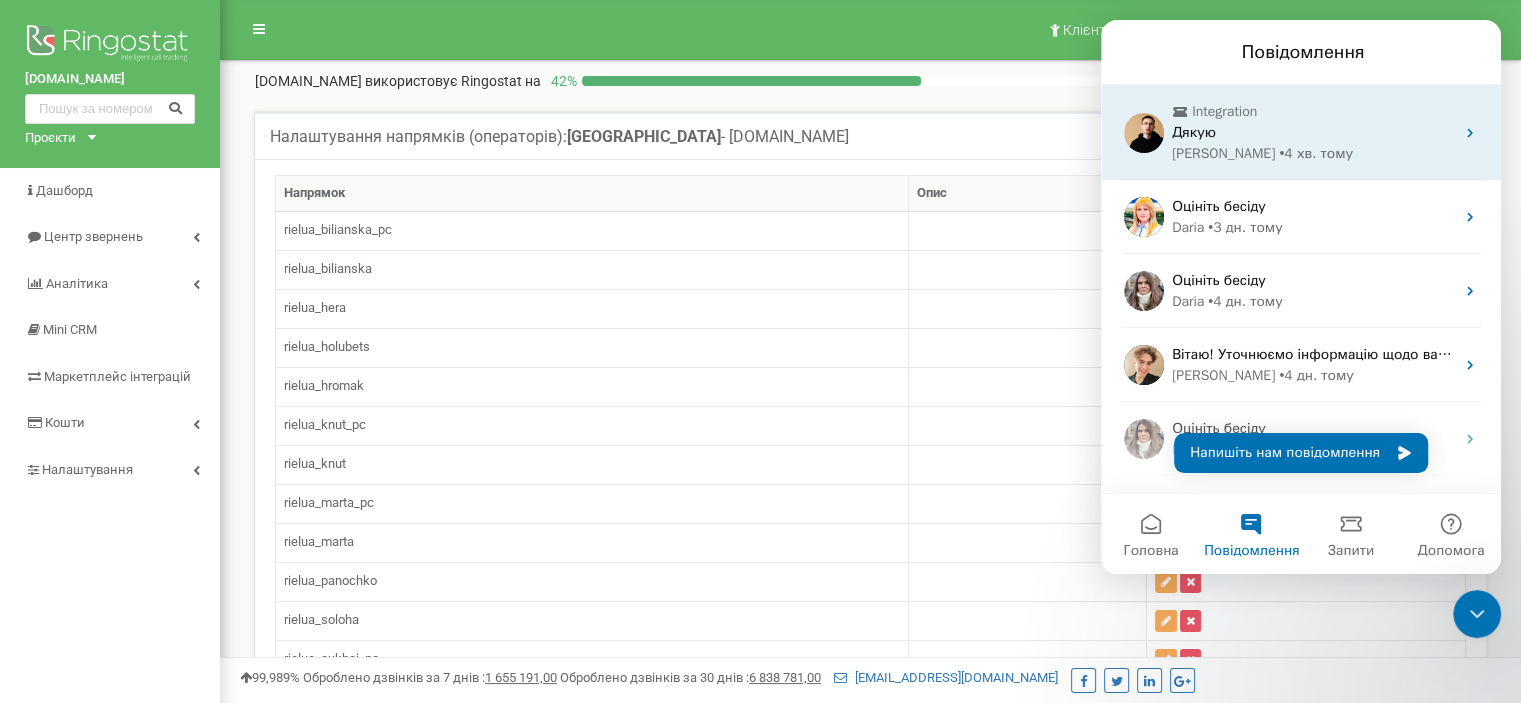 click on "•  4 хв. тому" at bounding box center (1316, 153) 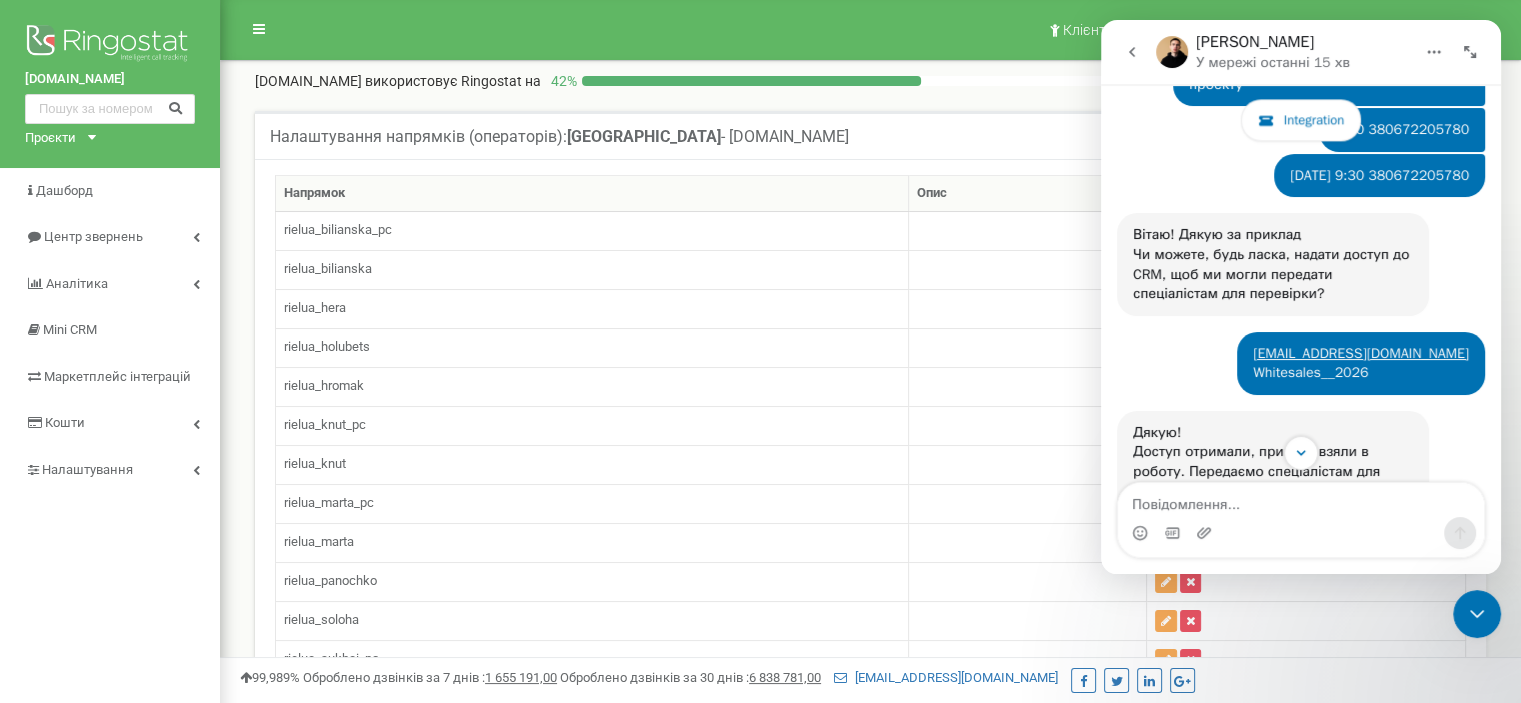 scroll, scrollTop: 2608, scrollLeft: 0, axis: vertical 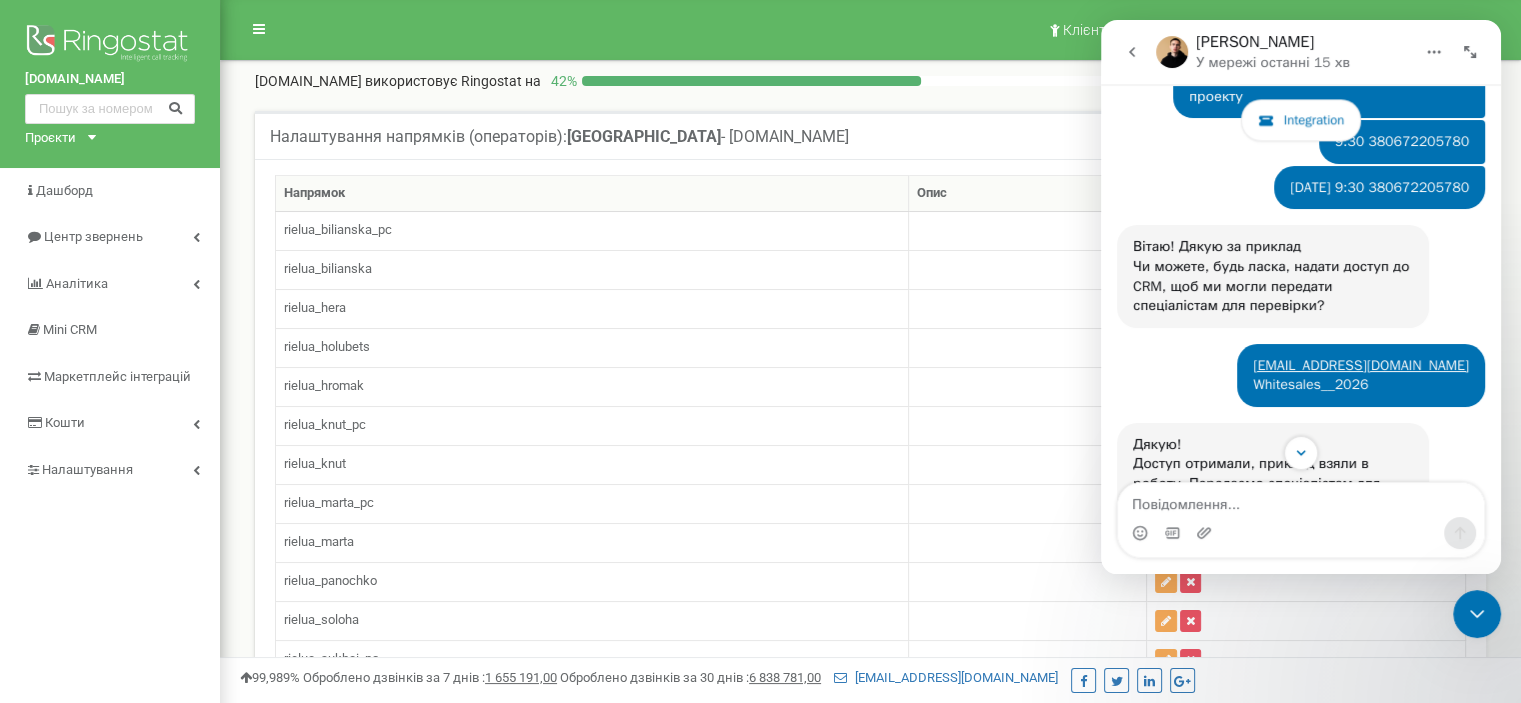click at bounding box center [1132, 52] 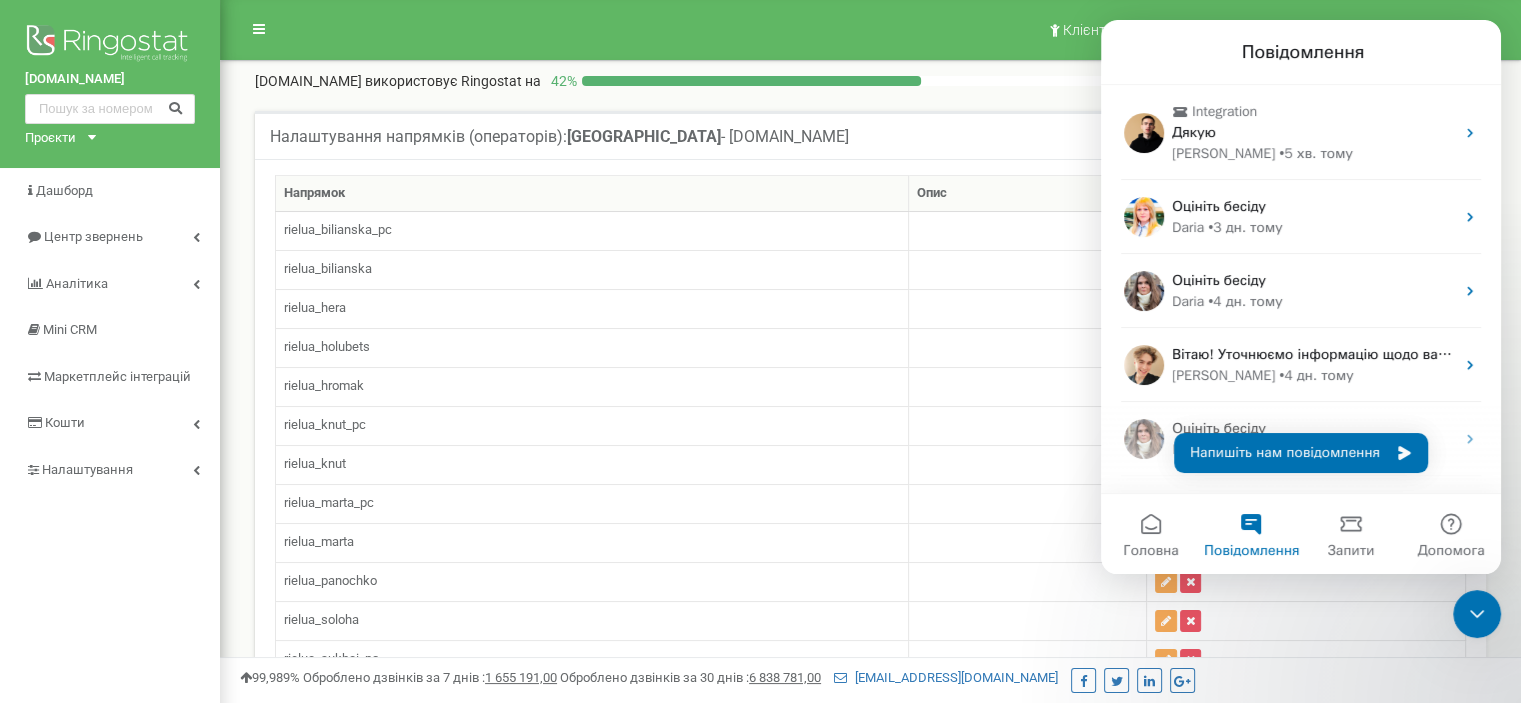 scroll, scrollTop: 0, scrollLeft: 0, axis: both 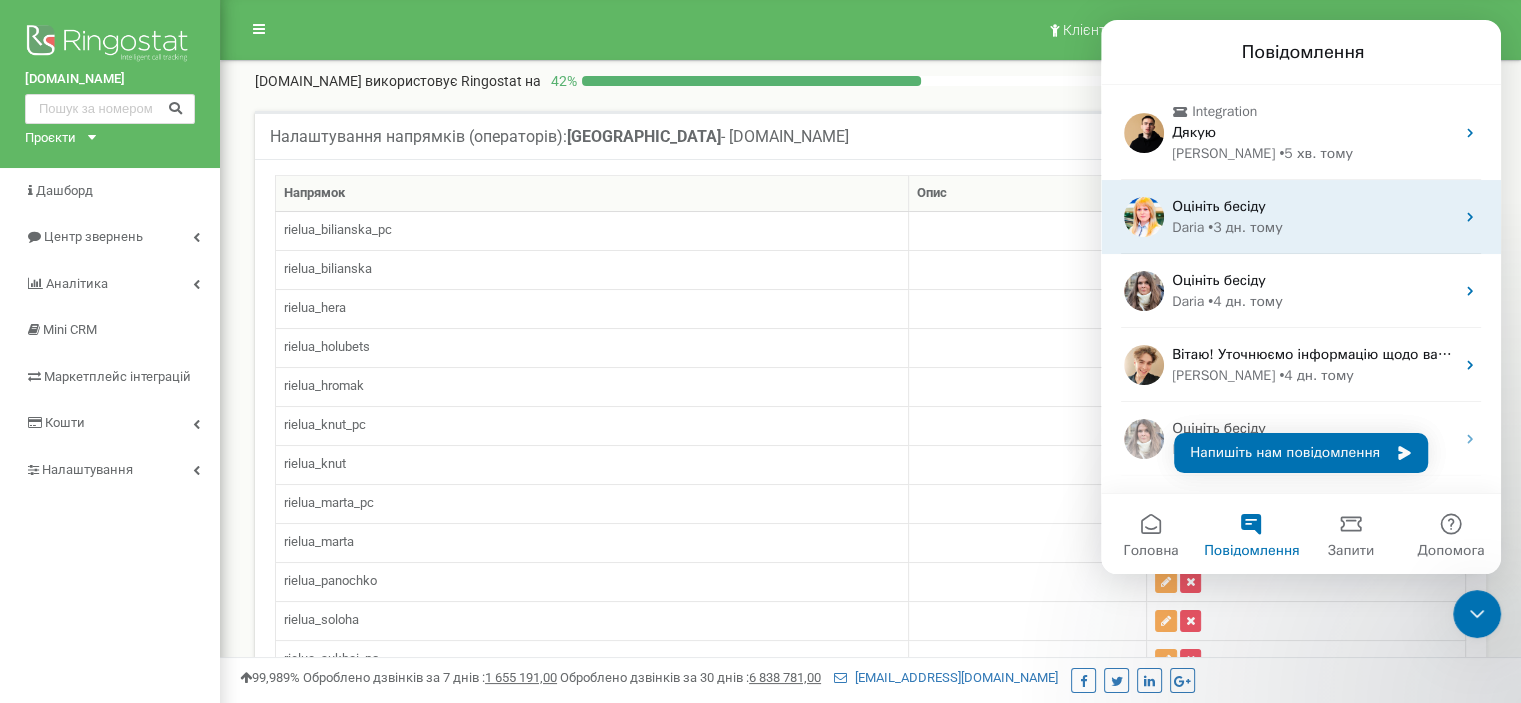 click on "•  3 дн. тому" at bounding box center (1245, 227) 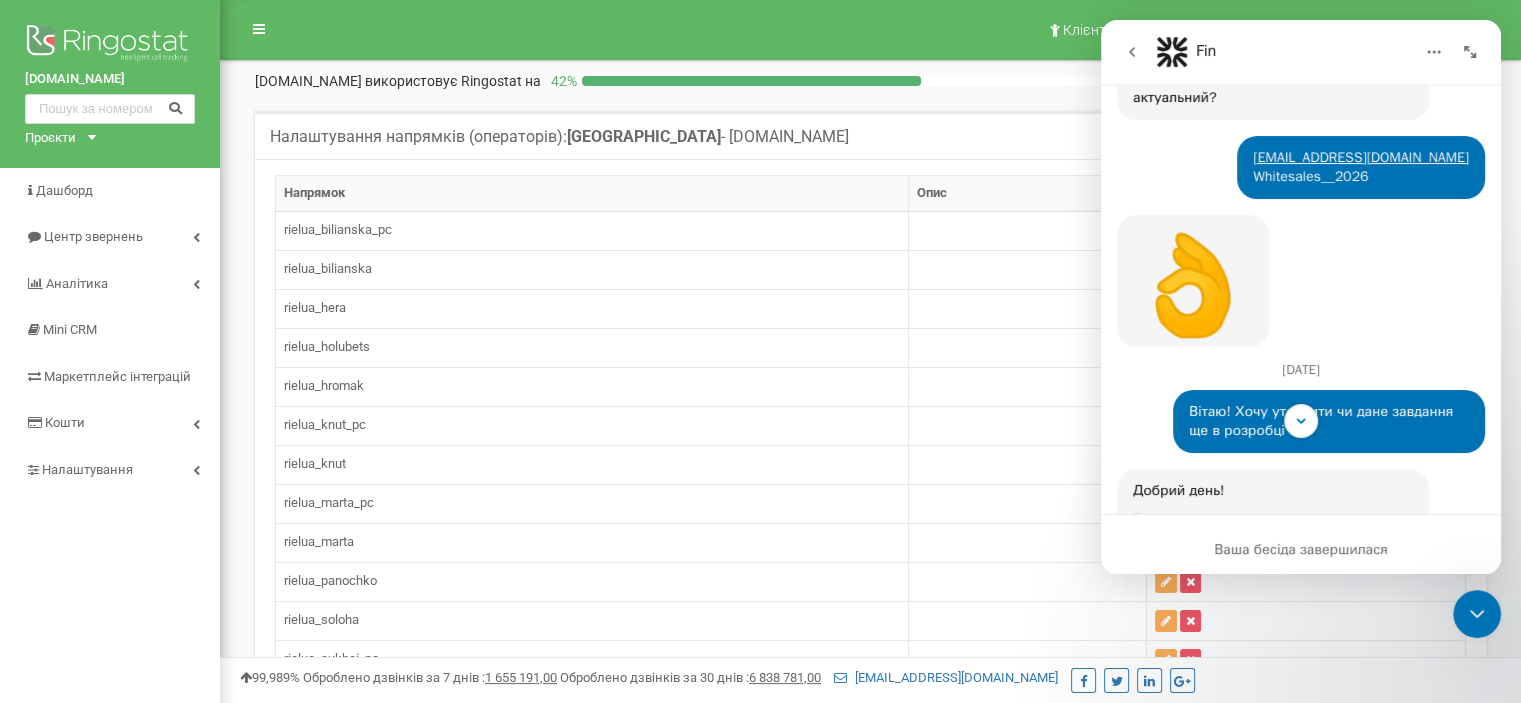 scroll, scrollTop: 3528, scrollLeft: 0, axis: vertical 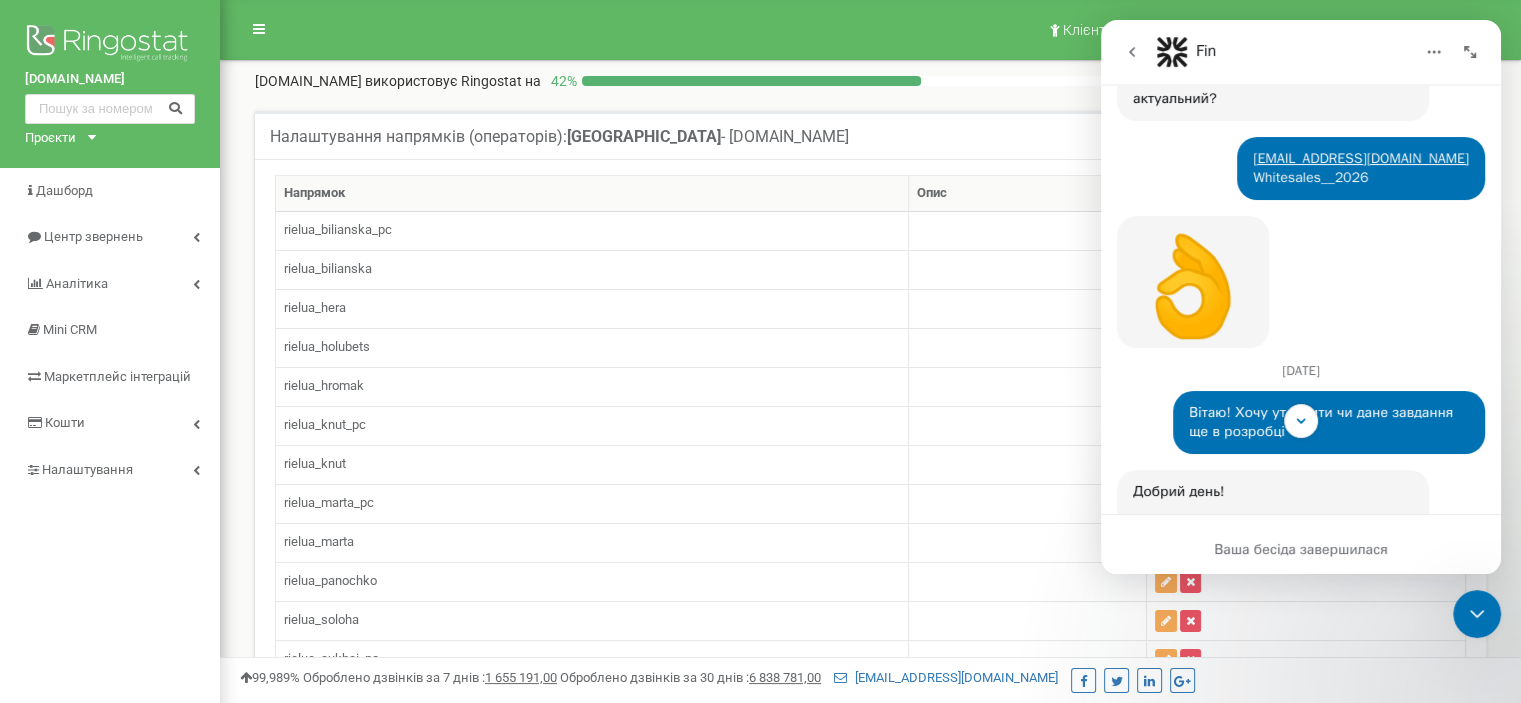 click 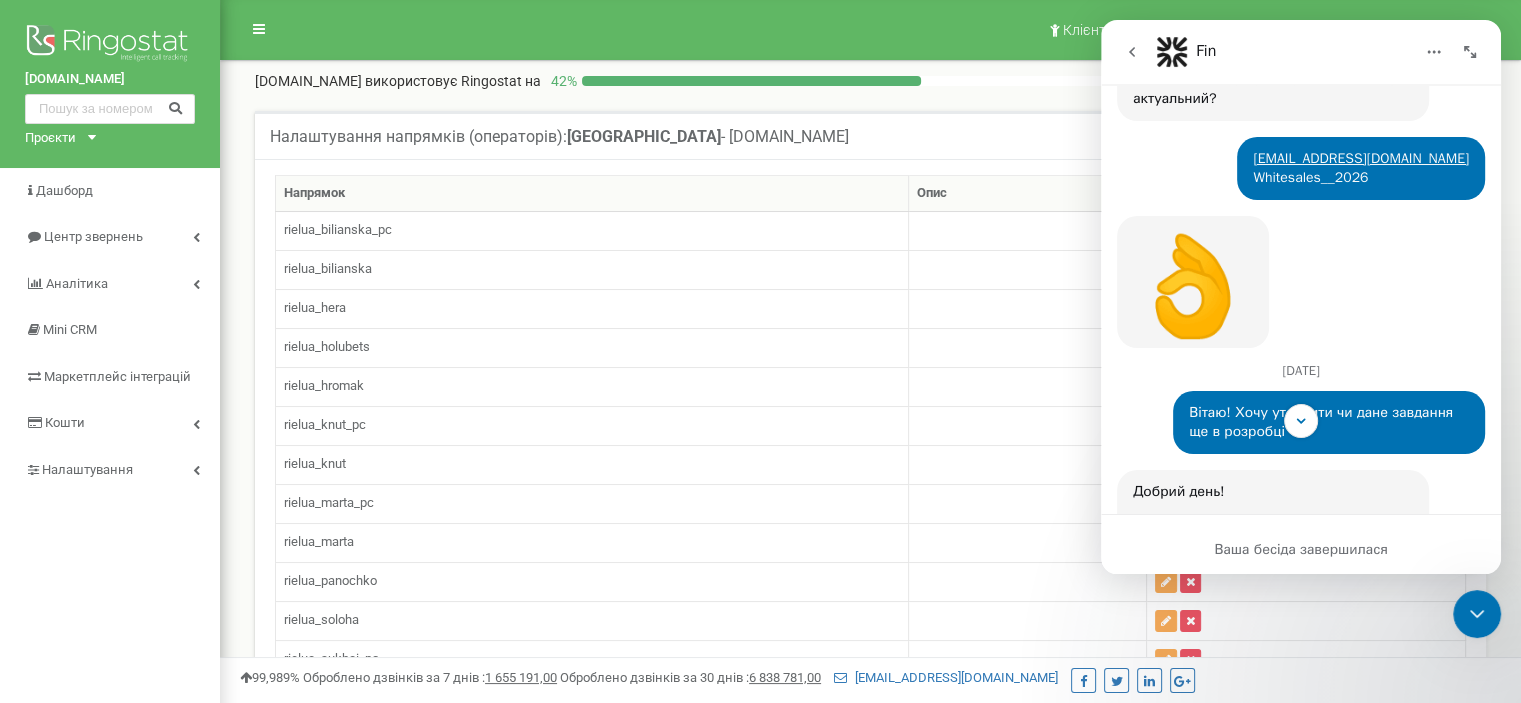 scroll, scrollTop: 0, scrollLeft: 0, axis: both 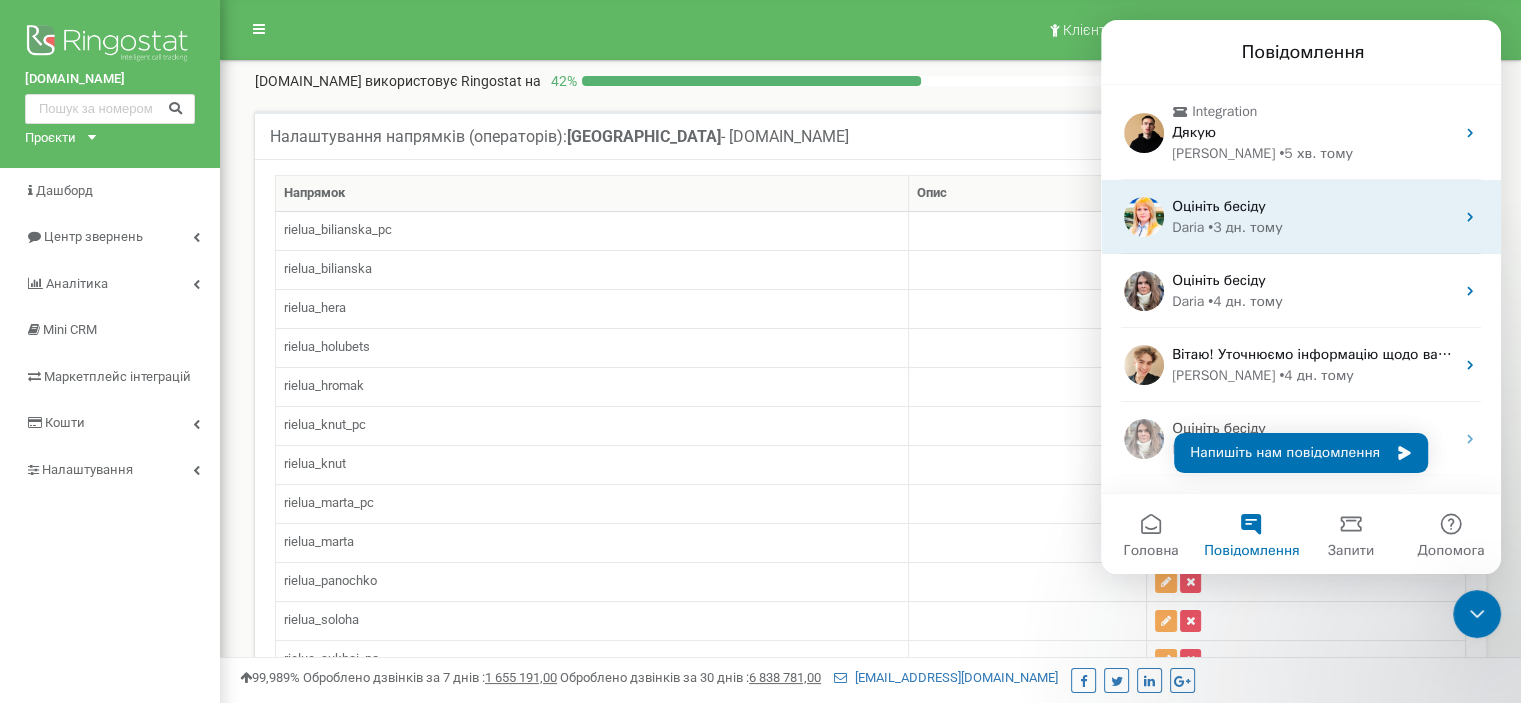click on "Оцініть бесіду" at bounding box center (1219, 206) 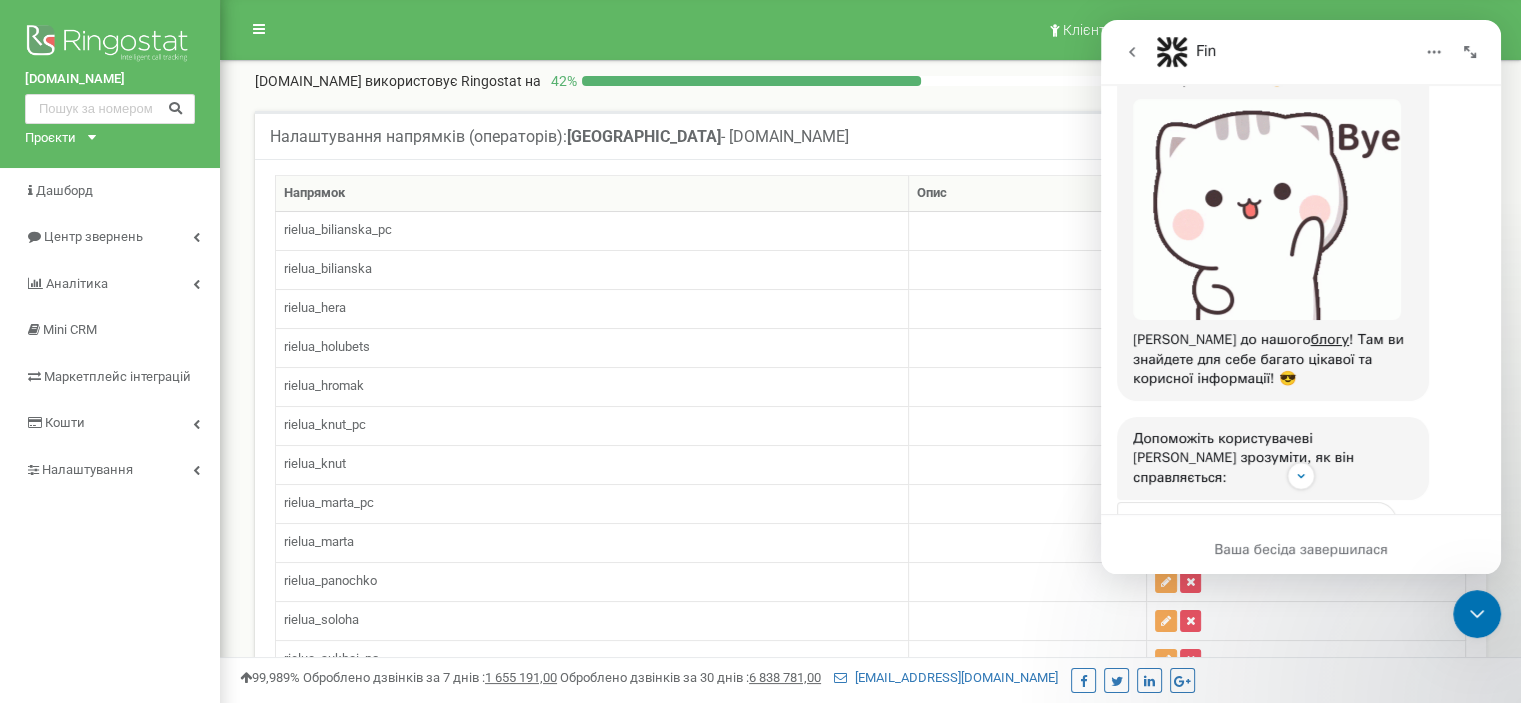 scroll, scrollTop: 4793, scrollLeft: 0, axis: vertical 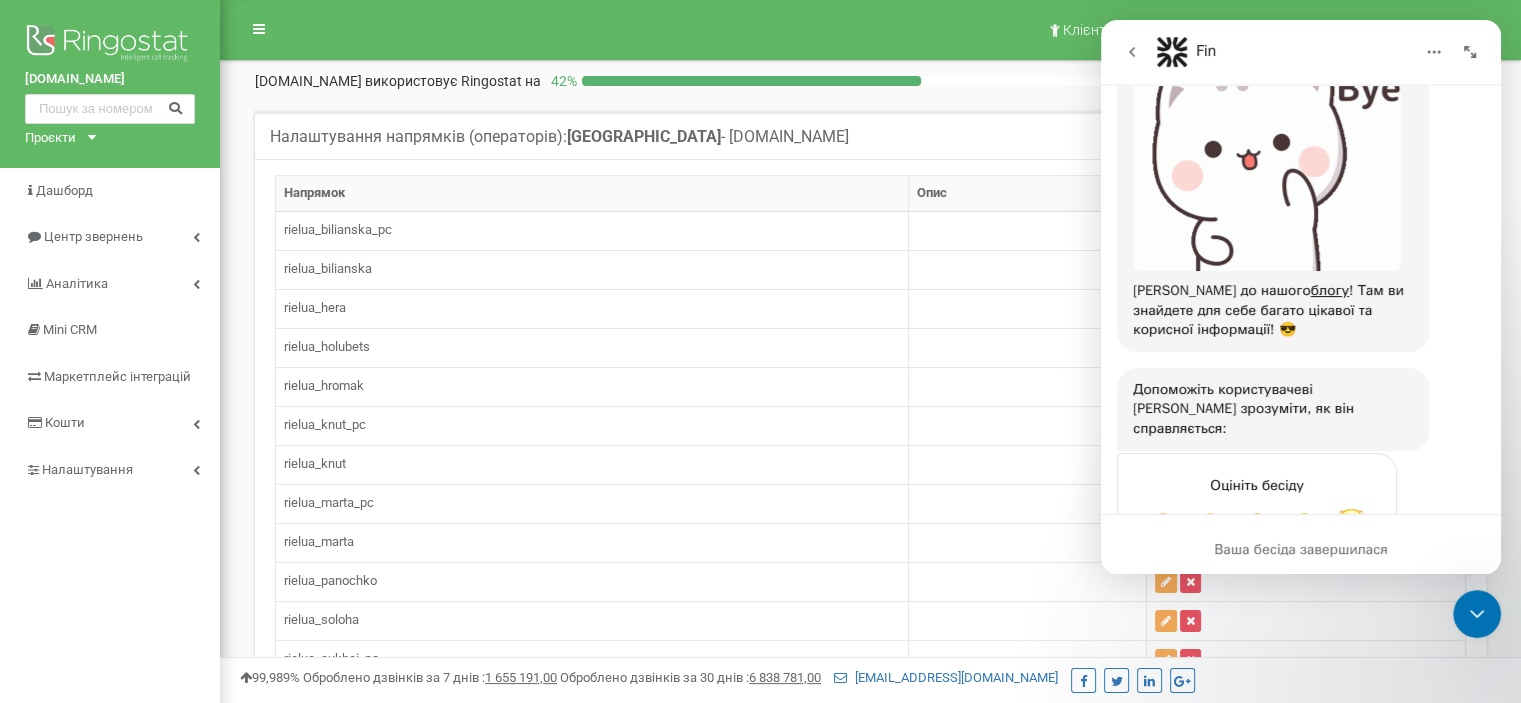 click at bounding box center (1351, 526) 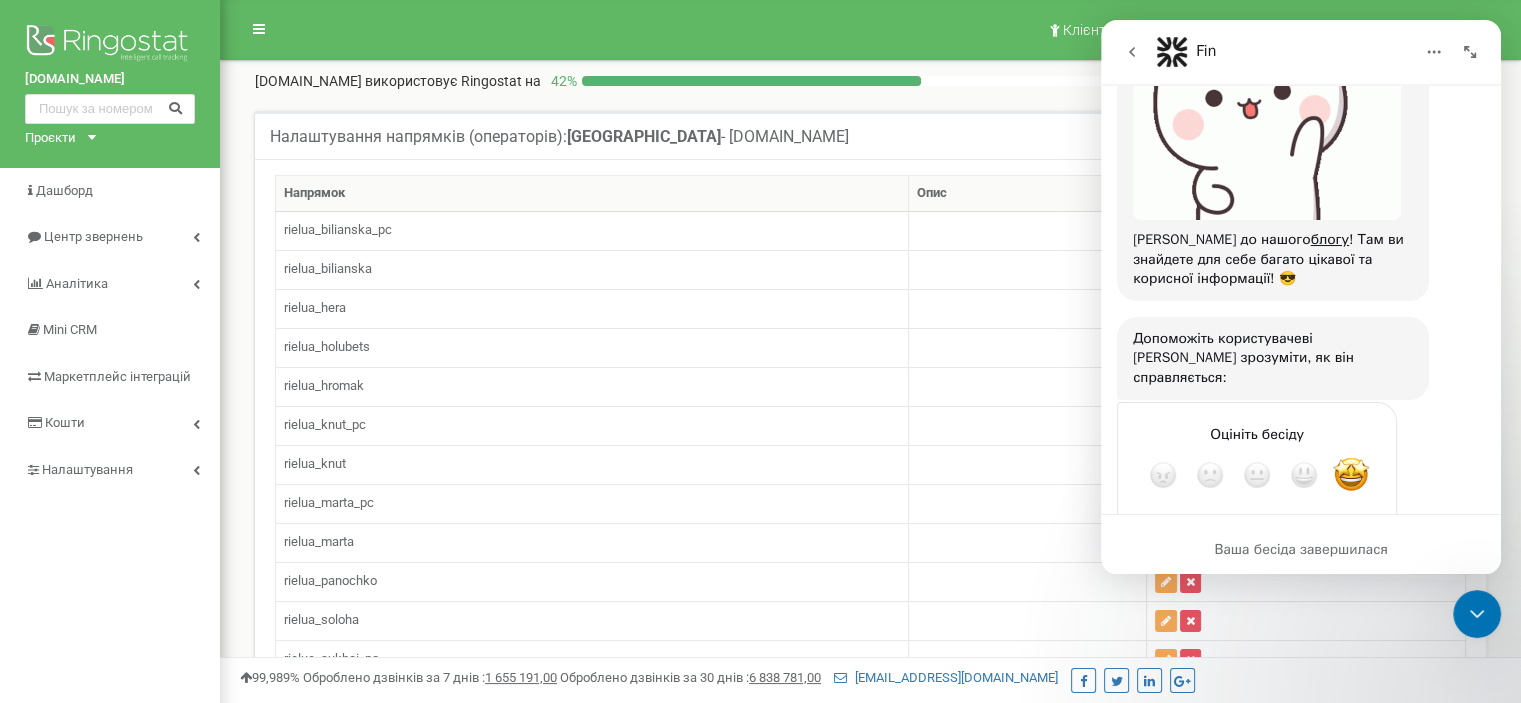scroll, scrollTop: 4847, scrollLeft: 0, axis: vertical 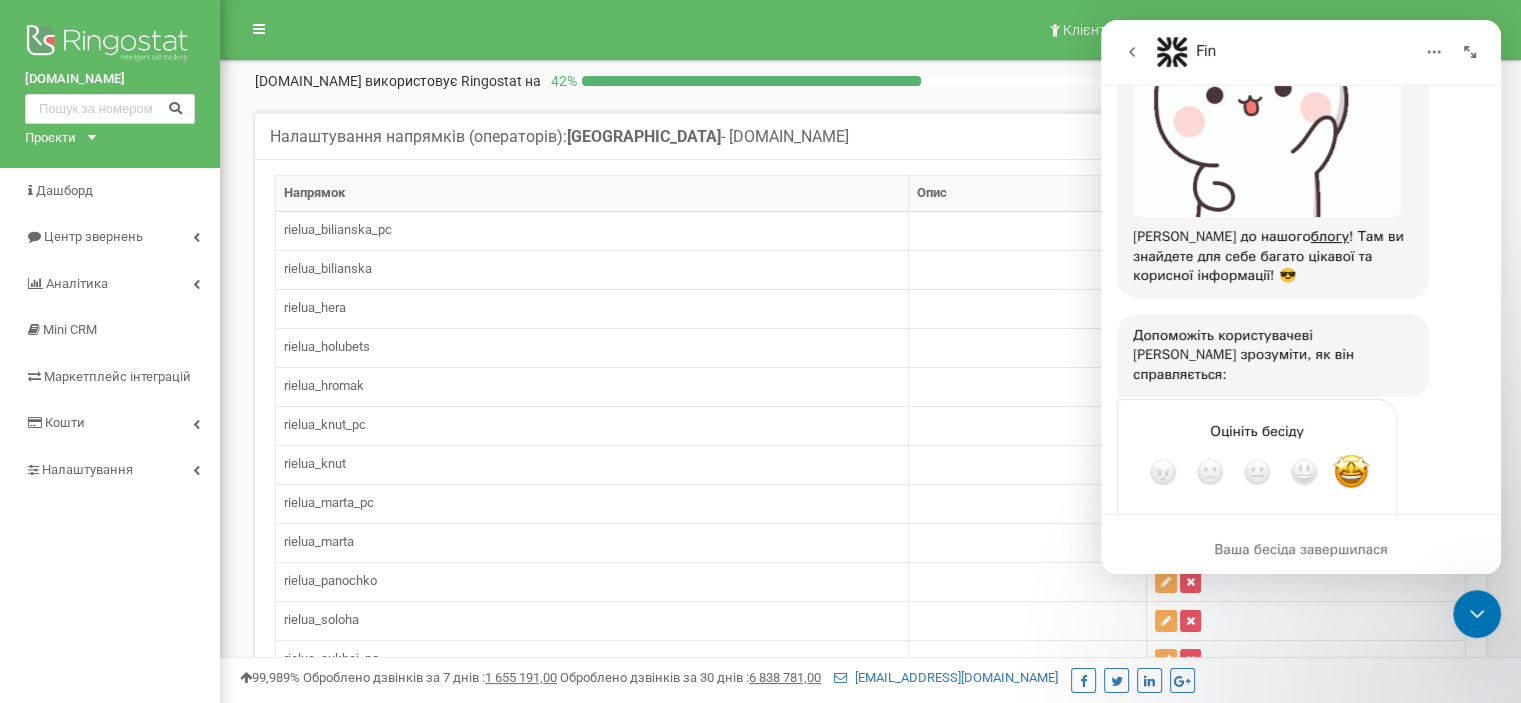 click 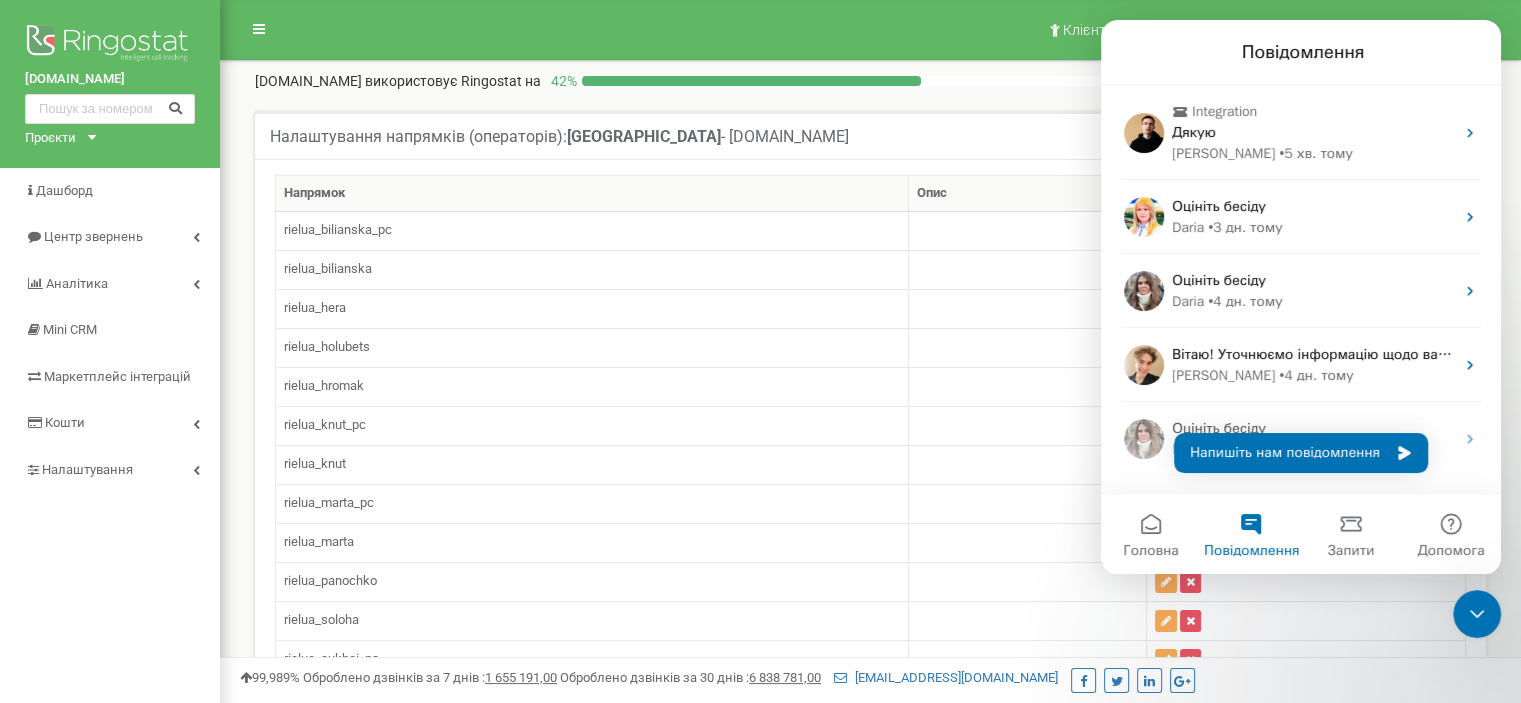 scroll, scrollTop: 0, scrollLeft: 0, axis: both 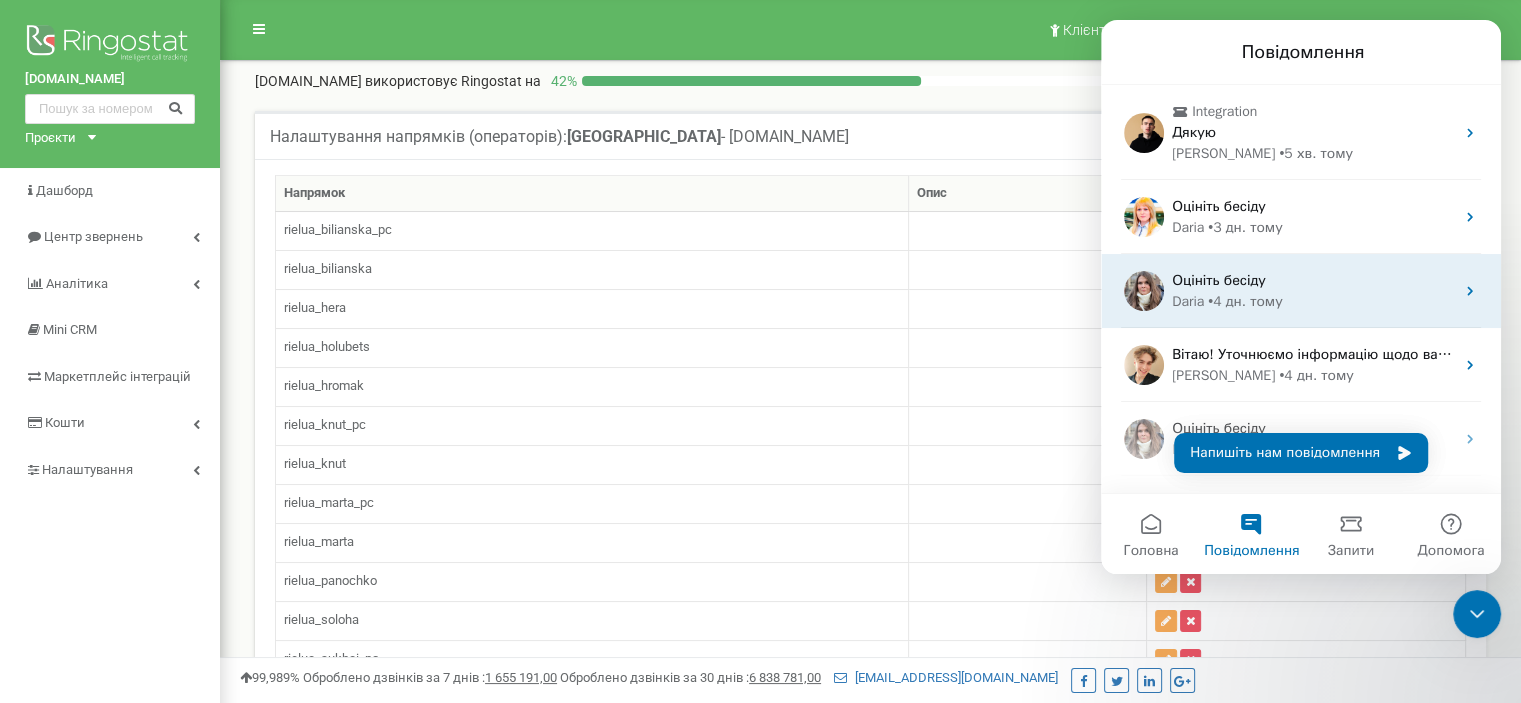click on "Оцініть бесіду" at bounding box center (1219, 280) 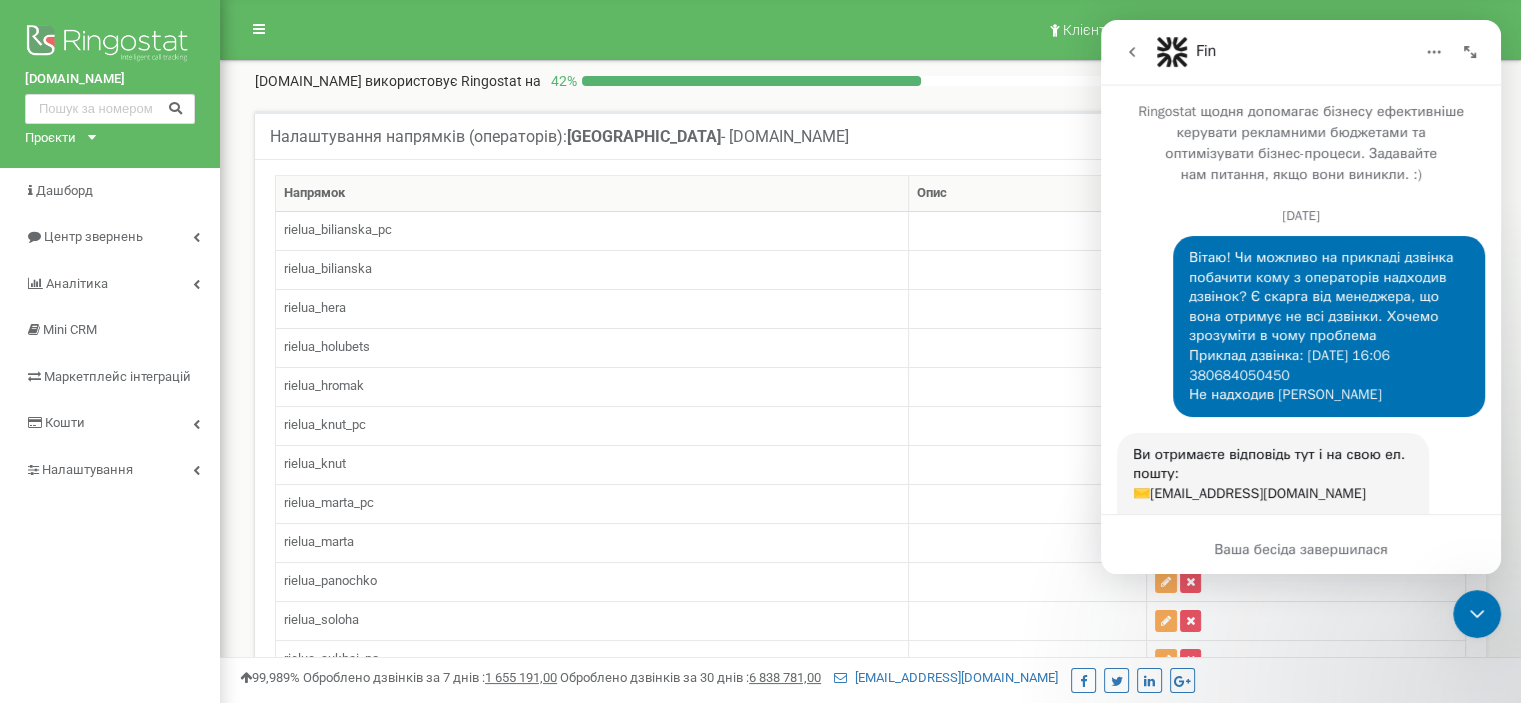 scroll, scrollTop: 3, scrollLeft: 0, axis: vertical 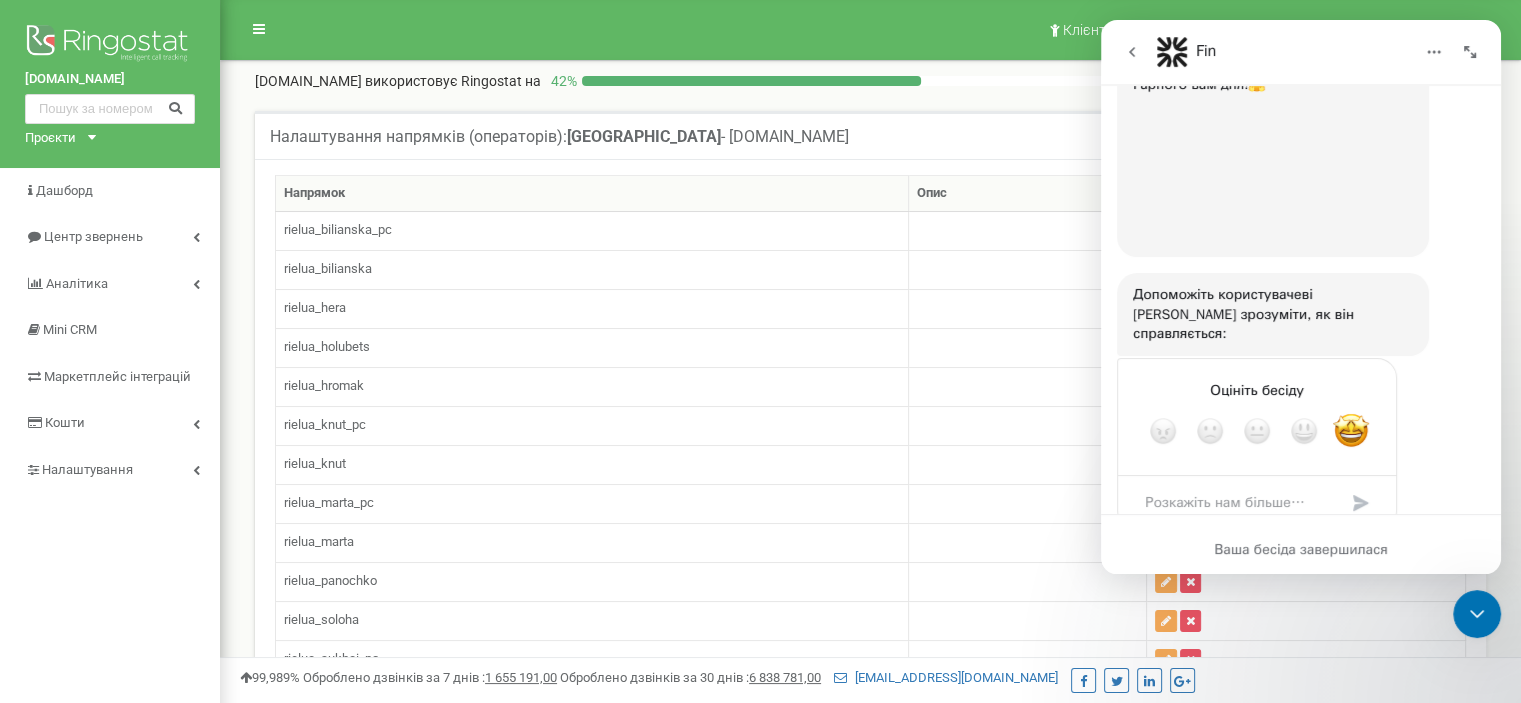 click 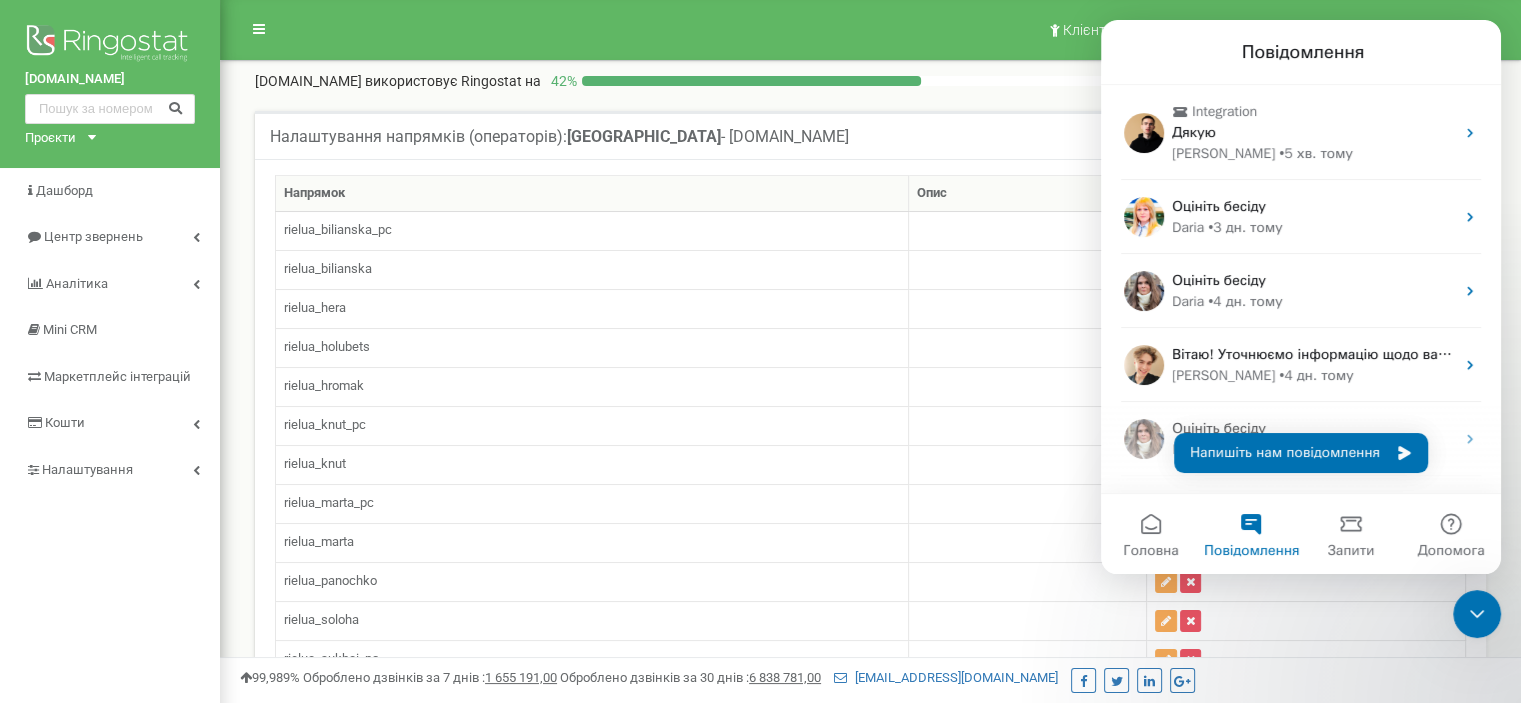 scroll, scrollTop: 2, scrollLeft: 0, axis: vertical 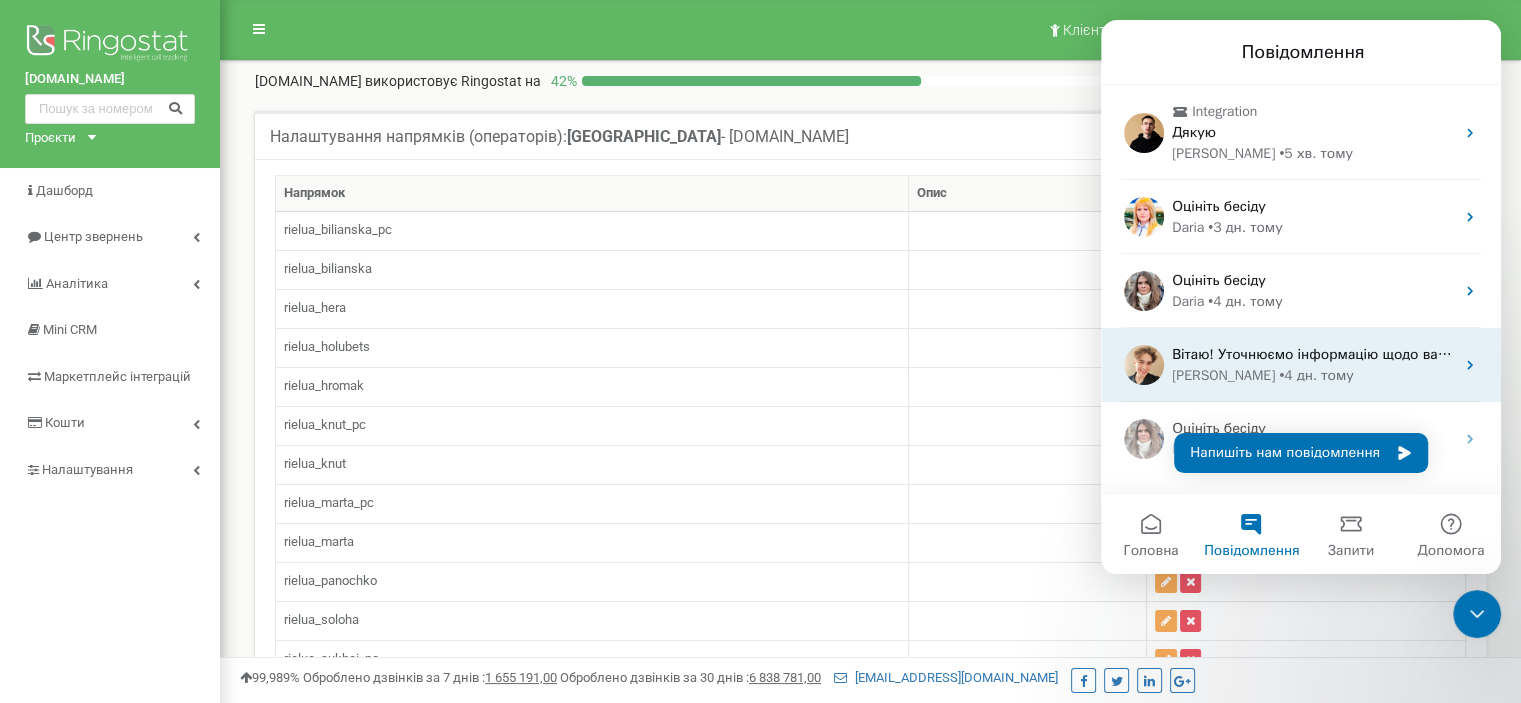 click on "Вітаю! Уточнюємо інформацію щодо вашого питання, та дамо вам відповідь по готовності" at bounding box center [1476, 354] 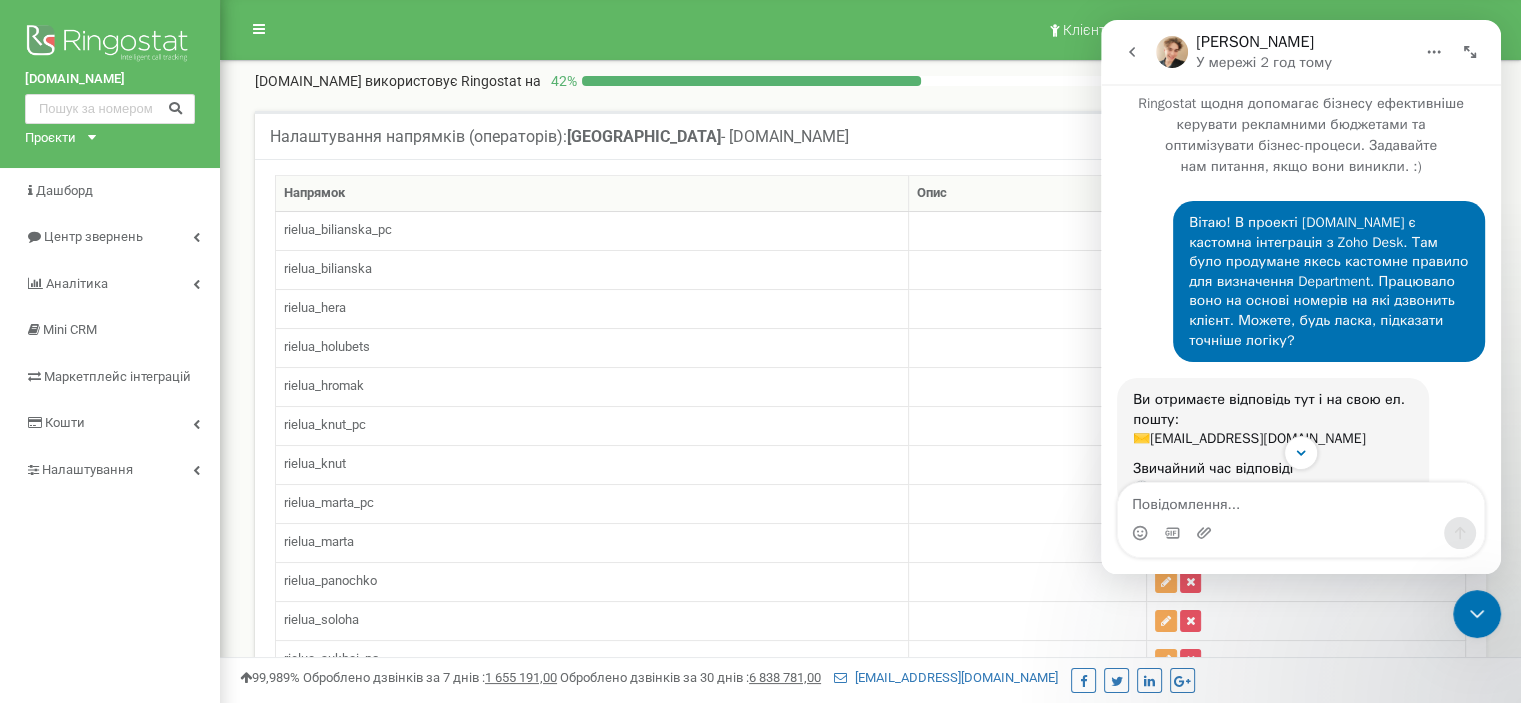 scroll, scrollTop: 273, scrollLeft: 0, axis: vertical 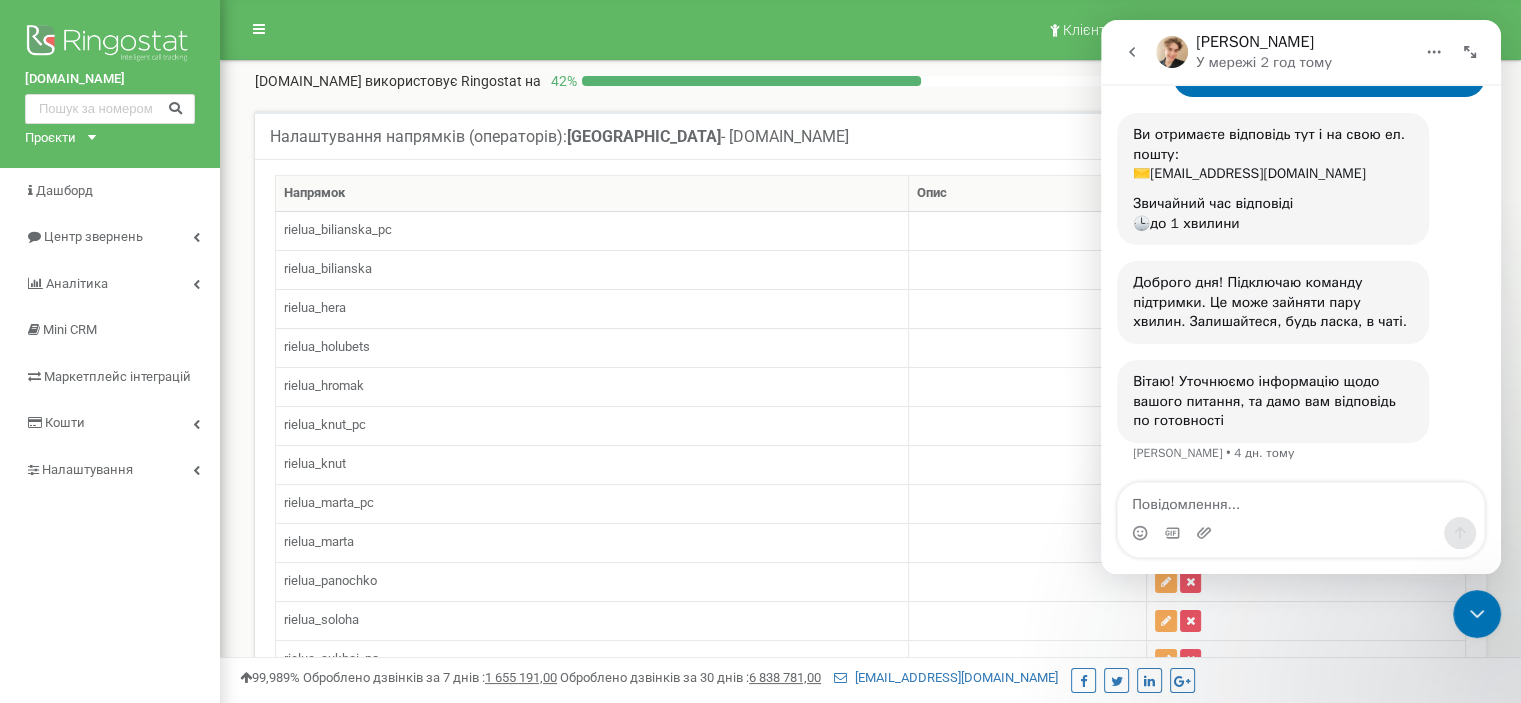 click 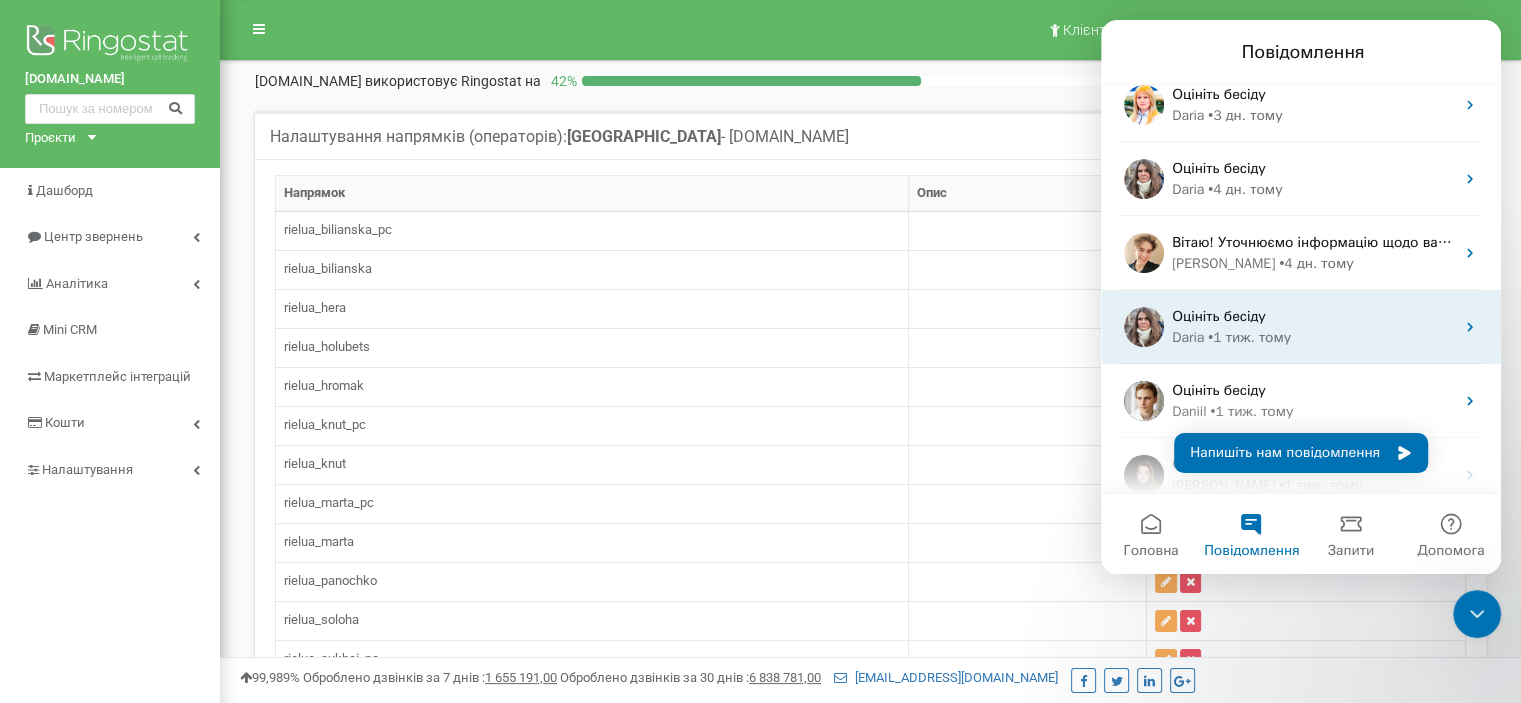 scroll, scrollTop: 110, scrollLeft: 0, axis: vertical 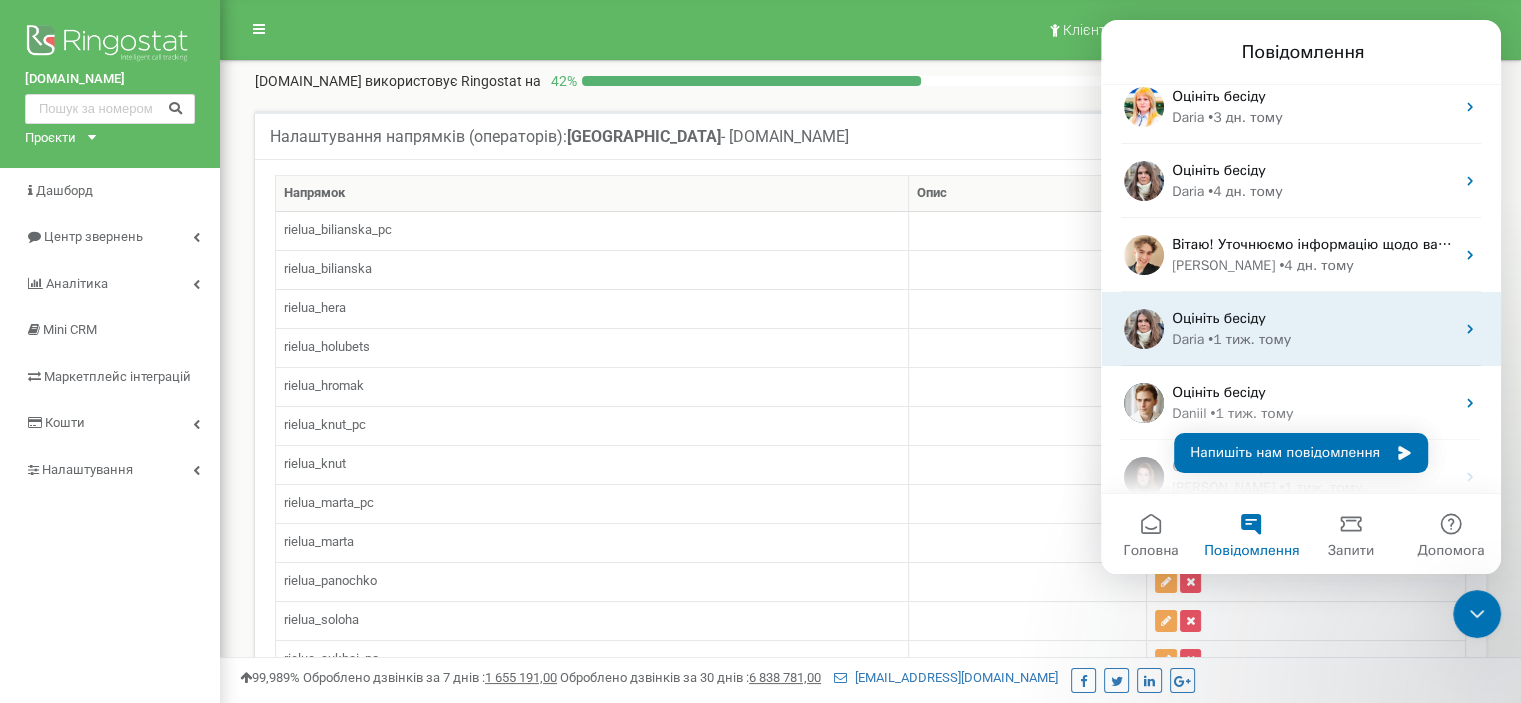 click on "•  1 тиж. тому" at bounding box center [1249, 339] 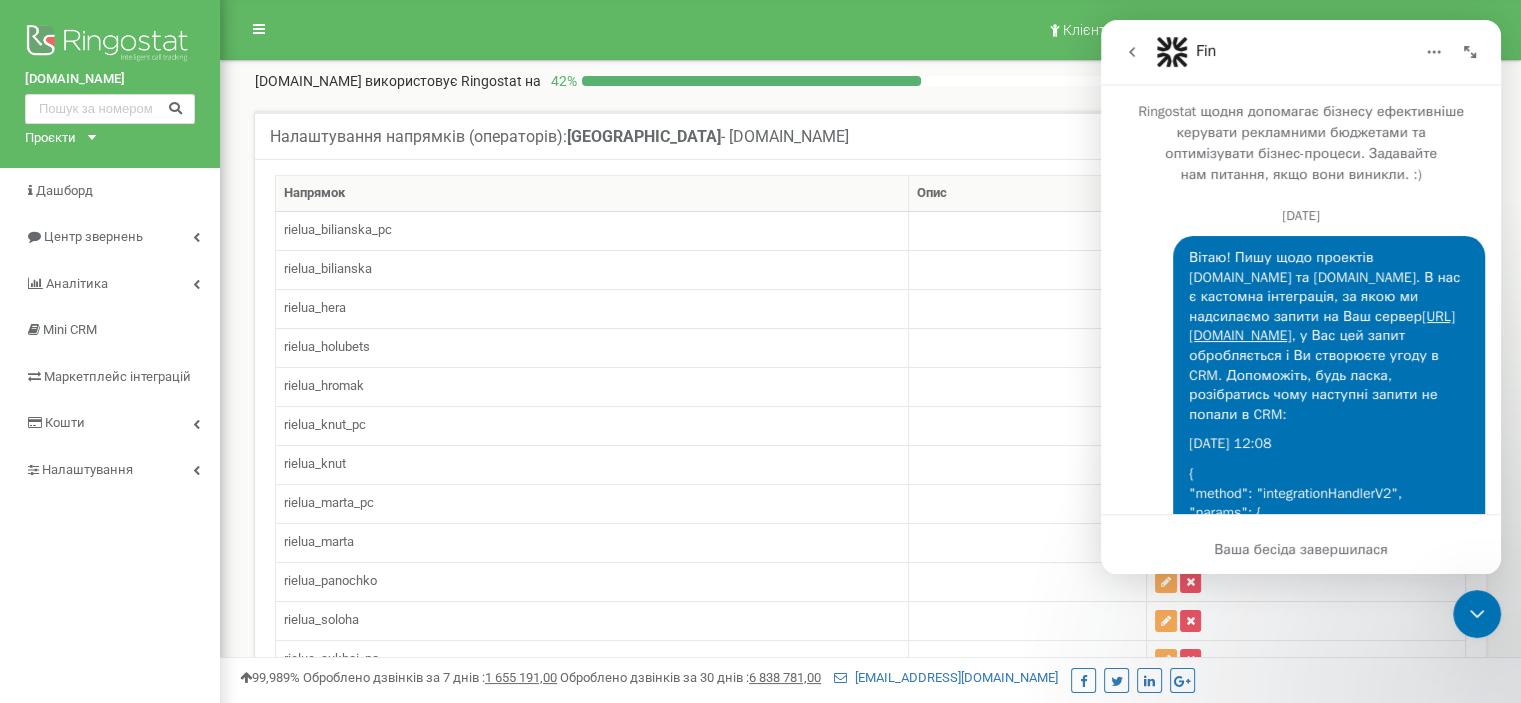 scroll, scrollTop: 3, scrollLeft: 0, axis: vertical 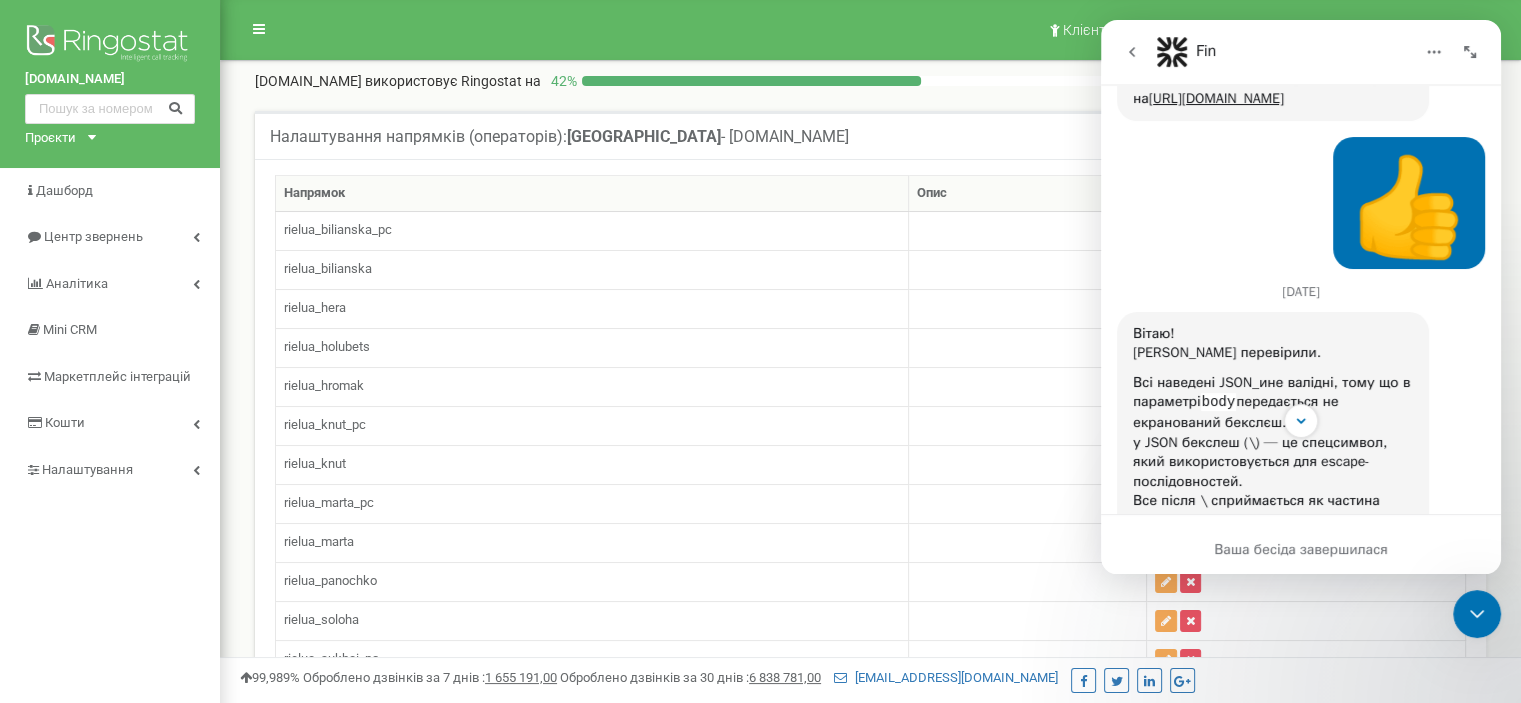 click at bounding box center (1132, 52) 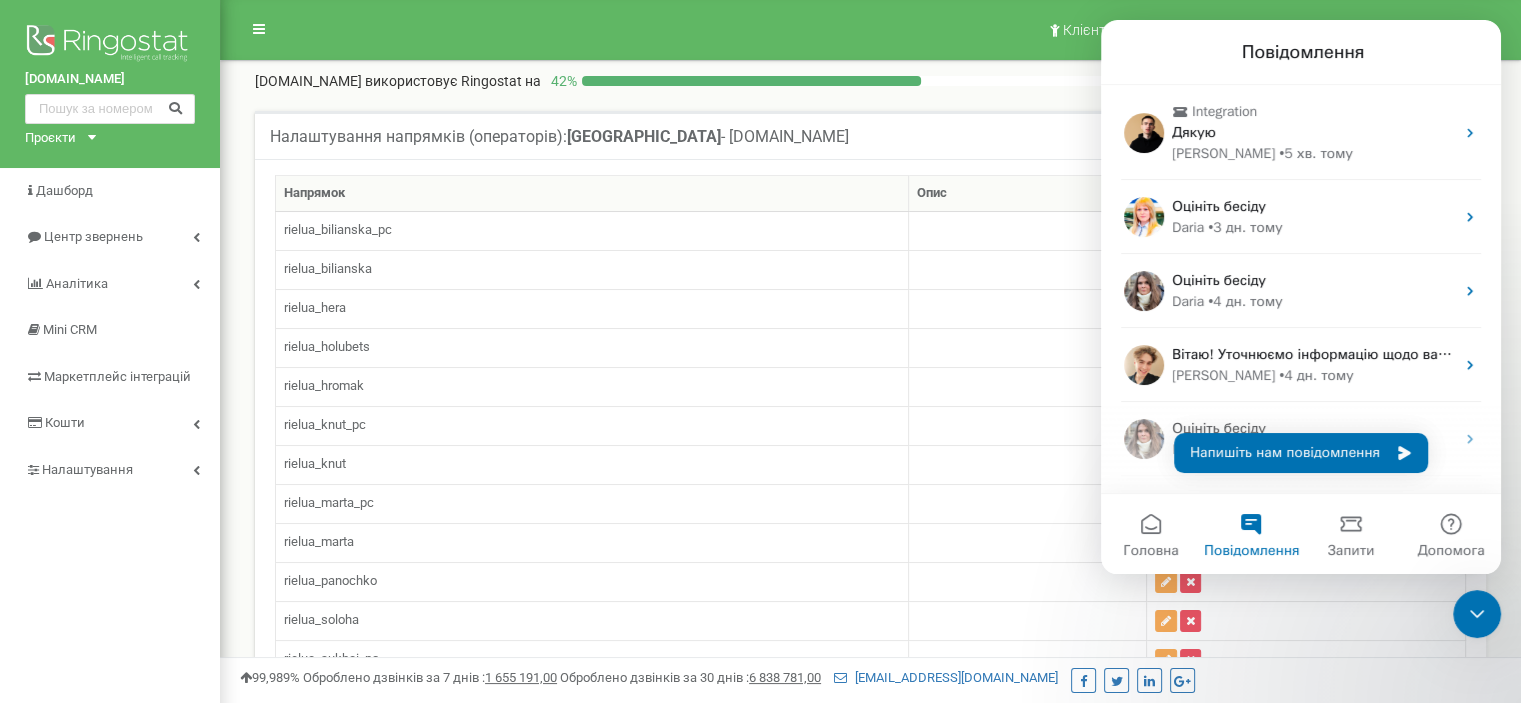 scroll, scrollTop: 2, scrollLeft: 0, axis: vertical 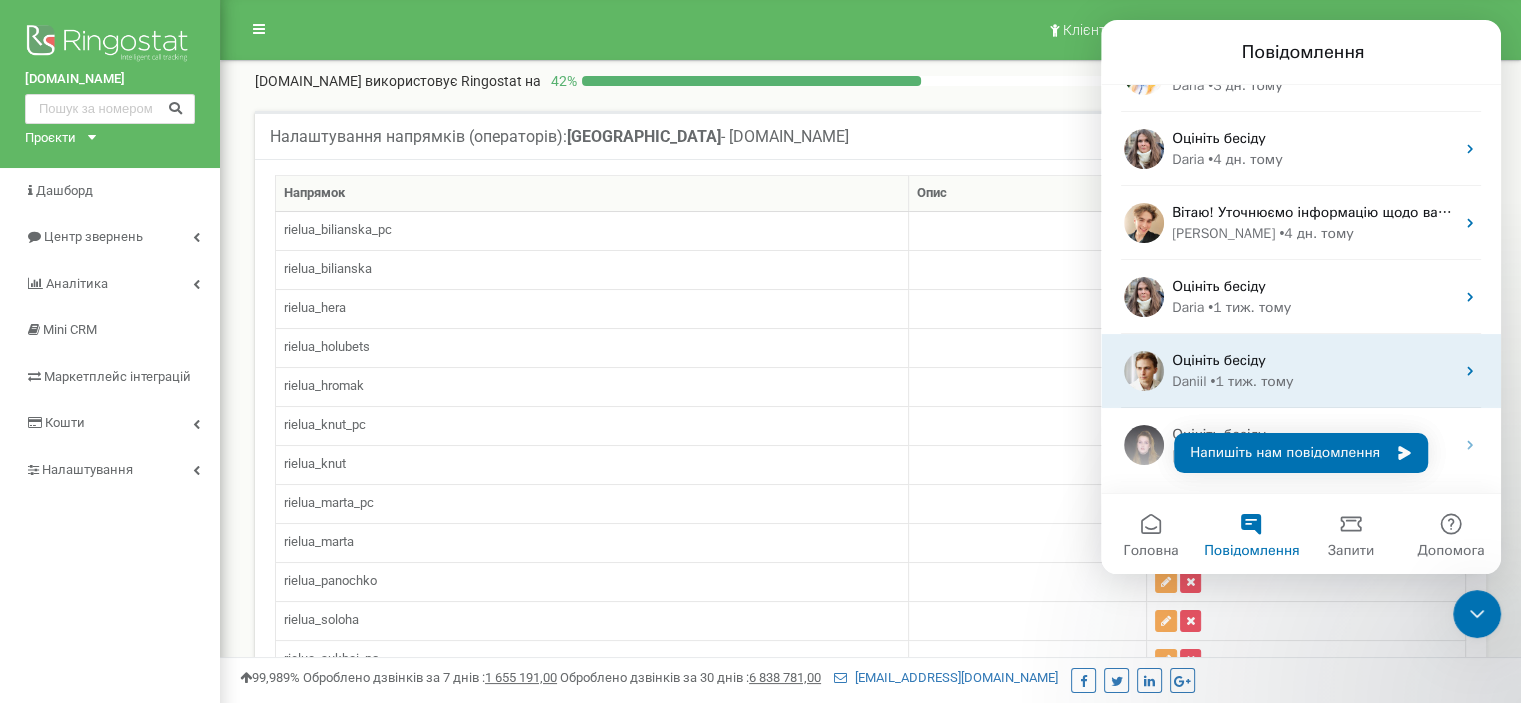 click on "Оцініть бесіду" at bounding box center (1219, 360) 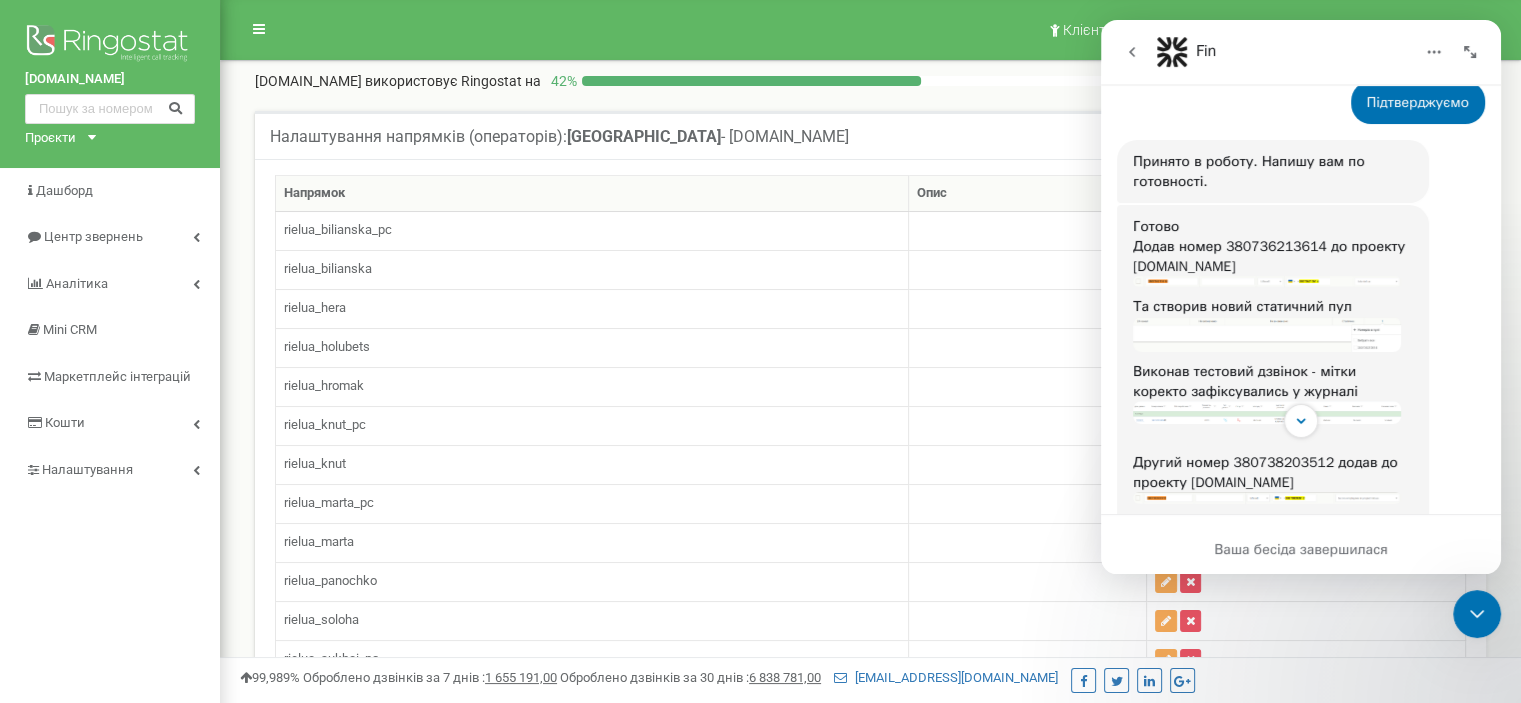 scroll 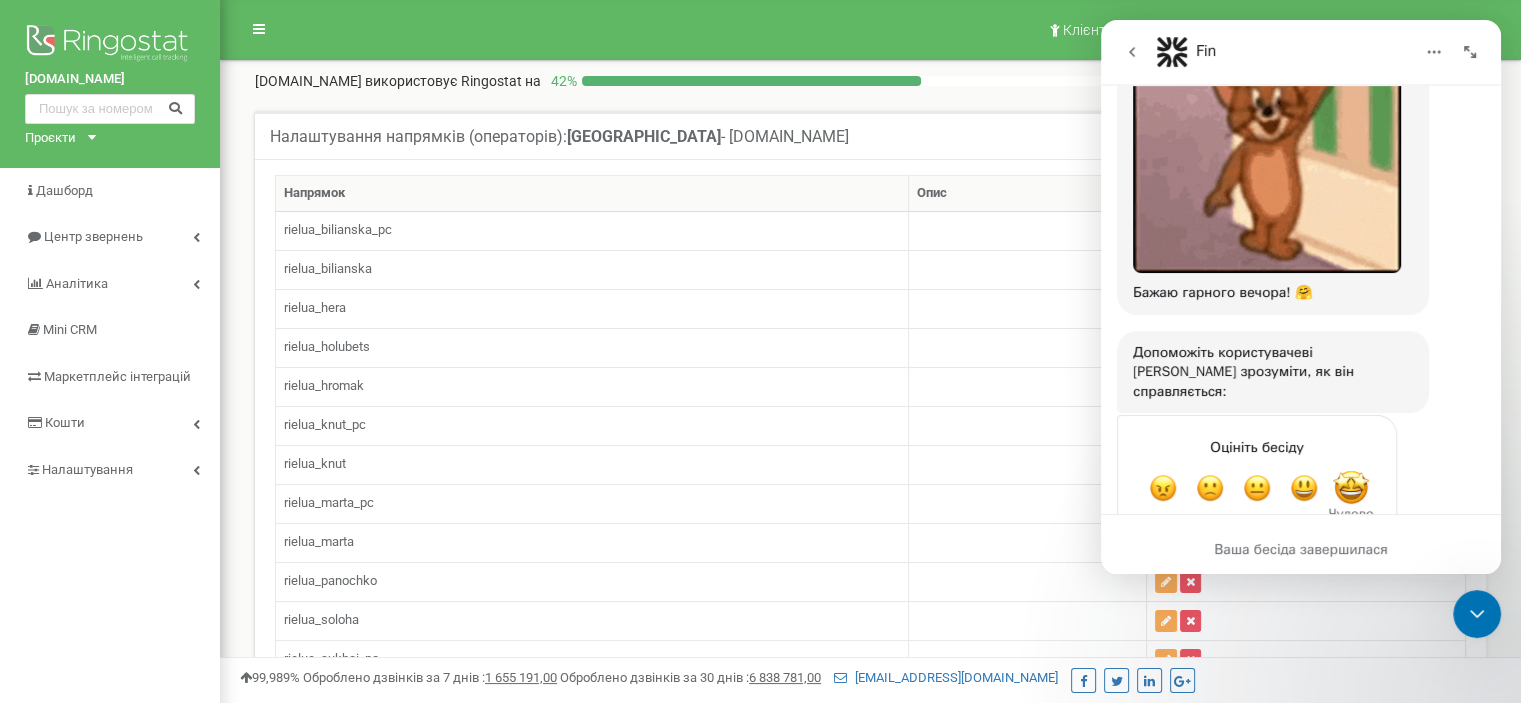 click at bounding box center [1351, 488] 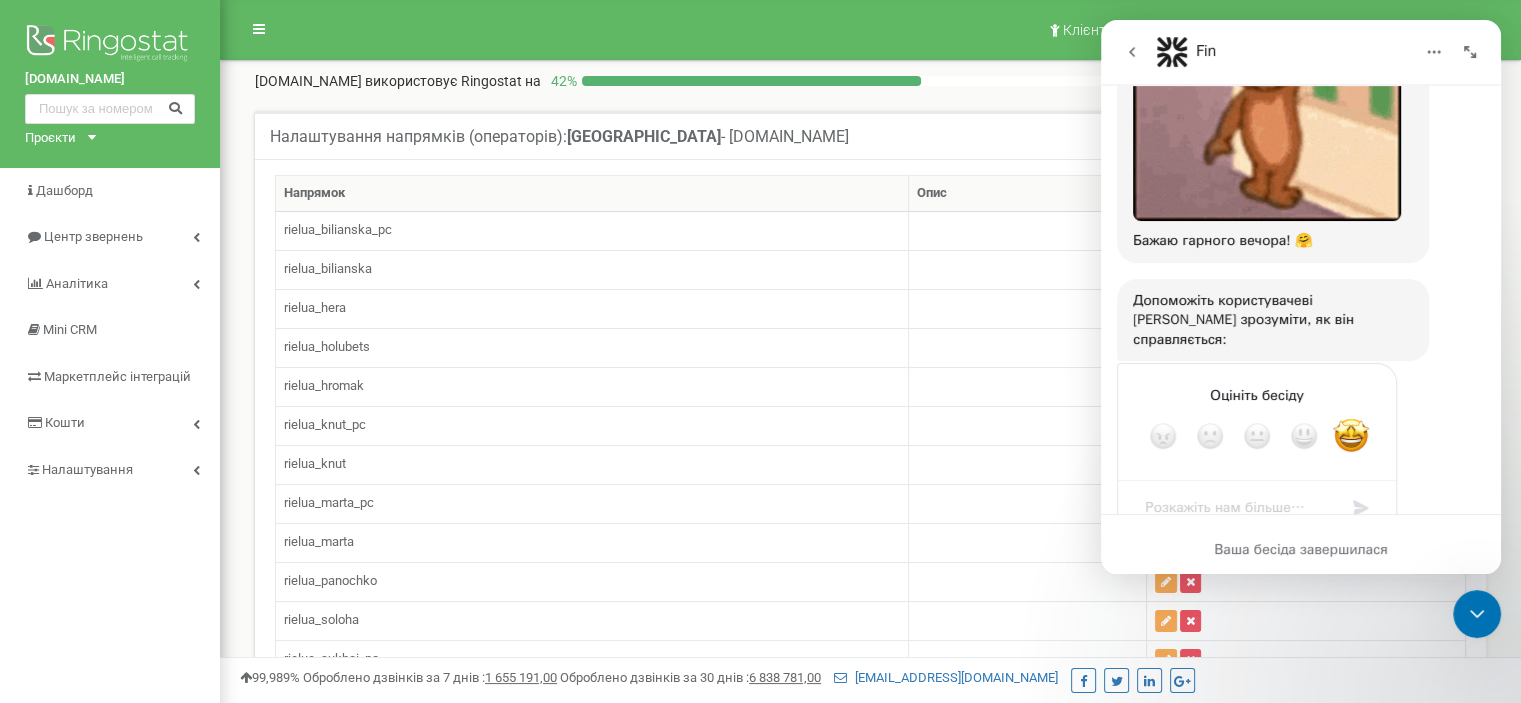 scroll, scrollTop: 2020, scrollLeft: 0, axis: vertical 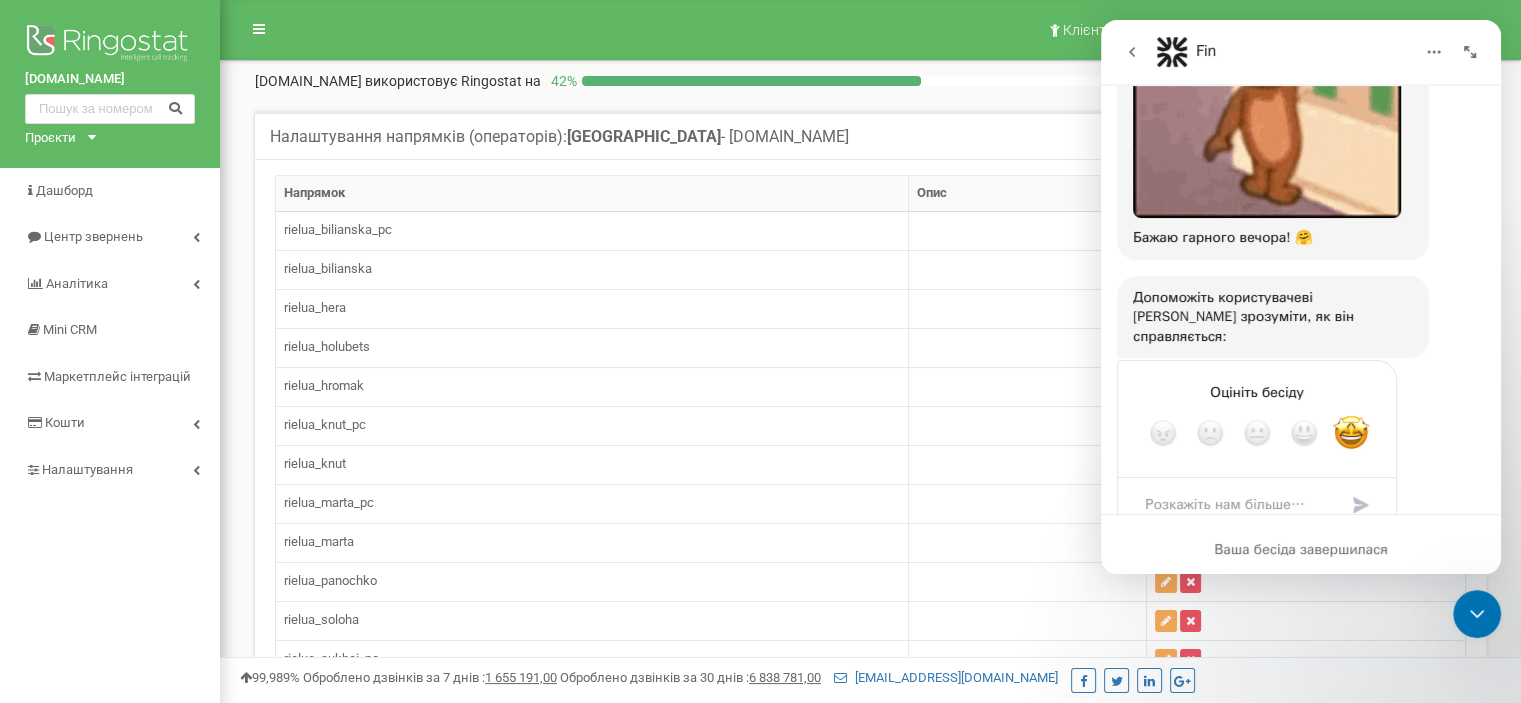 click 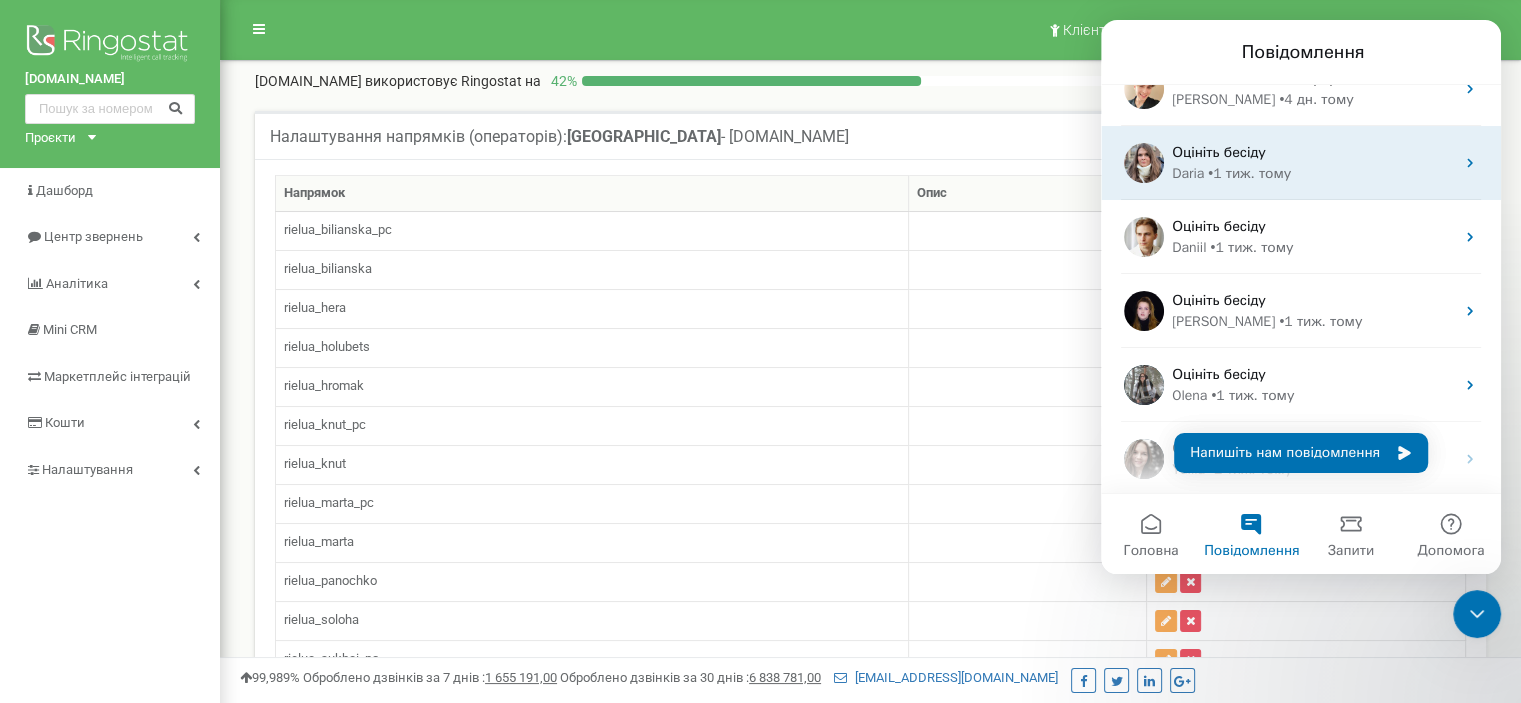 scroll, scrollTop: 275, scrollLeft: 0, axis: vertical 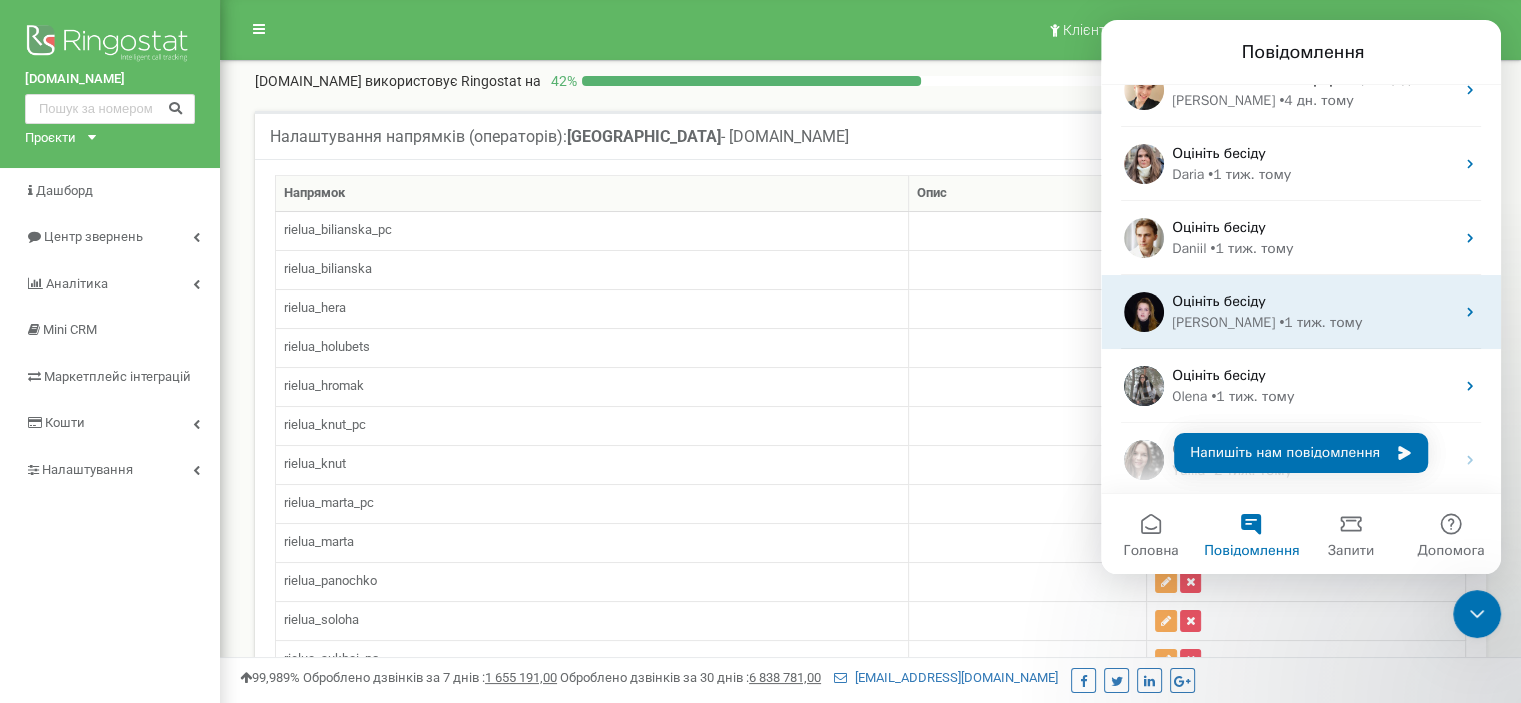 click on "•  1 тиж. тому" at bounding box center [1320, 322] 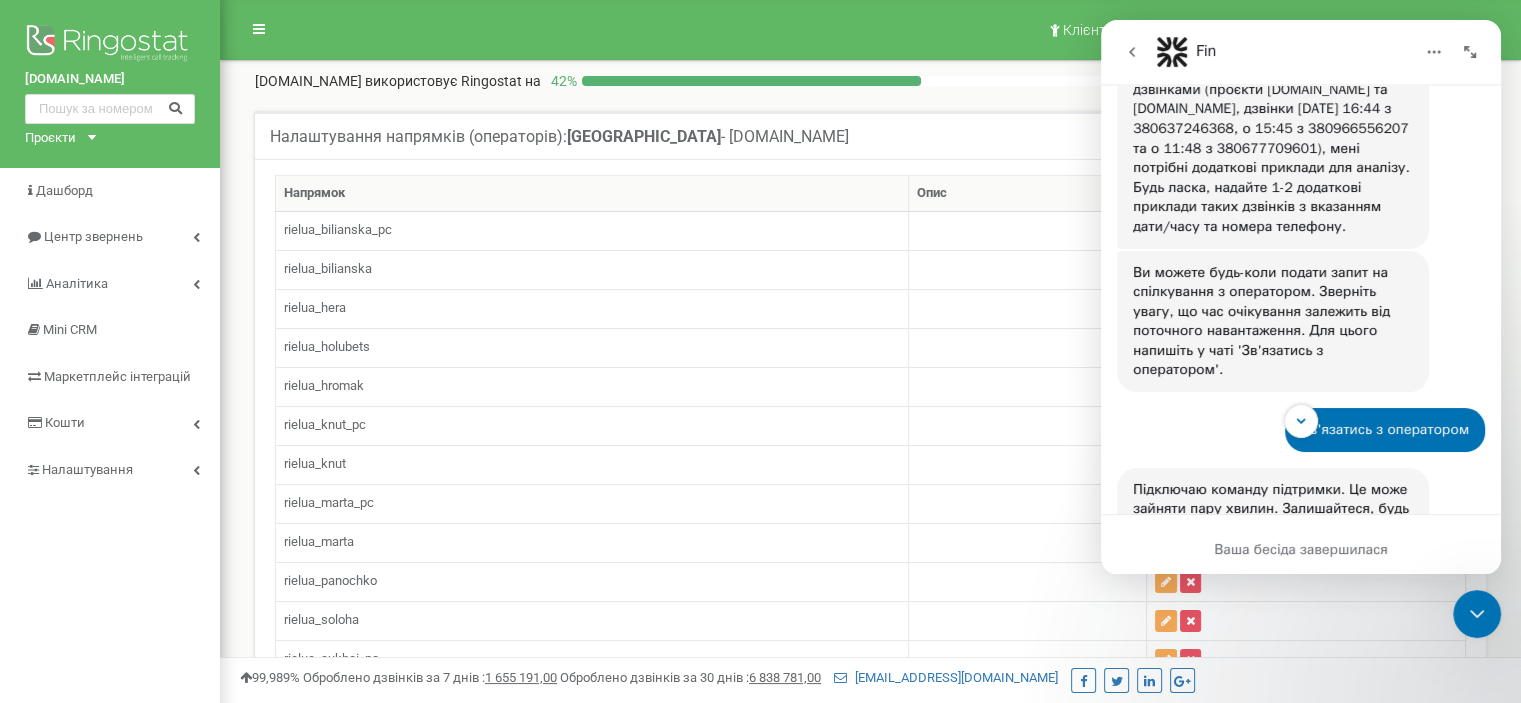 scroll, scrollTop: 1458, scrollLeft: 0, axis: vertical 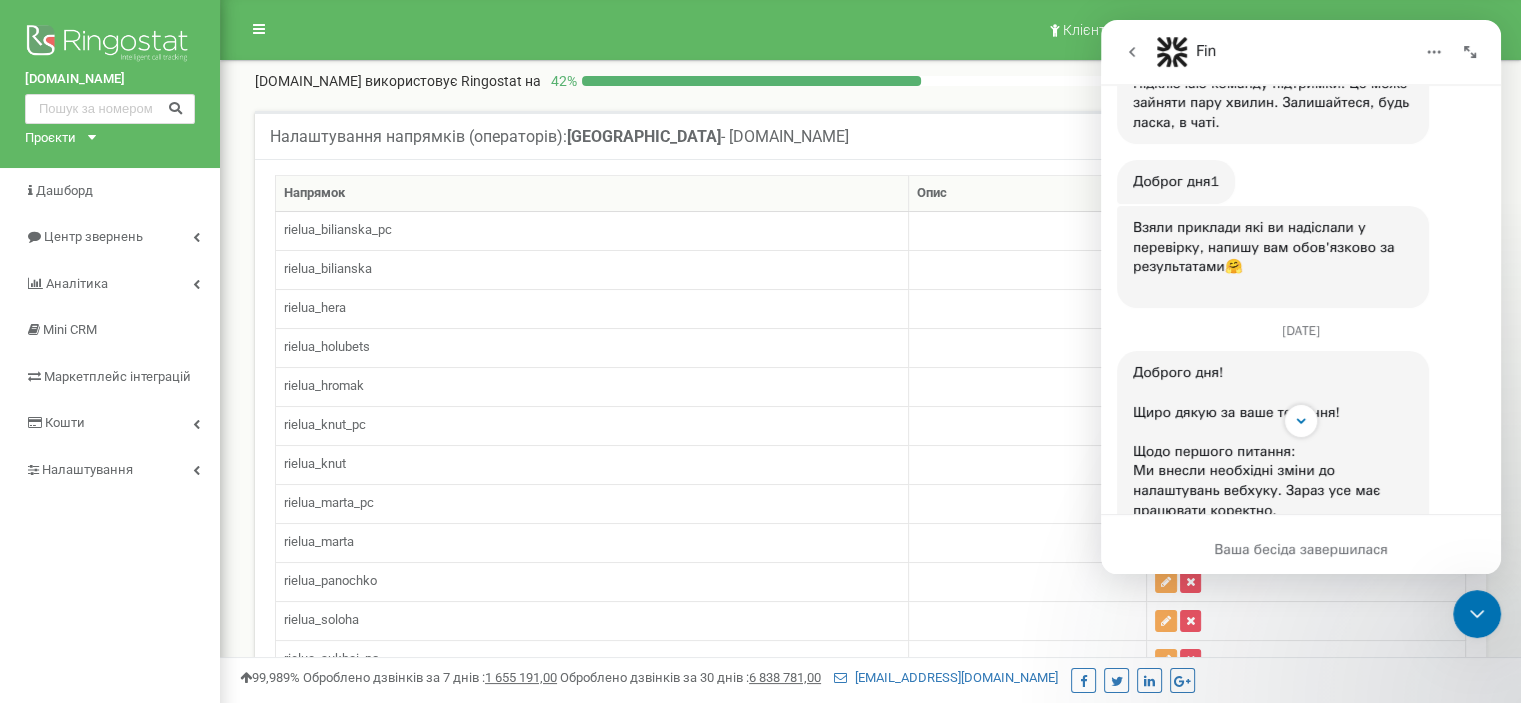 click 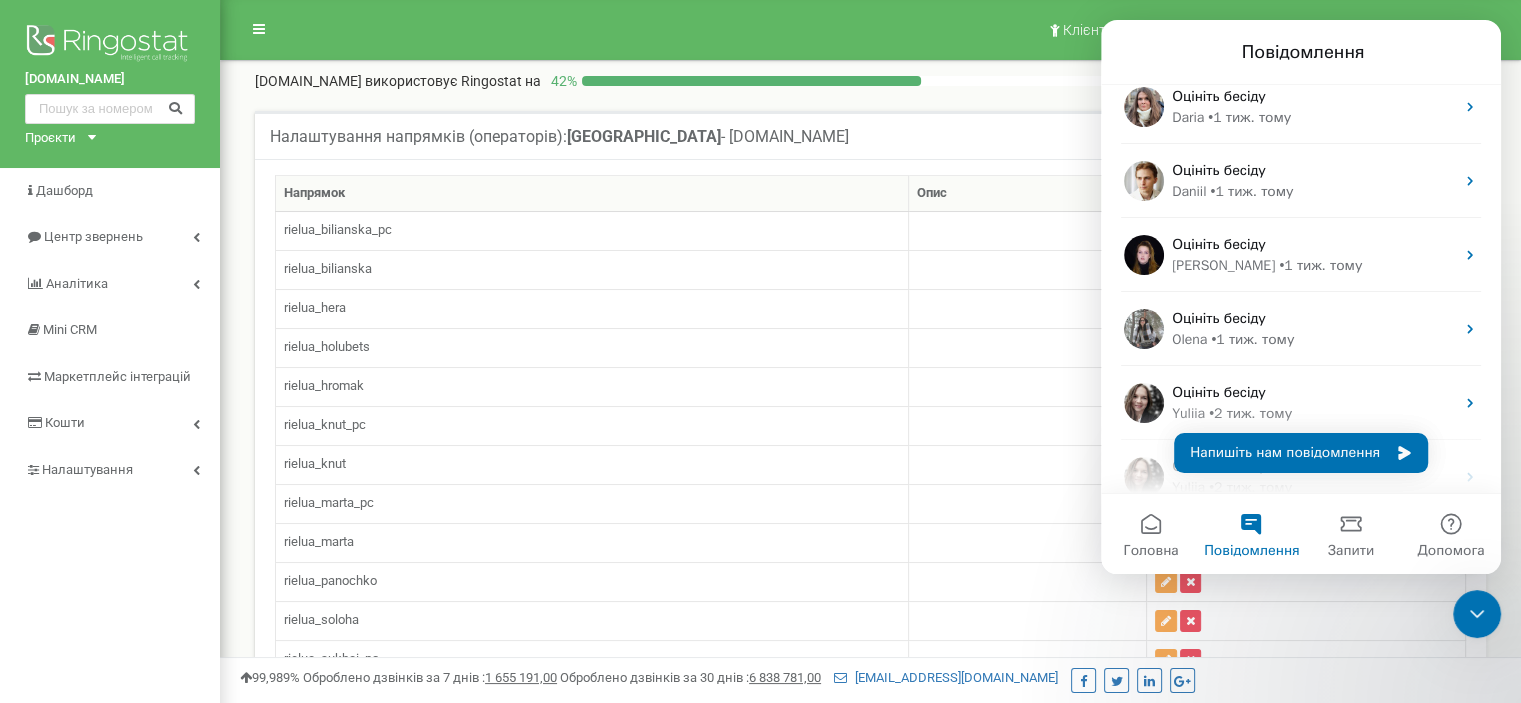 scroll, scrollTop: 328, scrollLeft: 0, axis: vertical 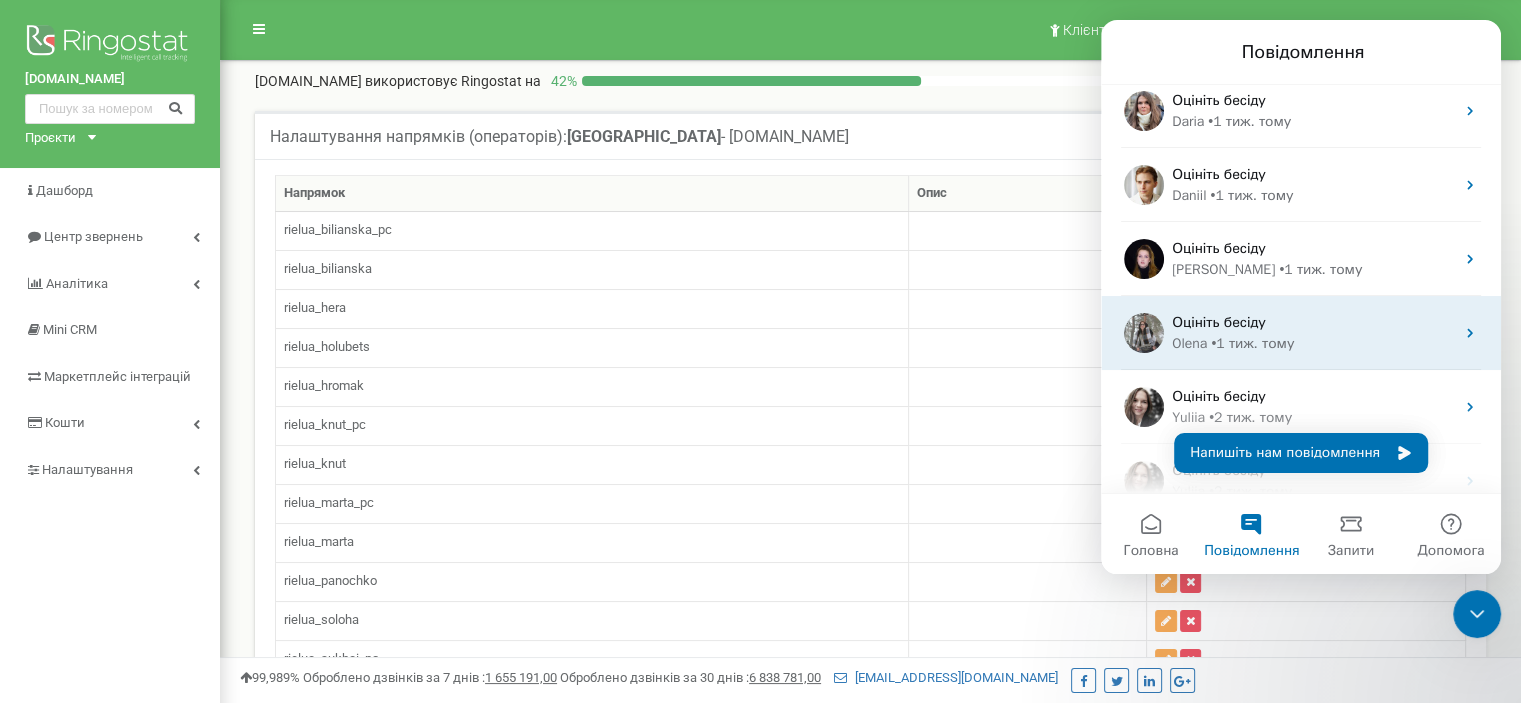click on "Оцініть бесіду" at bounding box center [1219, 322] 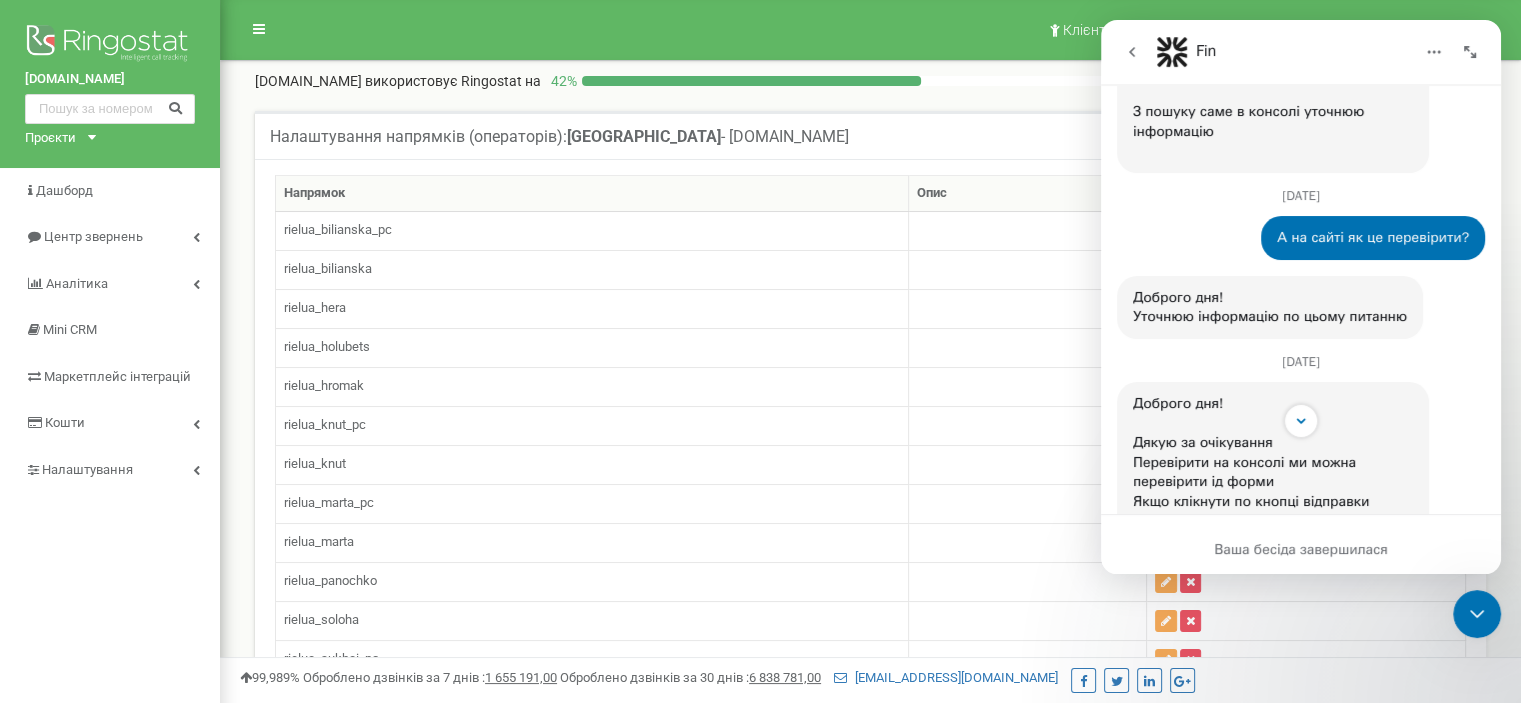 scroll, scrollTop: 3591, scrollLeft: 0, axis: vertical 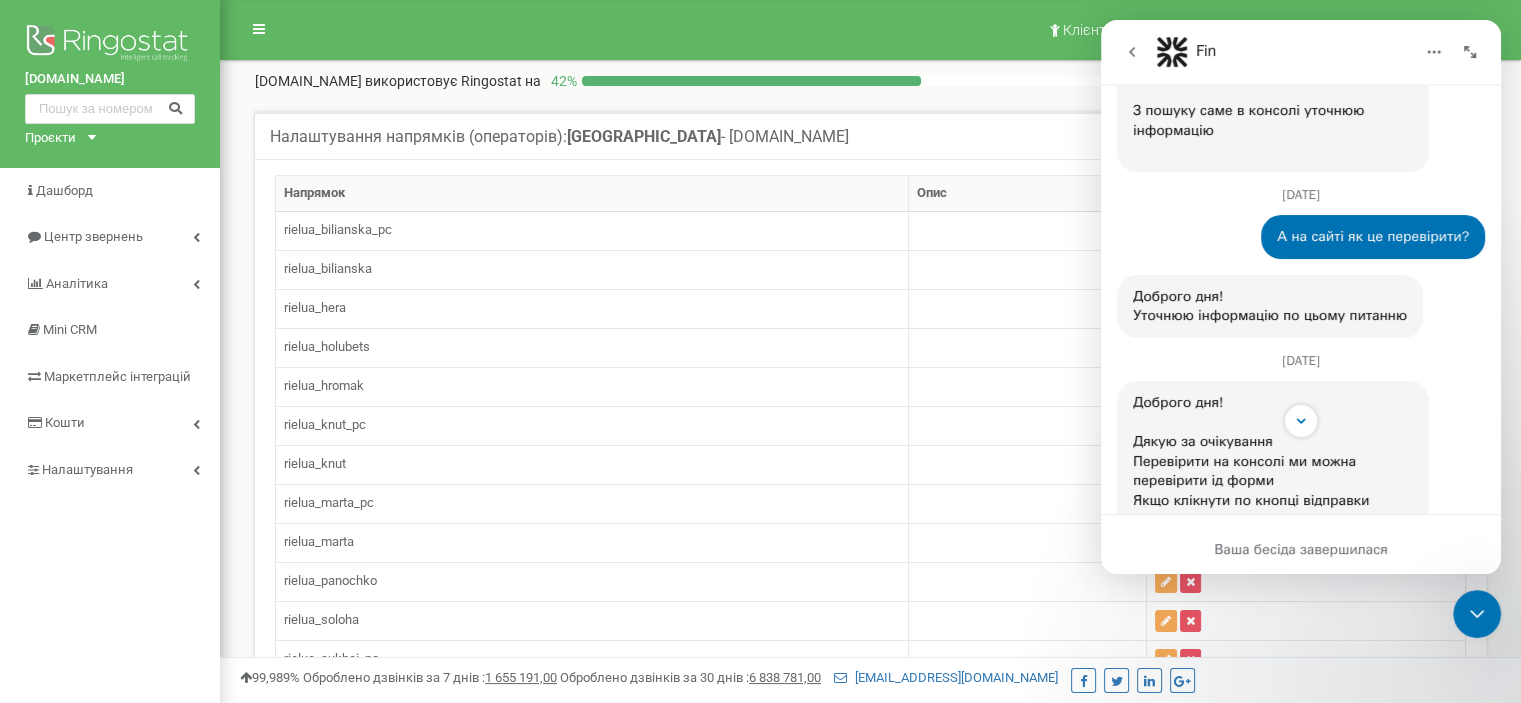 click on "Fin" at bounding box center (1301, 52) 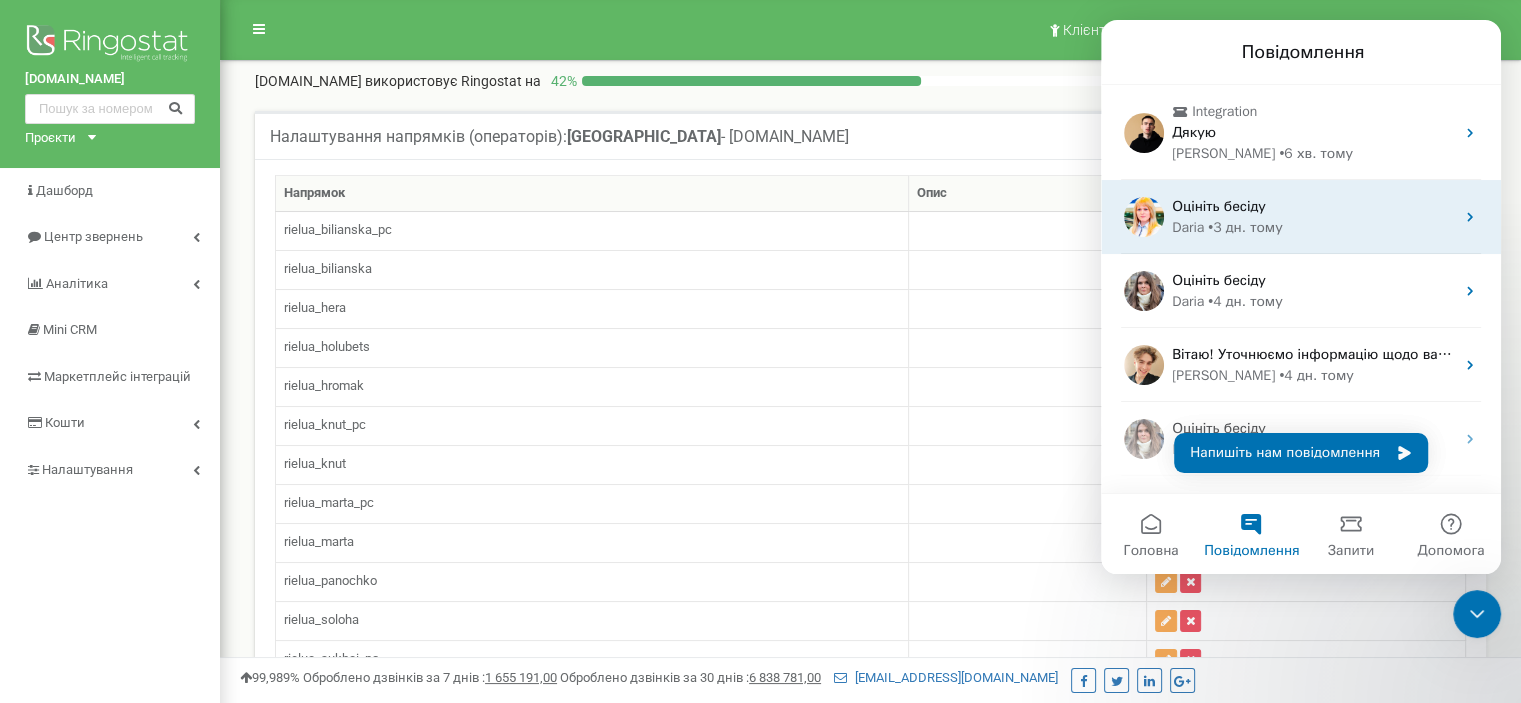 click on "Оцініть бесіду Daria •  3 дн. тому" at bounding box center (1301, 217) 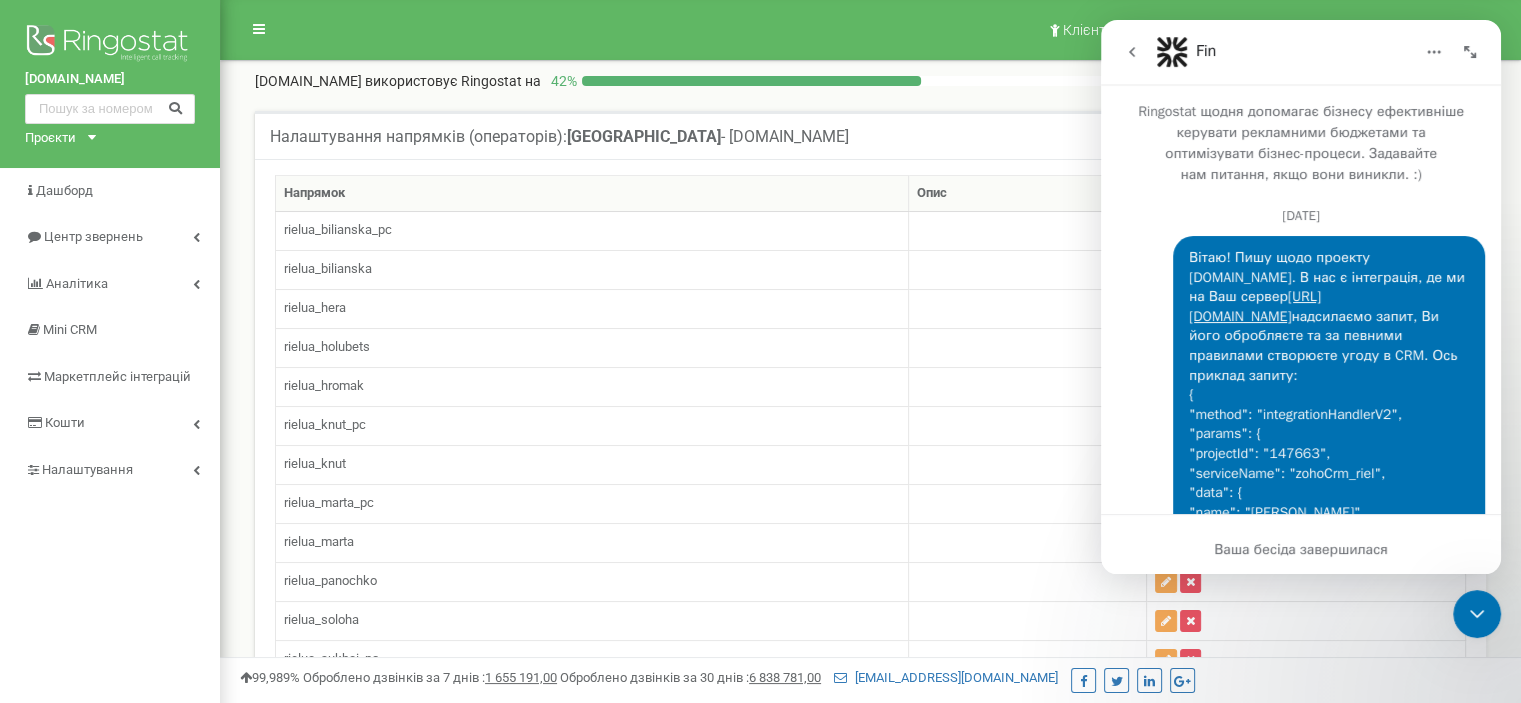scroll, scrollTop: 3, scrollLeft: 0, axis: vertical 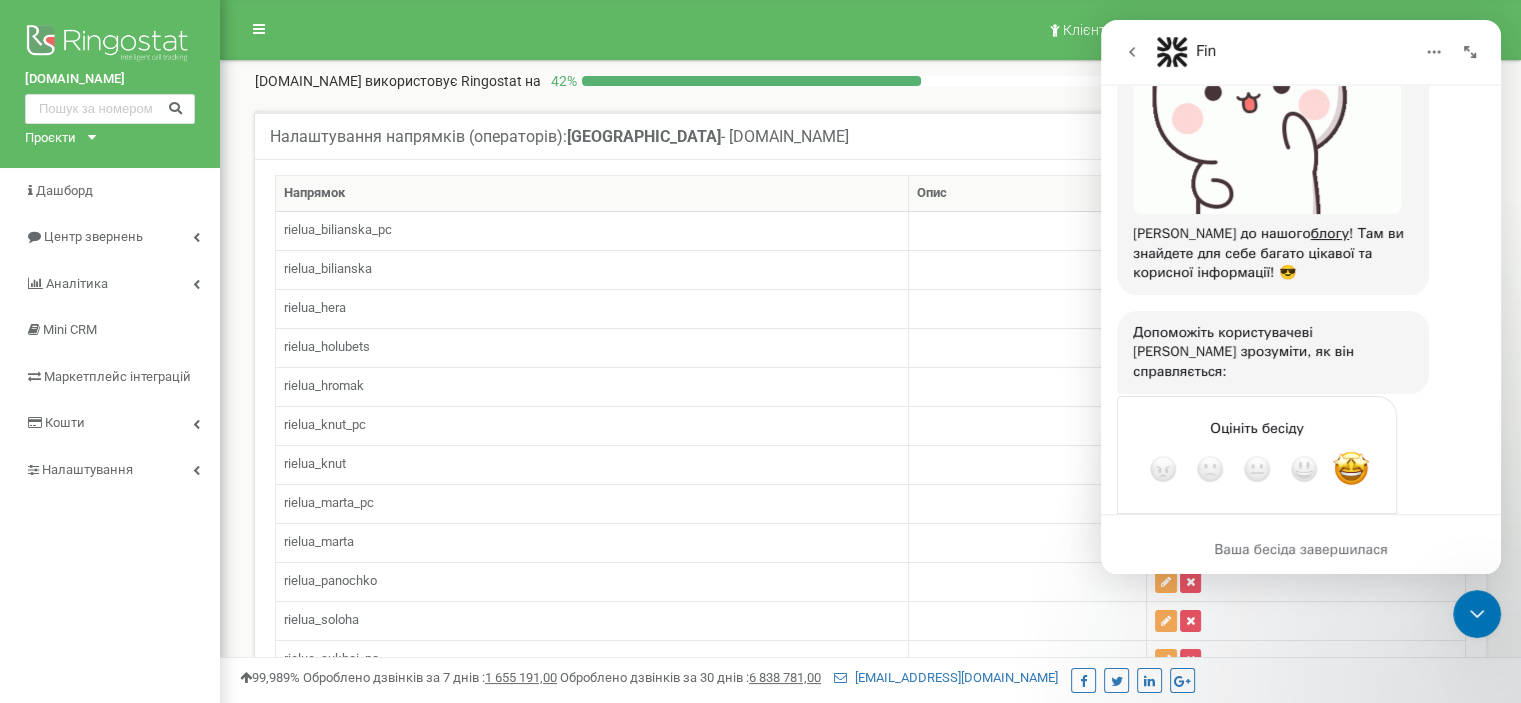click 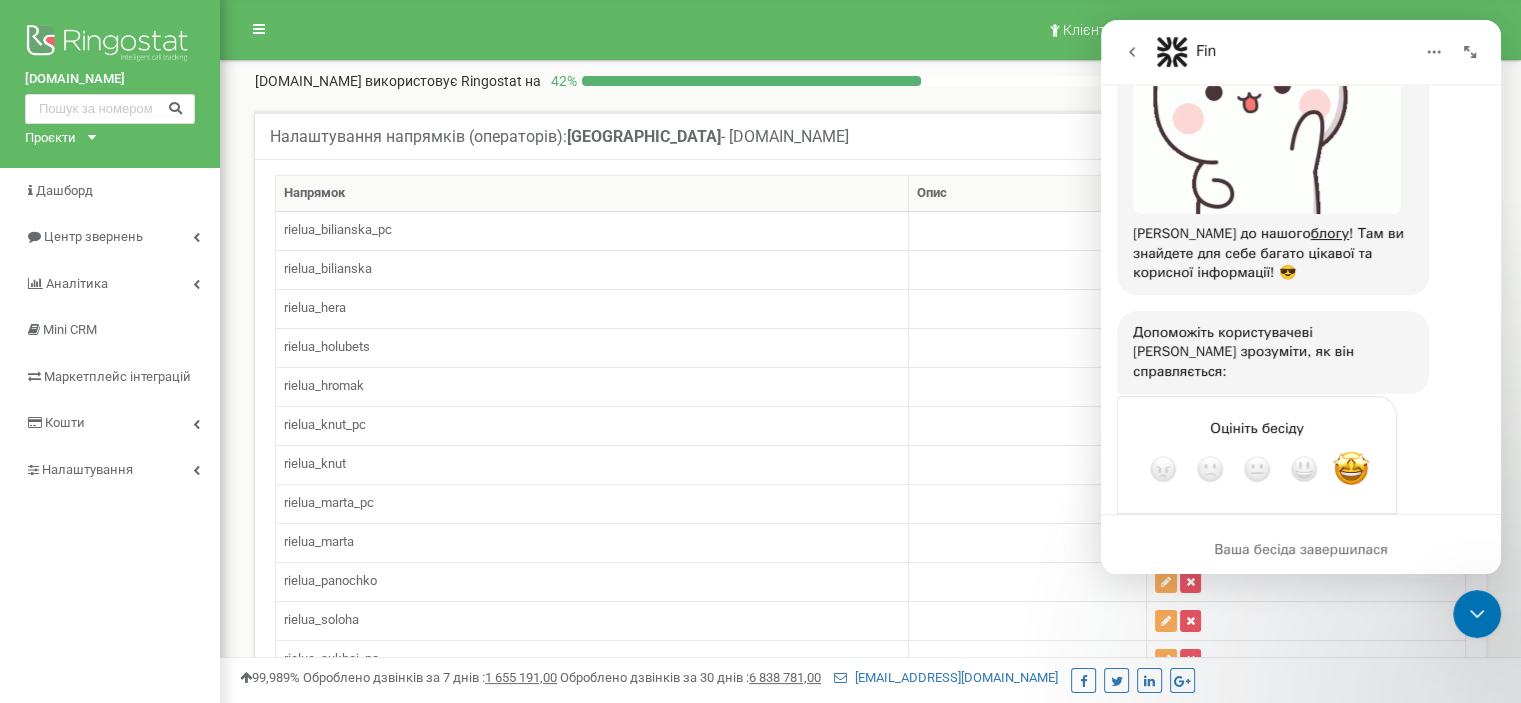 scroll, scrollTop: 0, scrollLeft: 0, axis: both 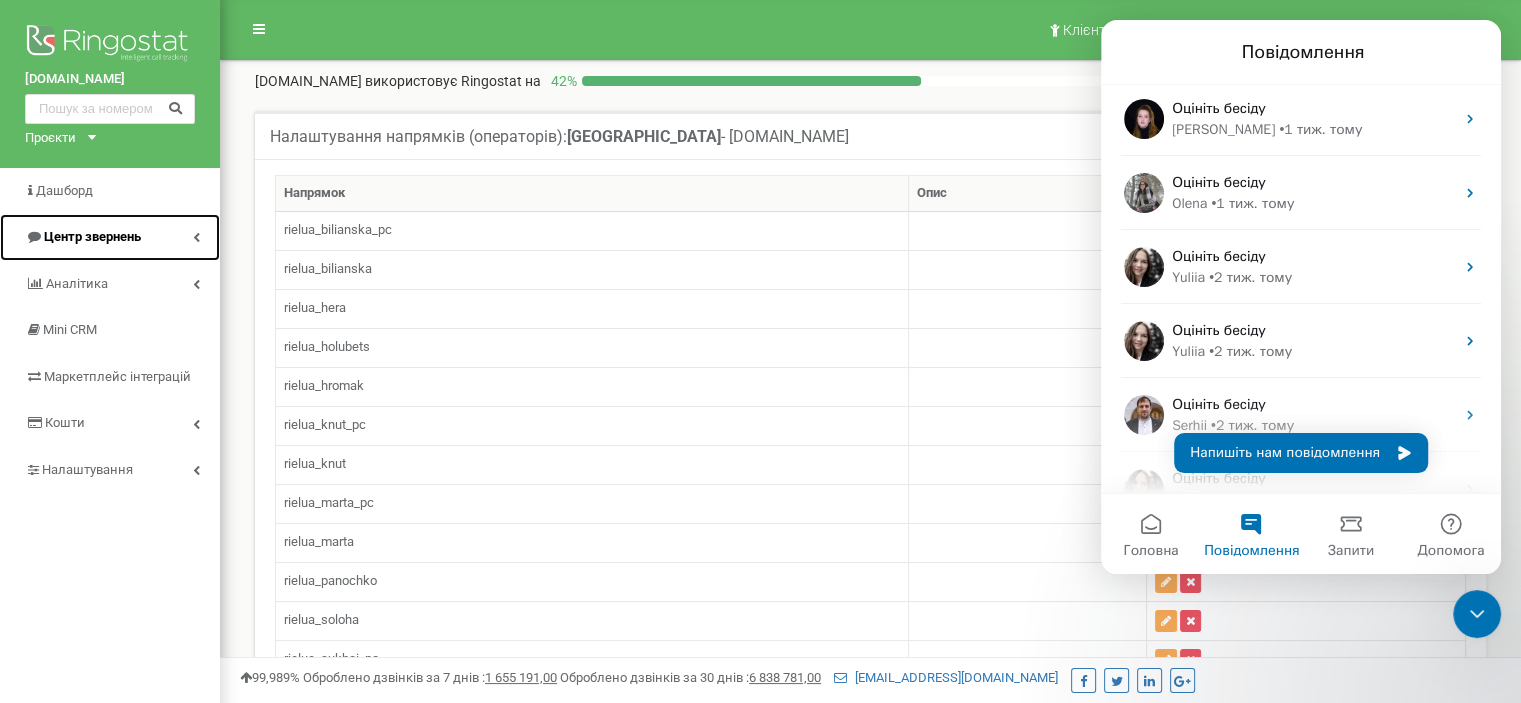 click on "Центр звернень" at bounding box center [92, 236] 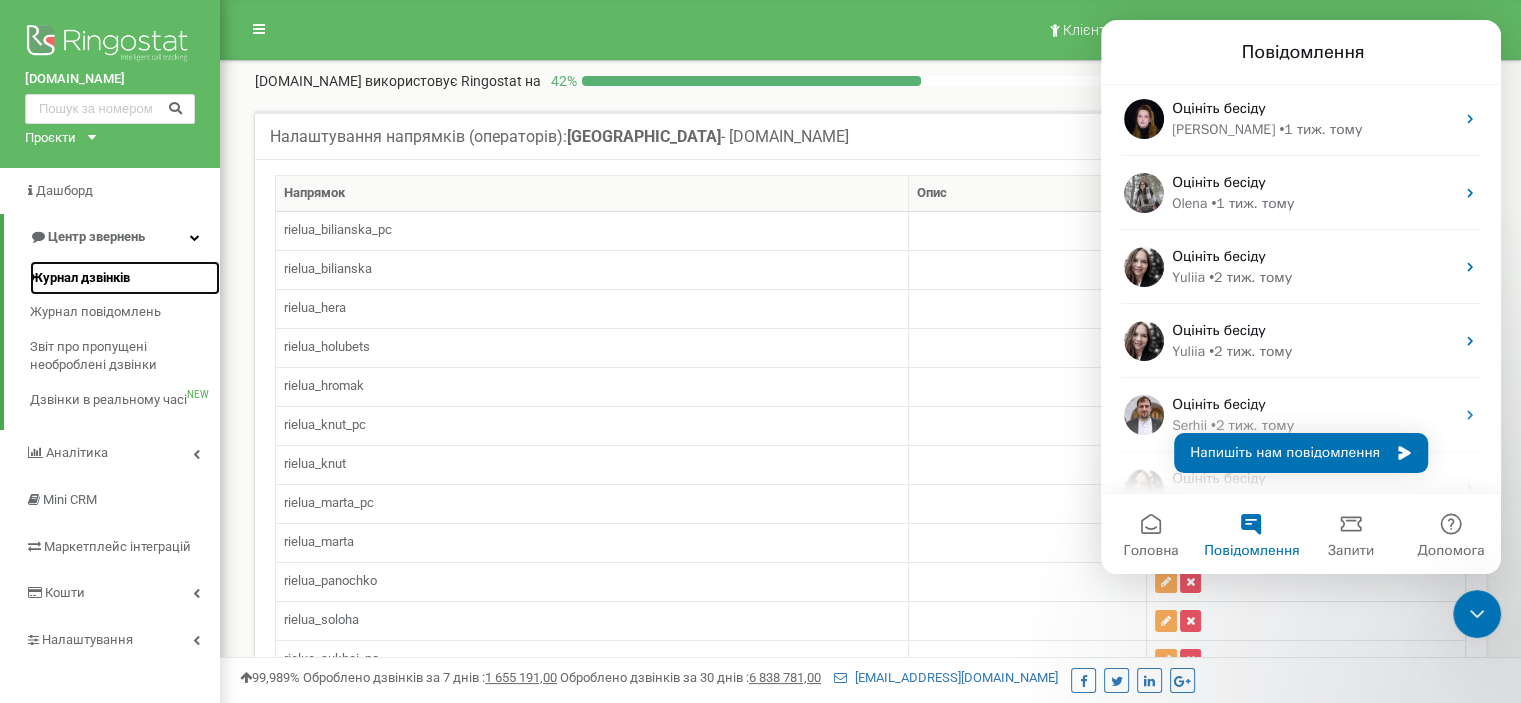 click on "Журнал дзвінків" at bounding box center [80, 278] 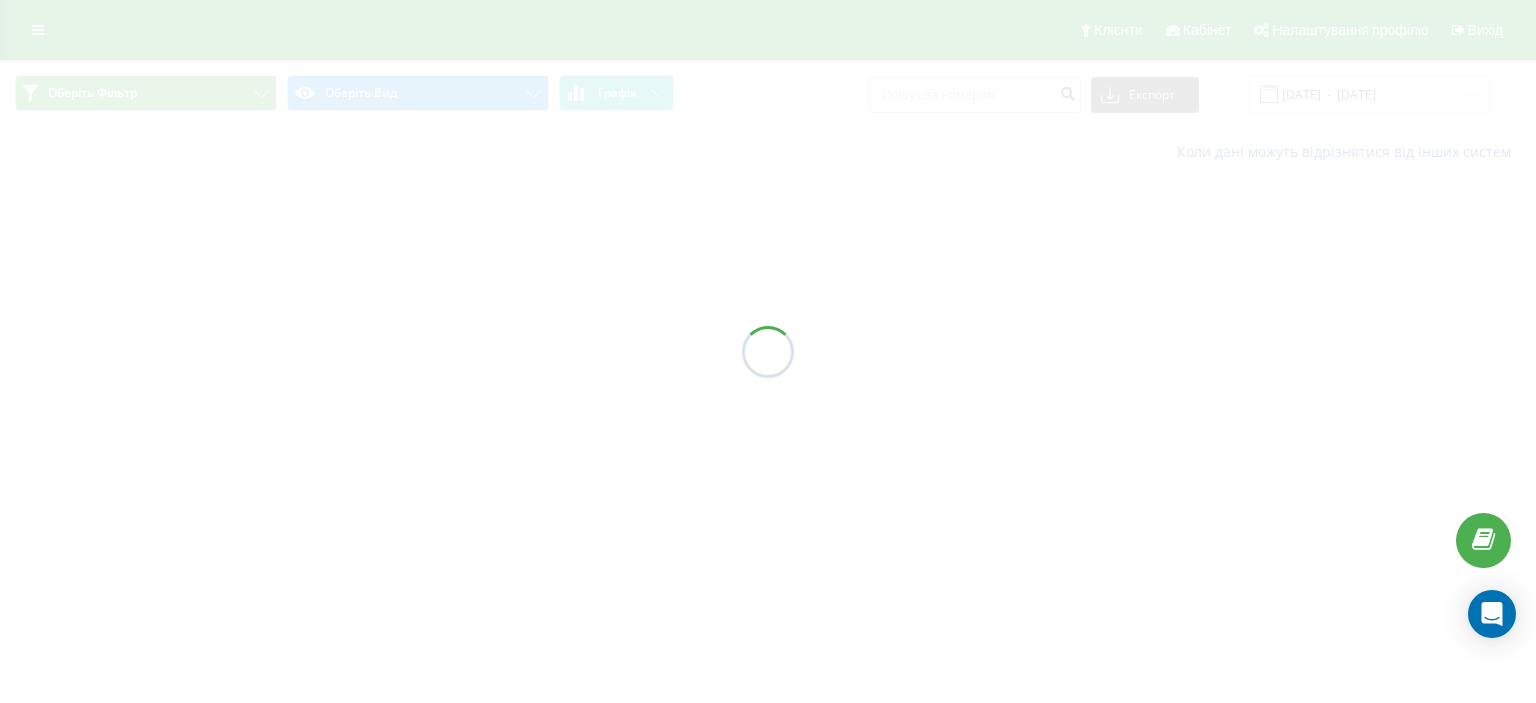 scroll, scrollTop: 0, scrollLeft: 0, axis: both 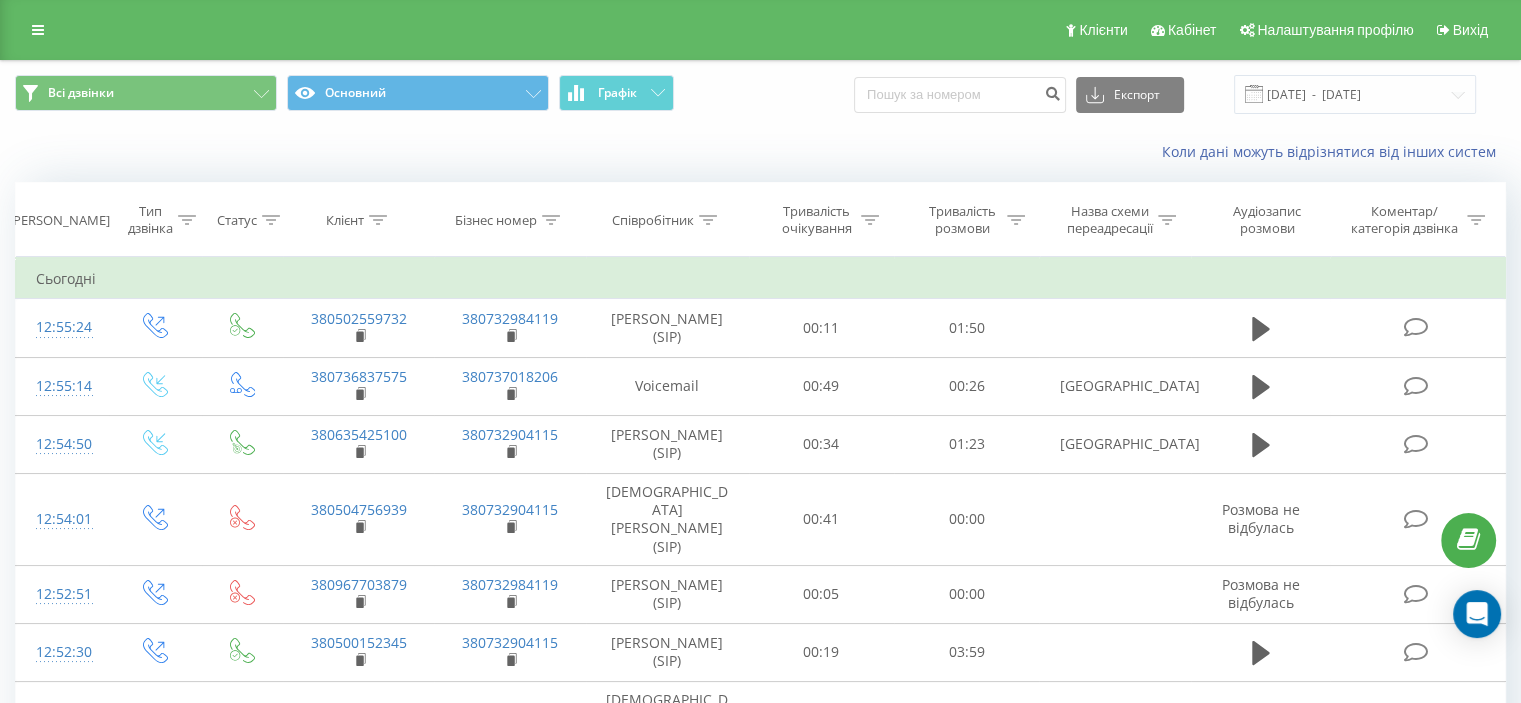 click 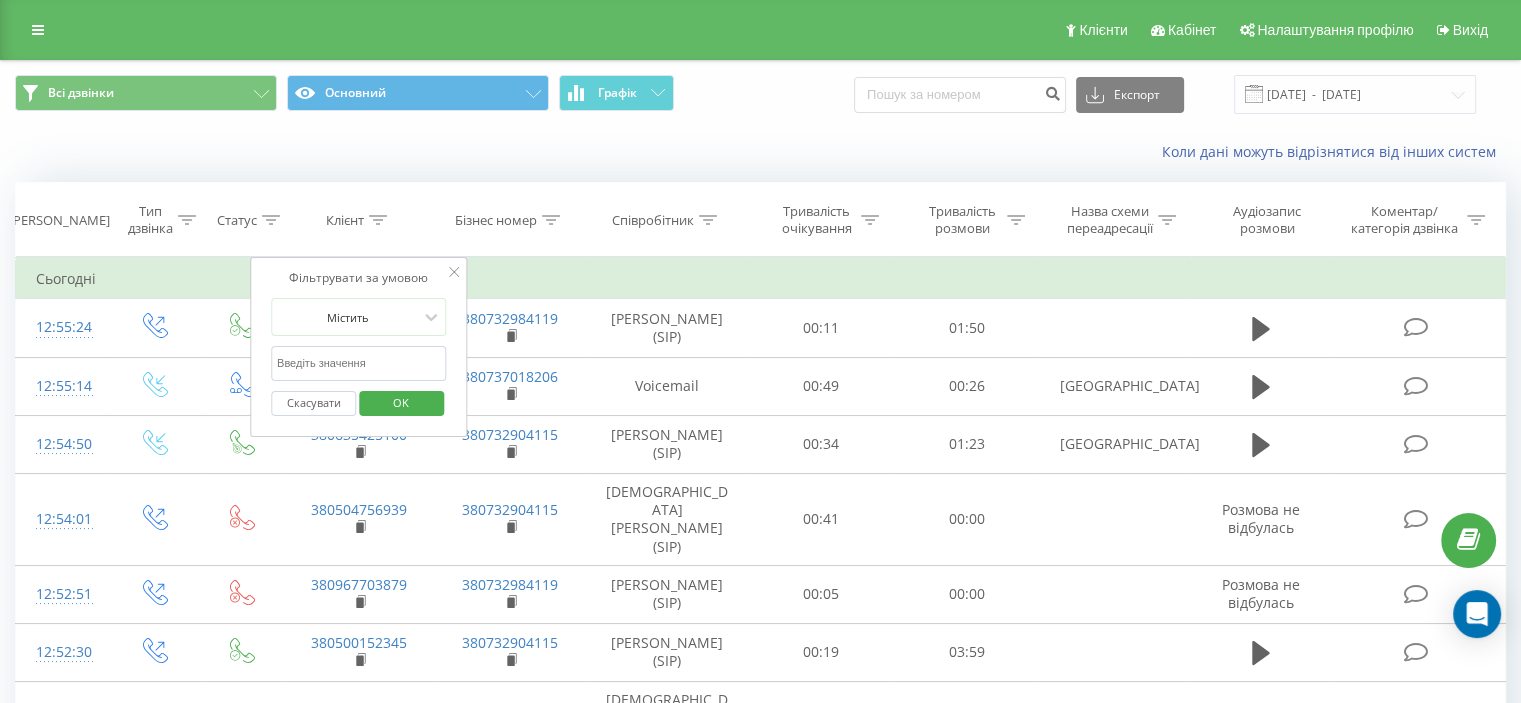 click at bounding box center (359, 363) 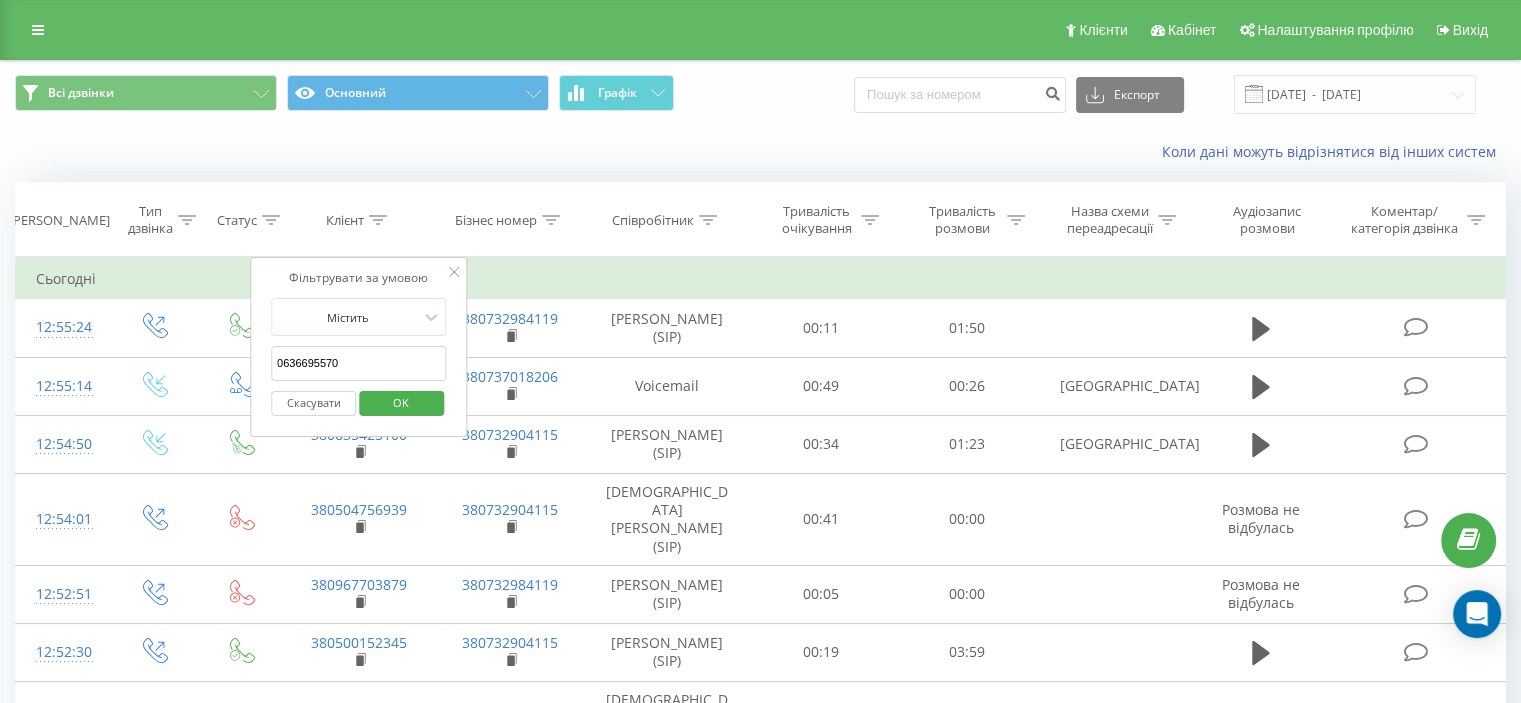 type on "0636695570" 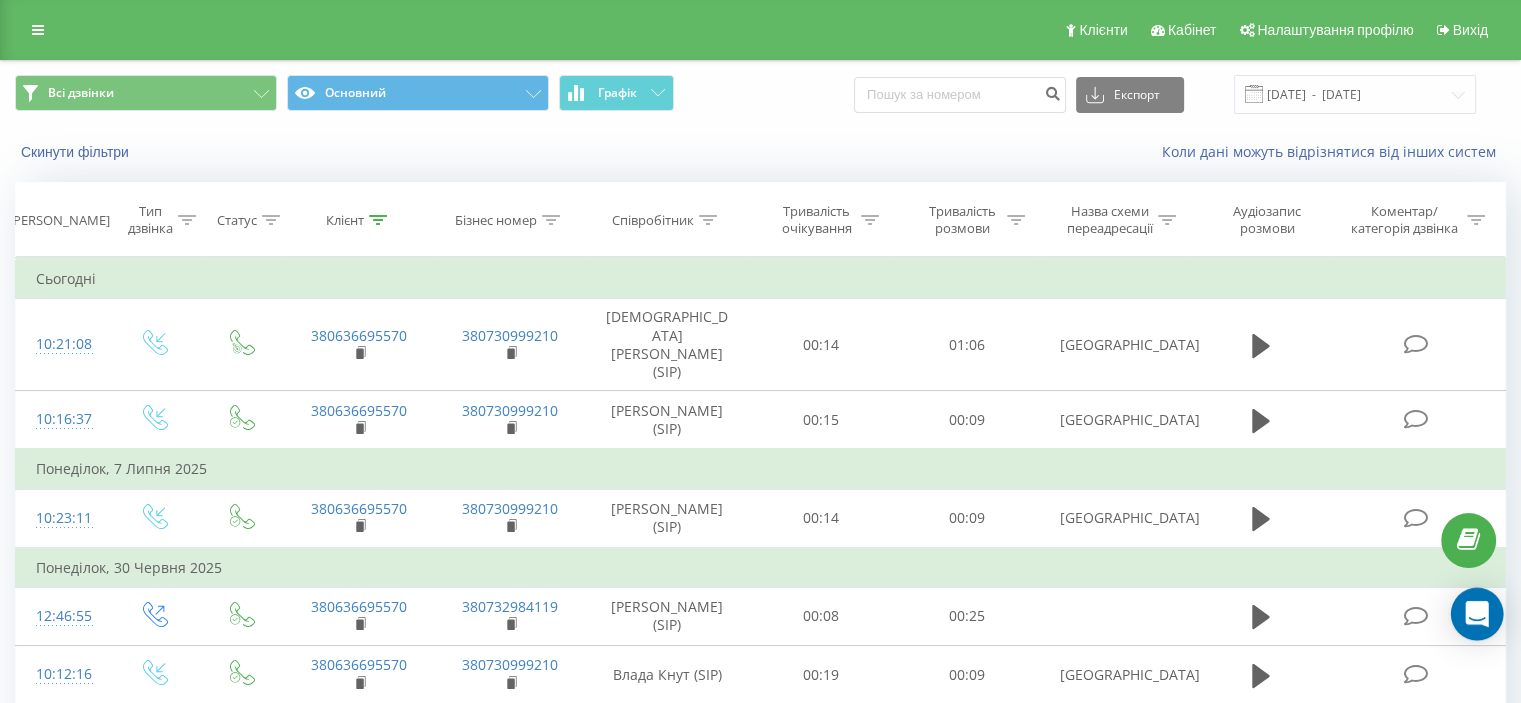 click 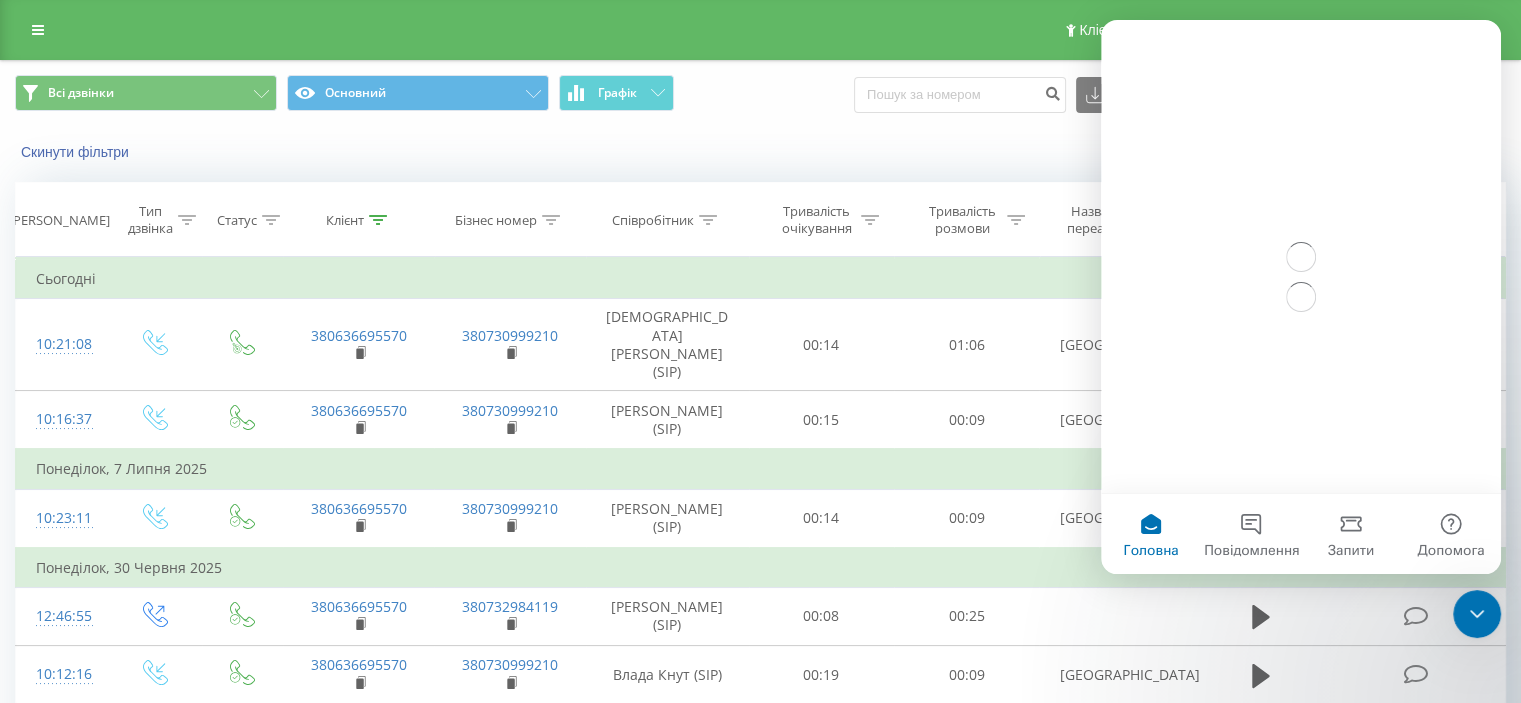 scroll, scrollTop: 0, scrollLeft: 0, axis: both 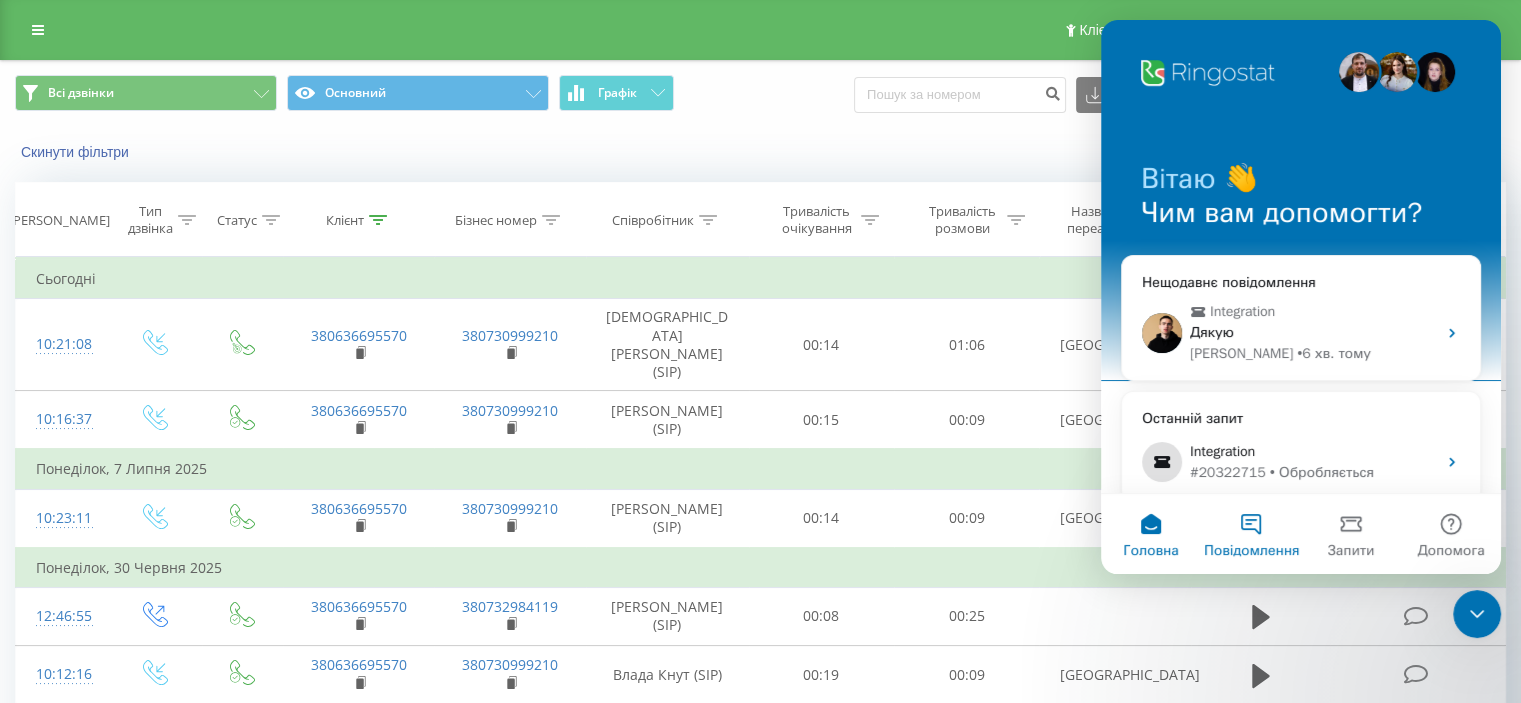click on "Повідомлення" at bounding box center [1251, 534] 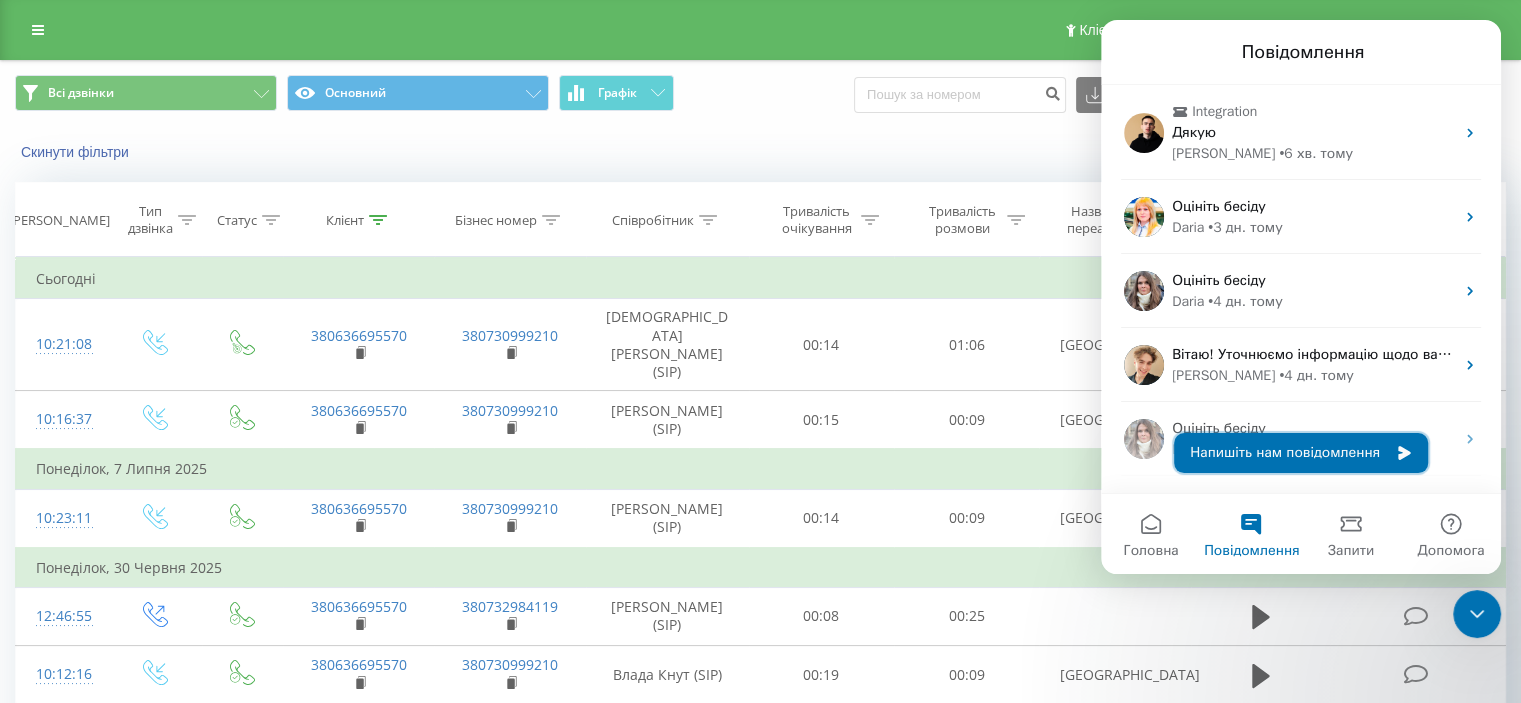 click on "Напишіть нам повідомлення" at bounding box center [1301, 453] 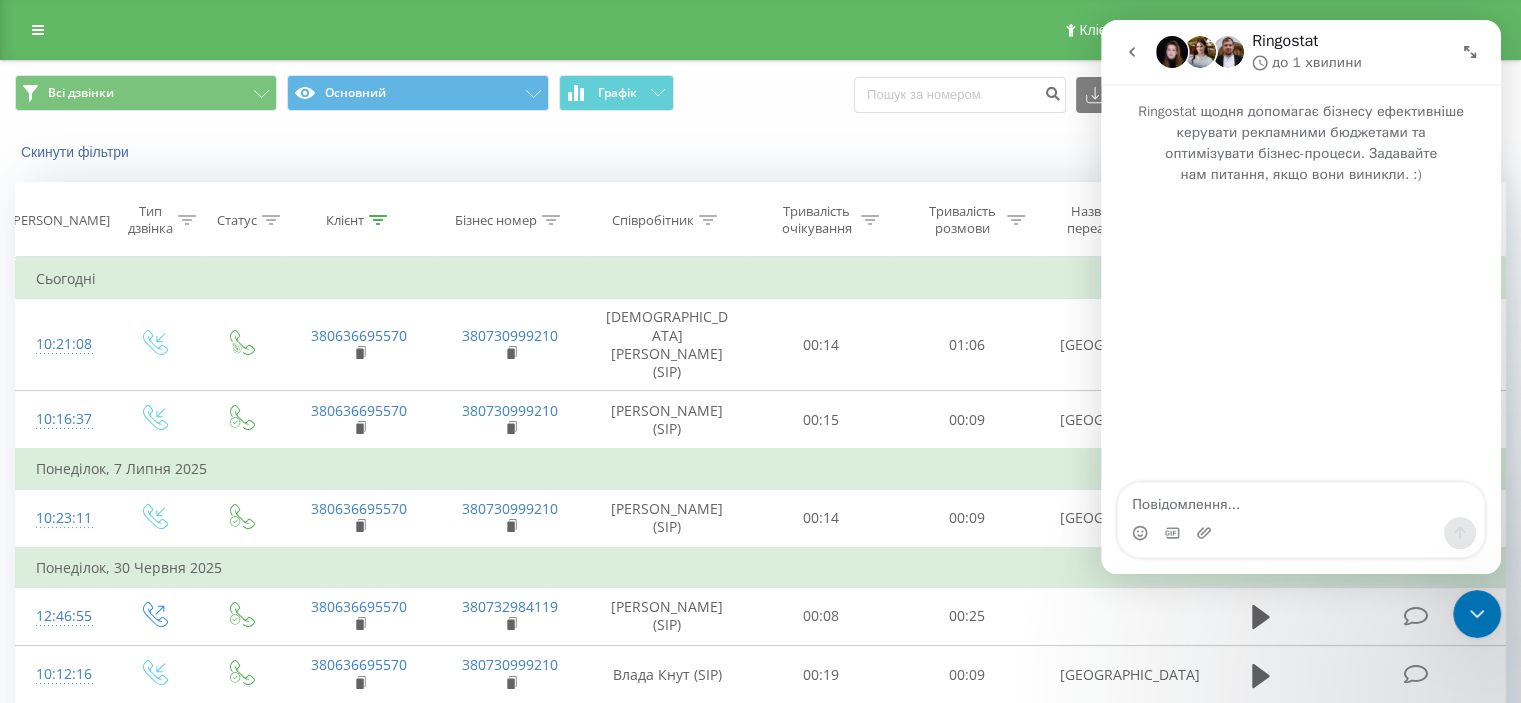 click at bounding box center [1301, 500] 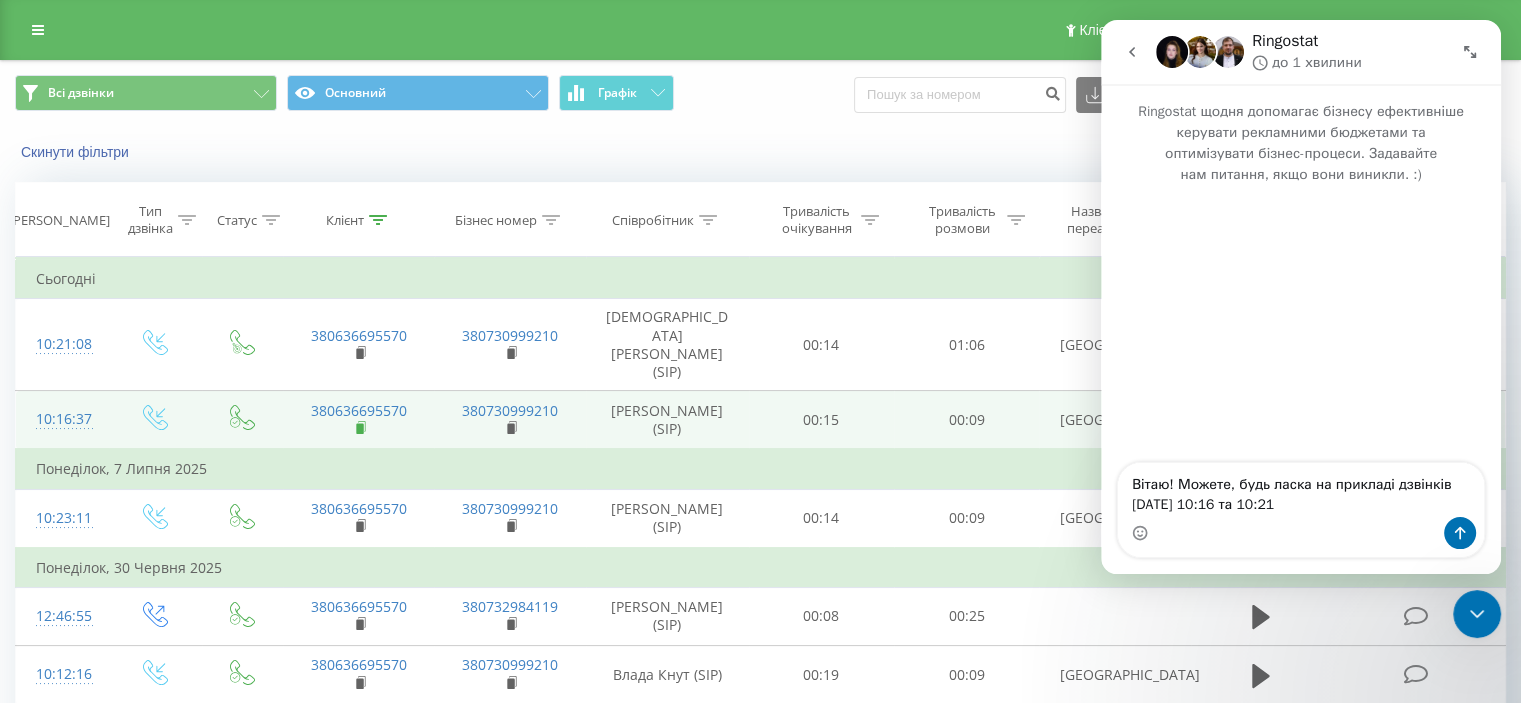 click 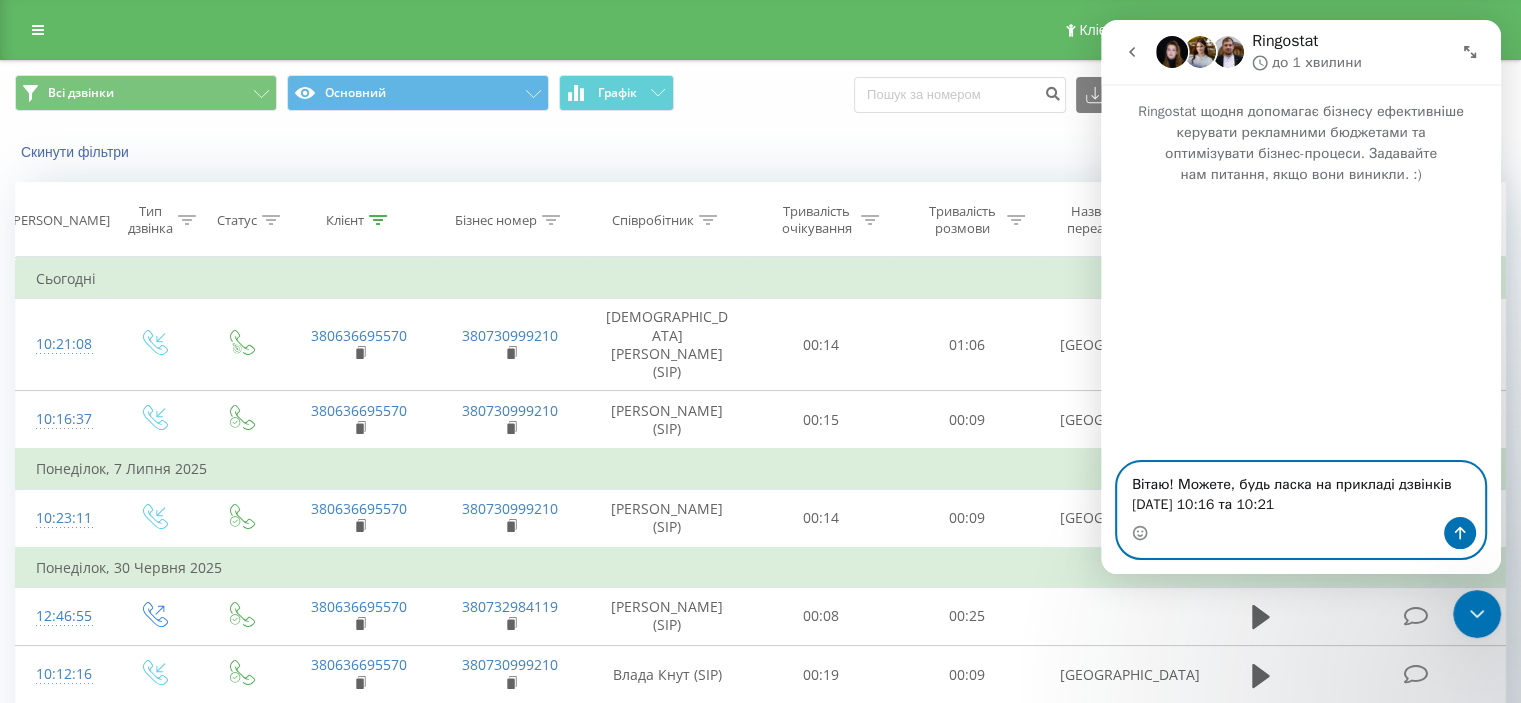 click on "Вітаю! Можете, будь ласка на прикладі дзвінків 14.07 10:16 та 10:21" at bounding box center (1301, 490) 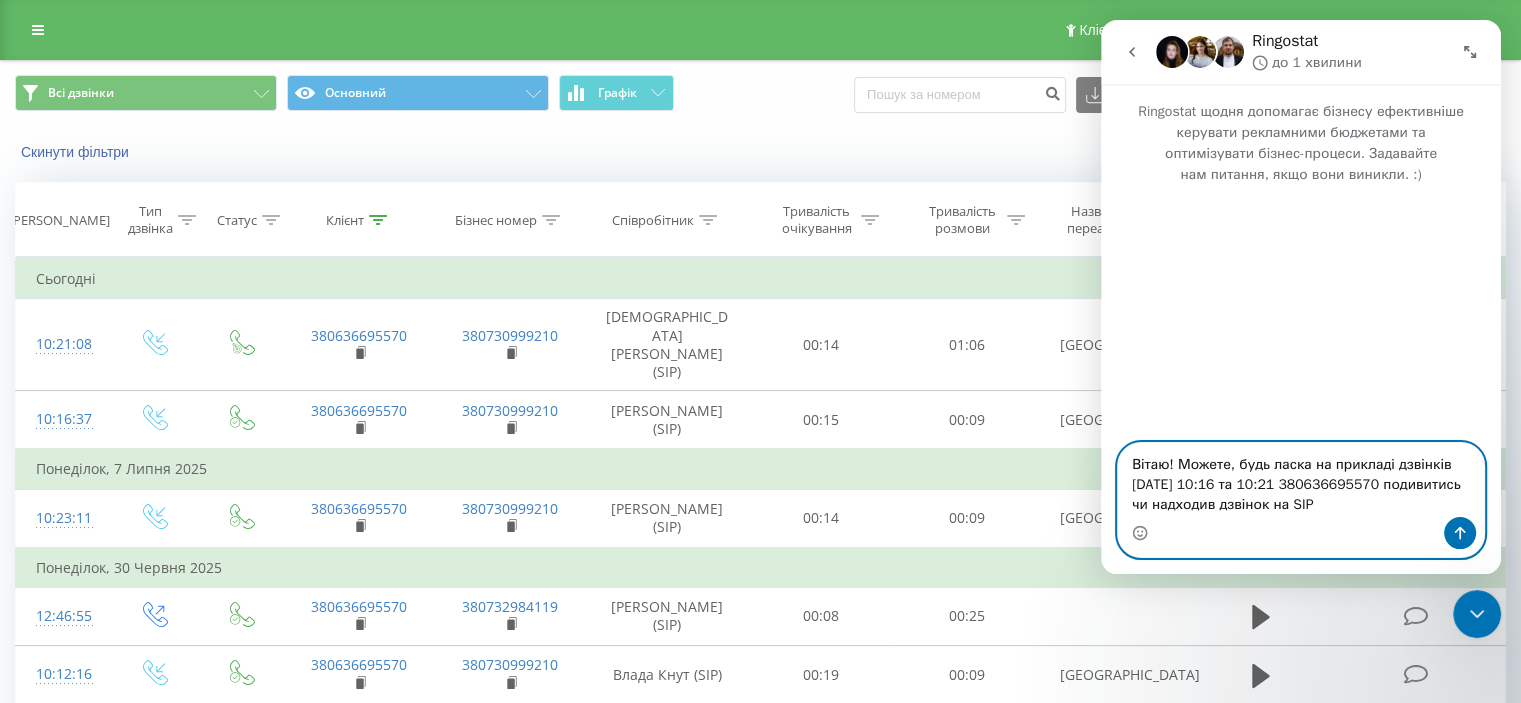 drag, startPoint x: 1337, startPoint y: 511, endPoint x: 2173, endPoint y: 487, distance: 836.3444 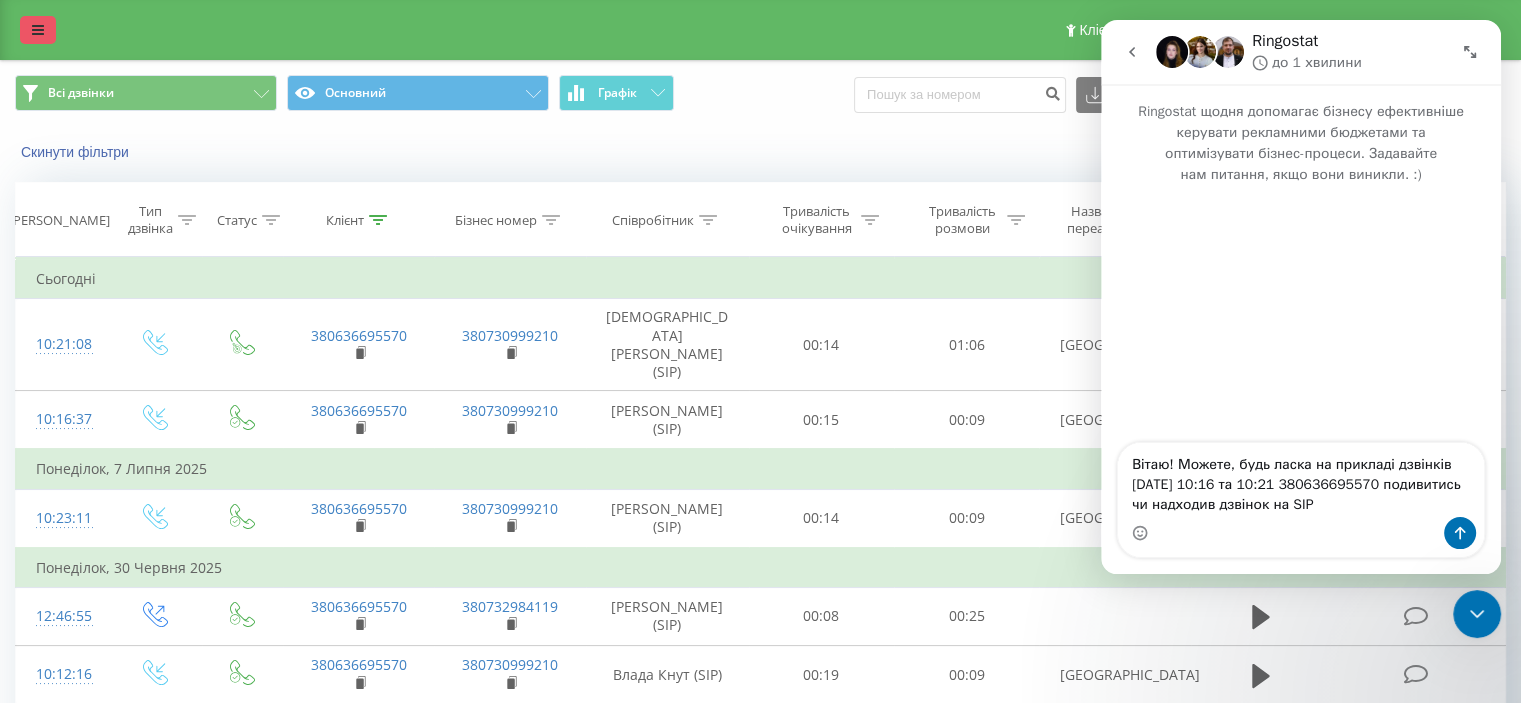 click at bounding box center (38, 30) 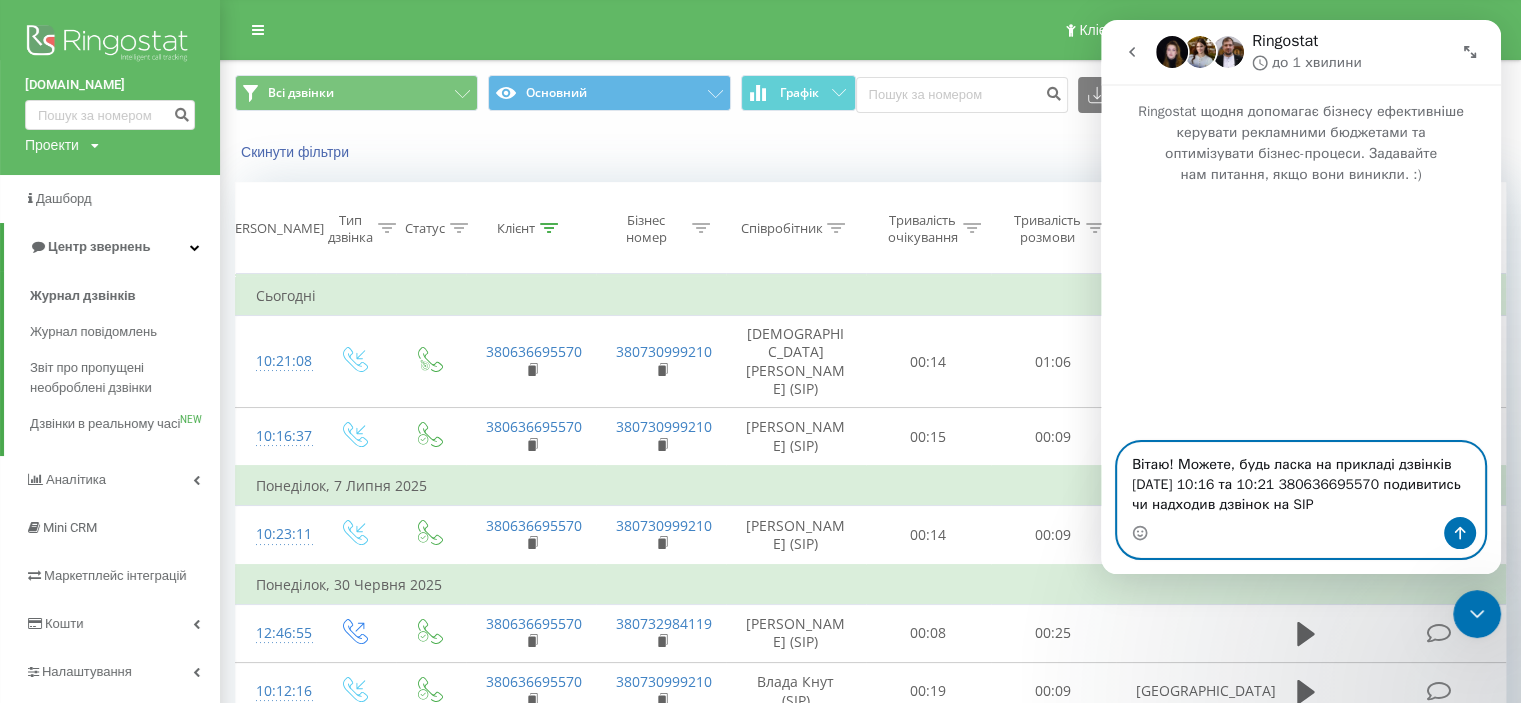 click on "Вітаю! Можете, будь ласка на прикладі дзвінків 14.07 10:16 та 10:21 380636695570 подивитись чи надходив дзвінок на SIP" at bounding box center [1301, 480] 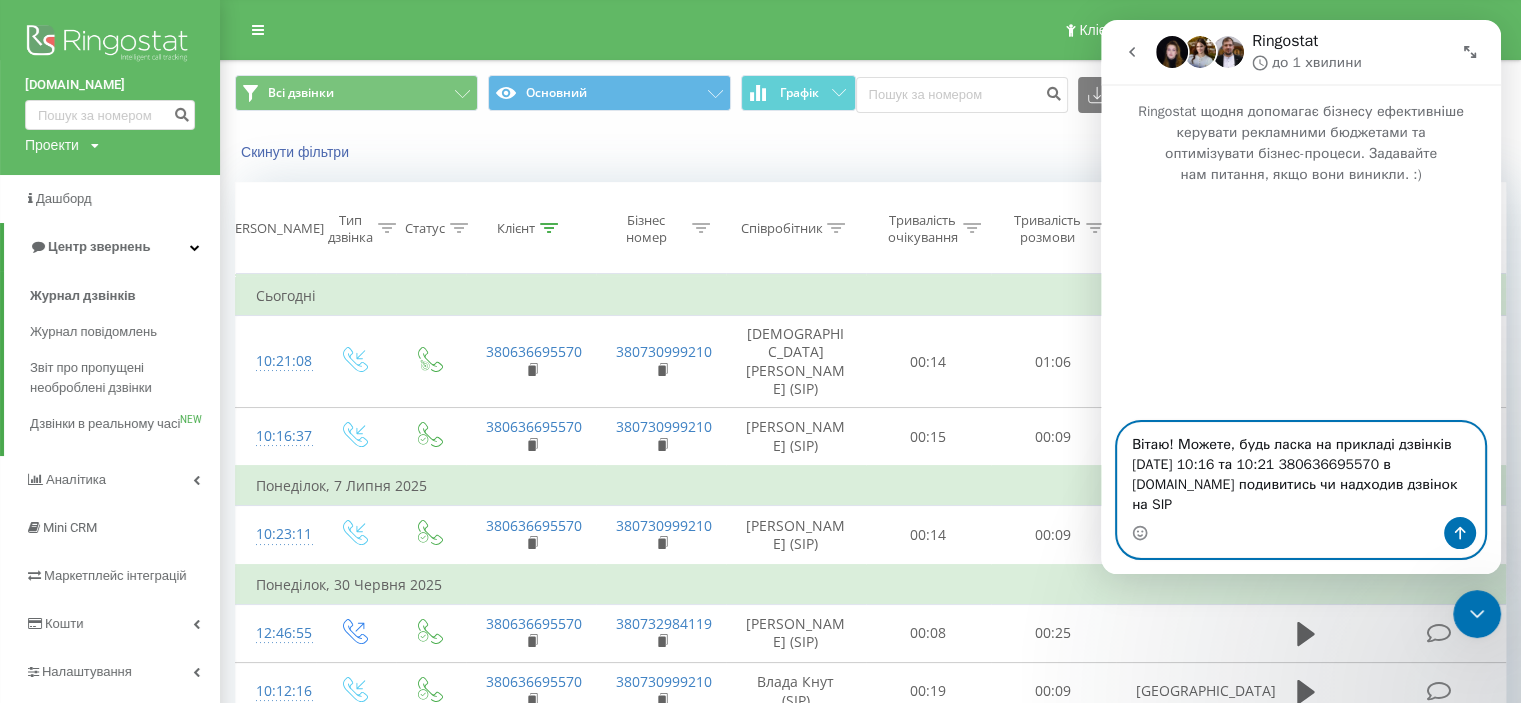 drag, startPoint x: 1293, startPoint y: 501, endPoint x: 1081, endPoint y: 380, distance: 244.10039 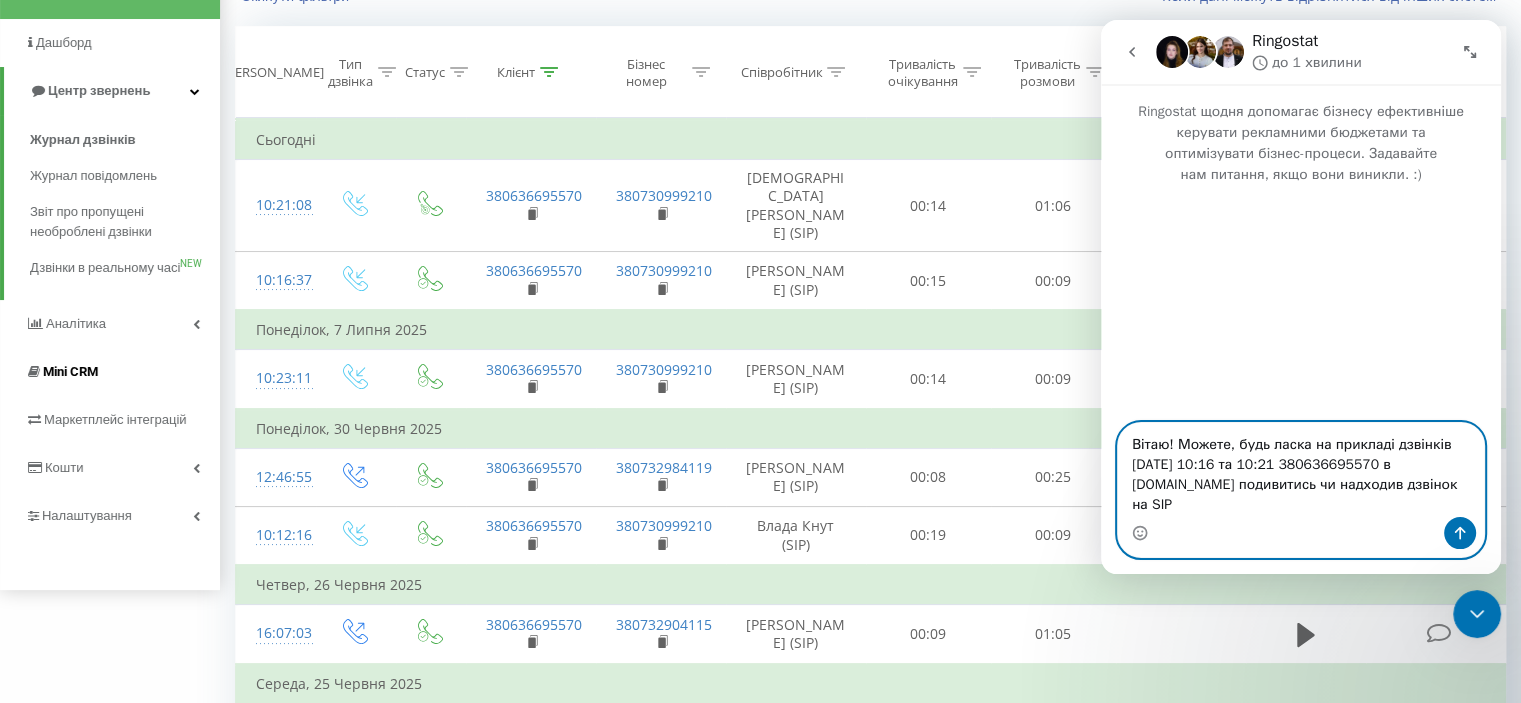 scroll, scrollTop: 152, scrollLeft: 0, axis: vertical 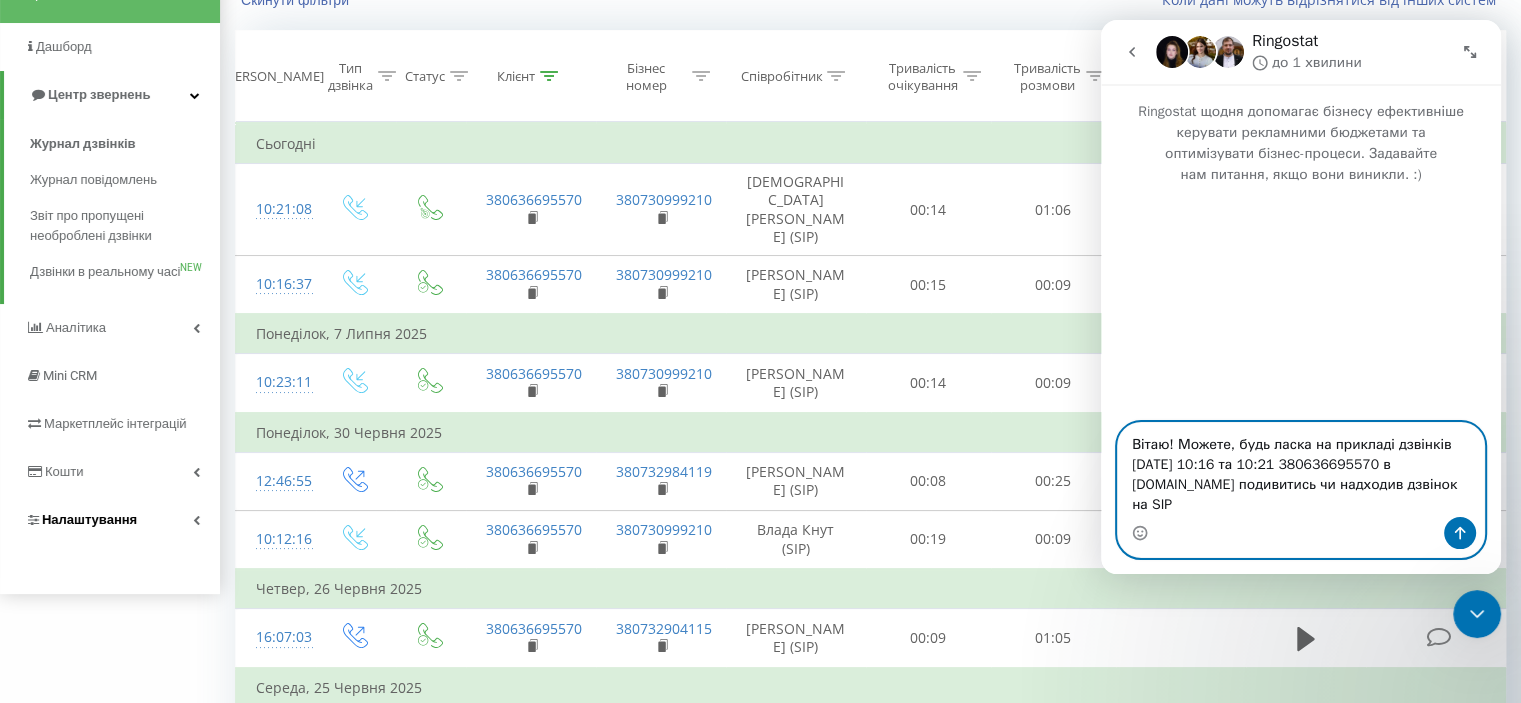 type on "Вітаю! Можете, будь ласка на прикладі дзвінків 14.07 10:16 та 10:21 380636695570 в riel.ua подивитись чи надходив дзвінок на SIP" 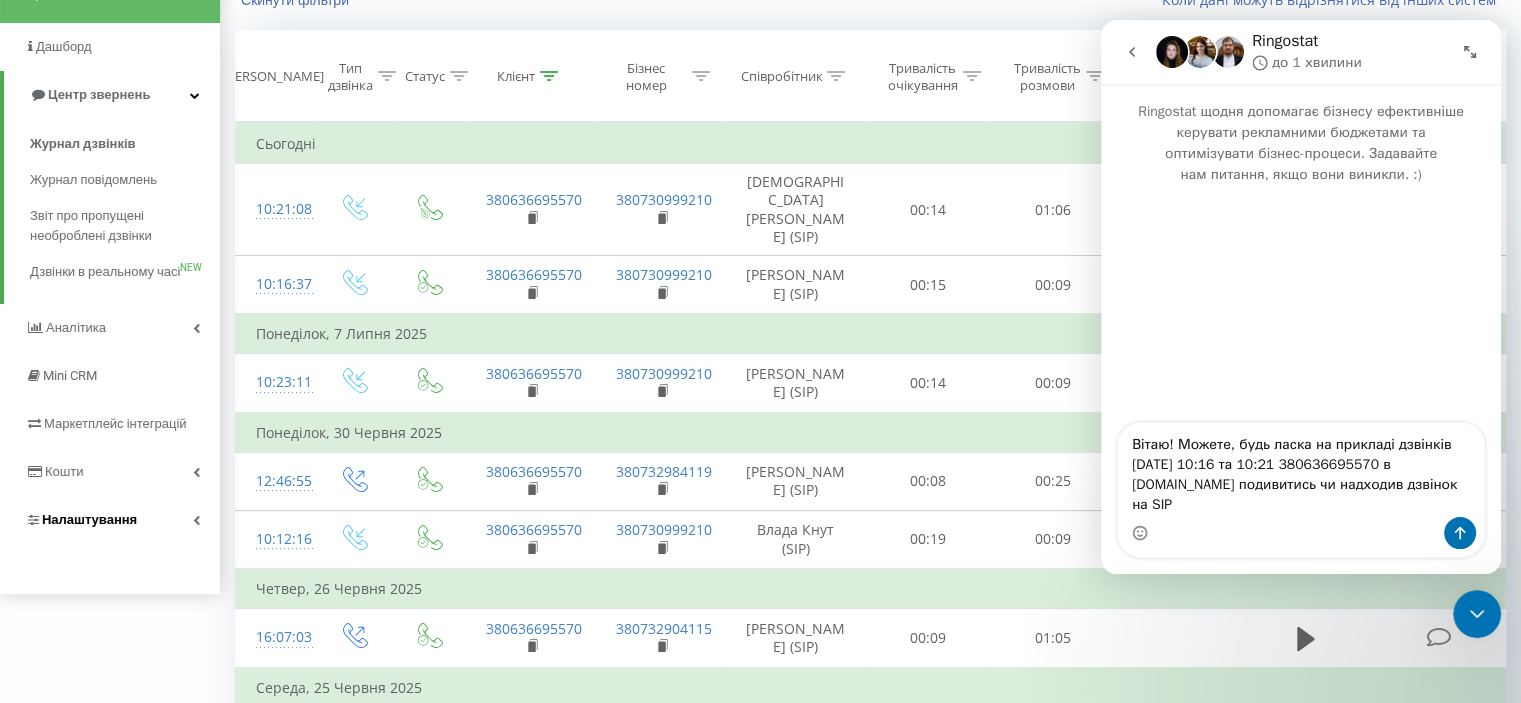click on "Налаштування" at bounding box center (89, 519) 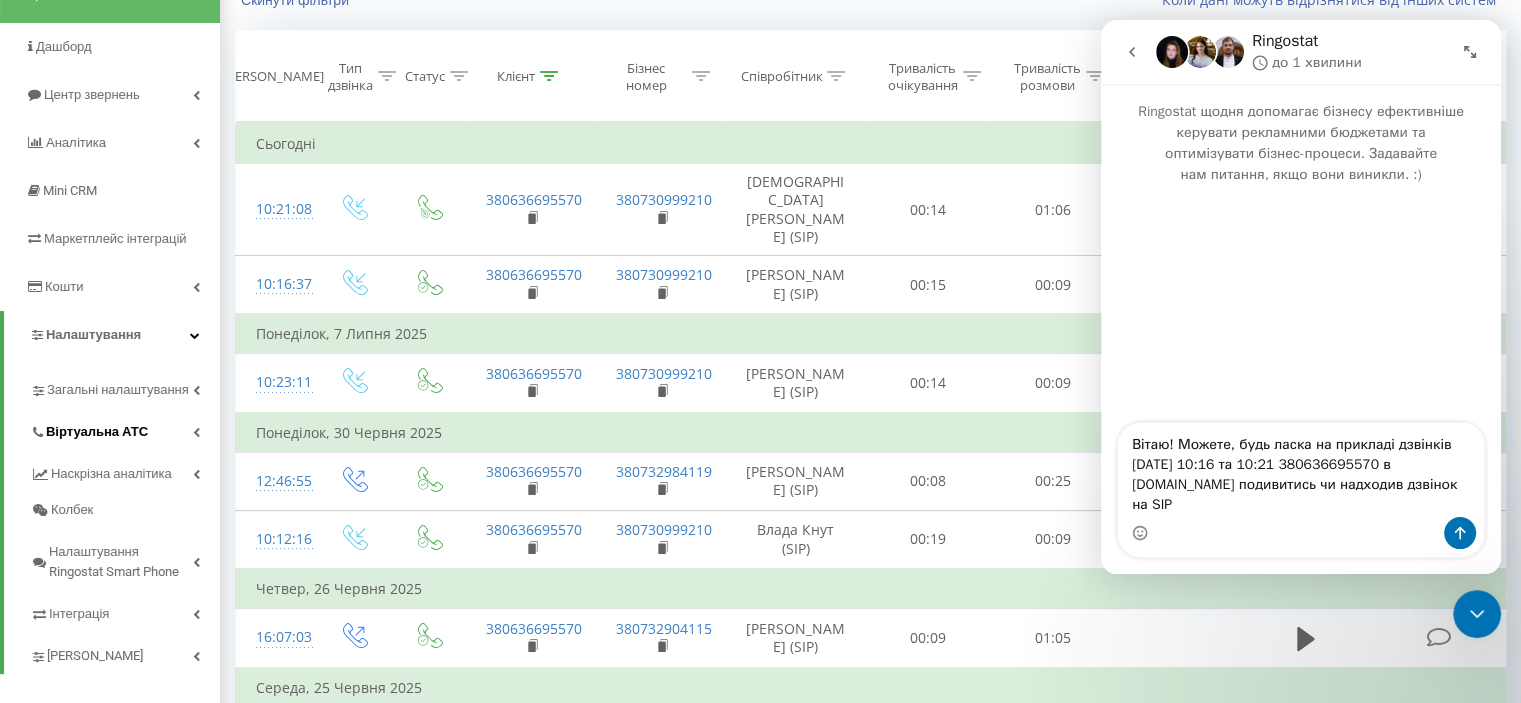 click on "Віртуальна АТС" at bounding box center (125, 429) 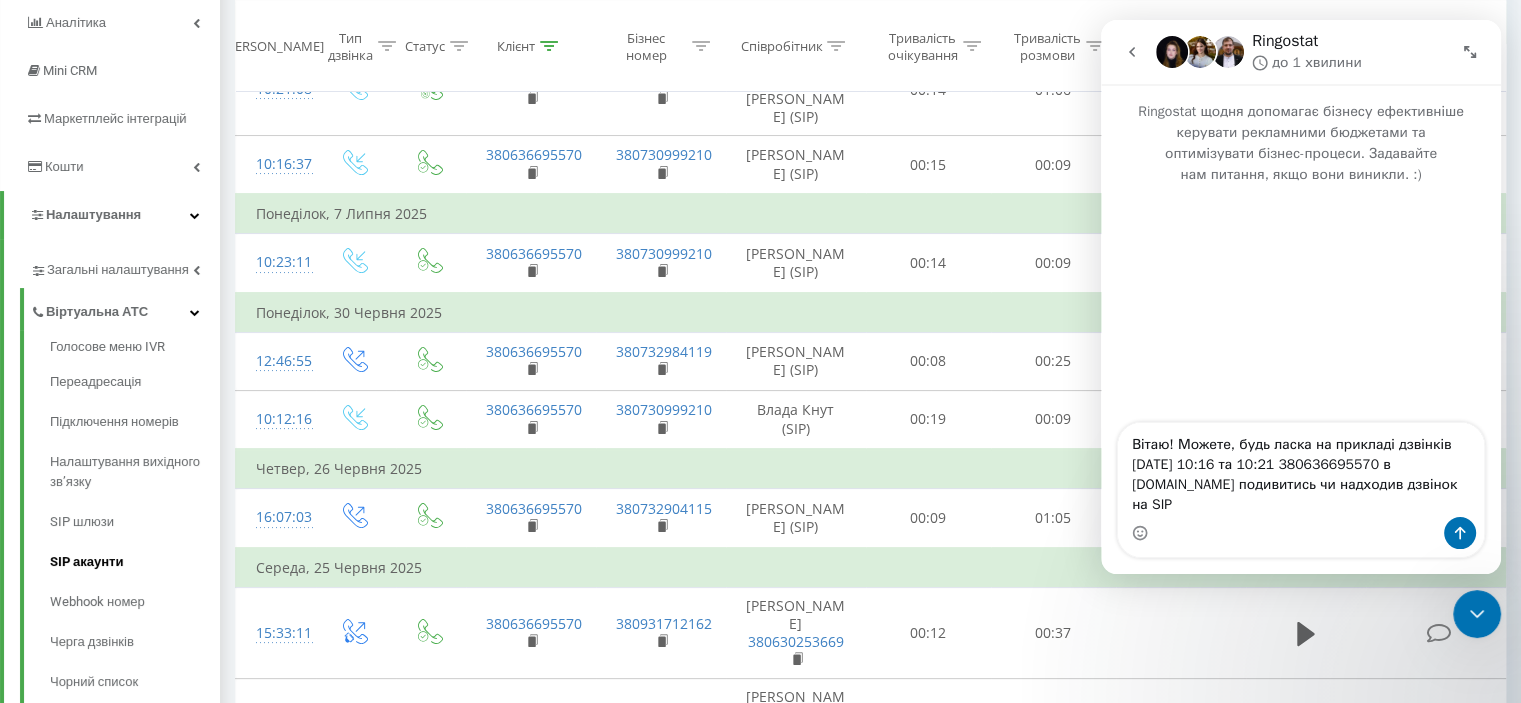 scroll, scrollTop: 270, scrollLeft: 0, axis: vertical 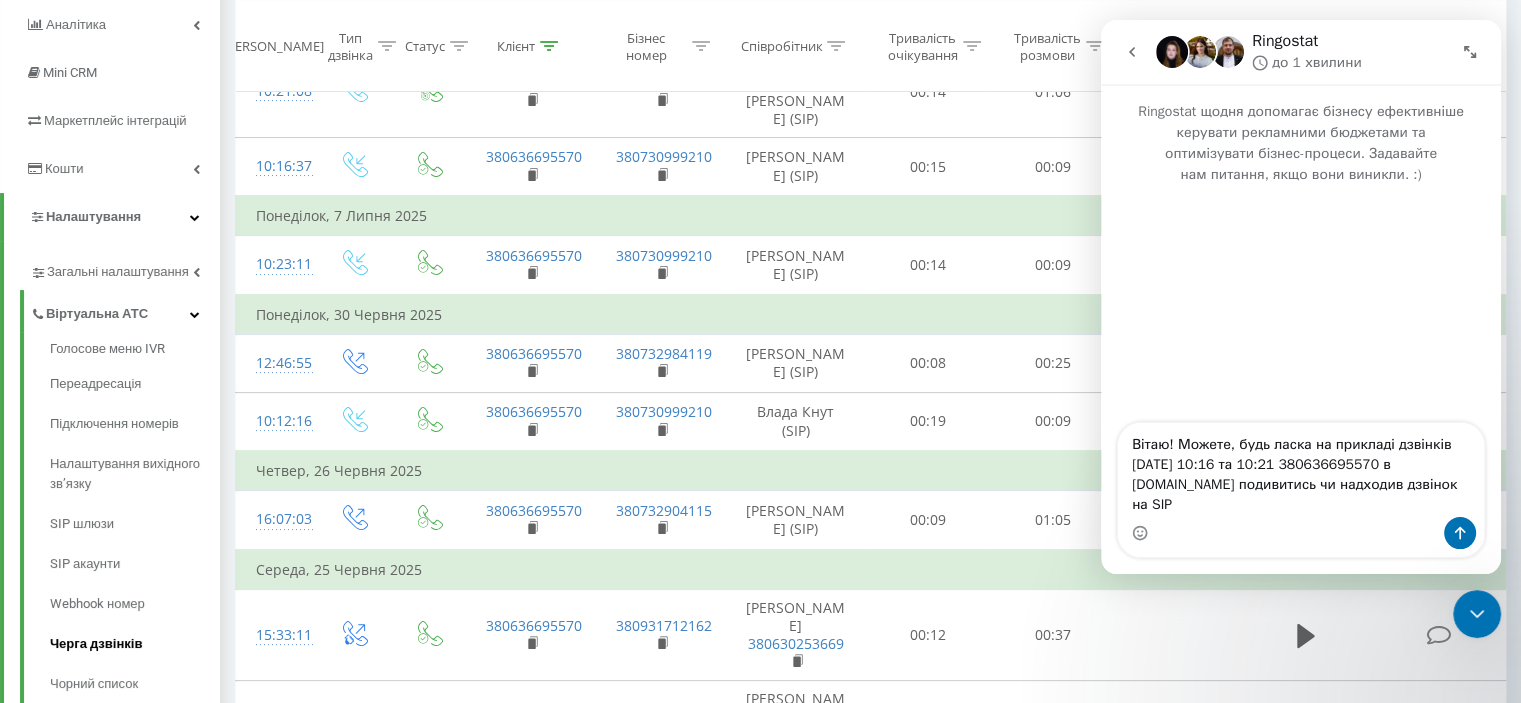 click on "Черга дзвінків" at bounding box center (135, 644) 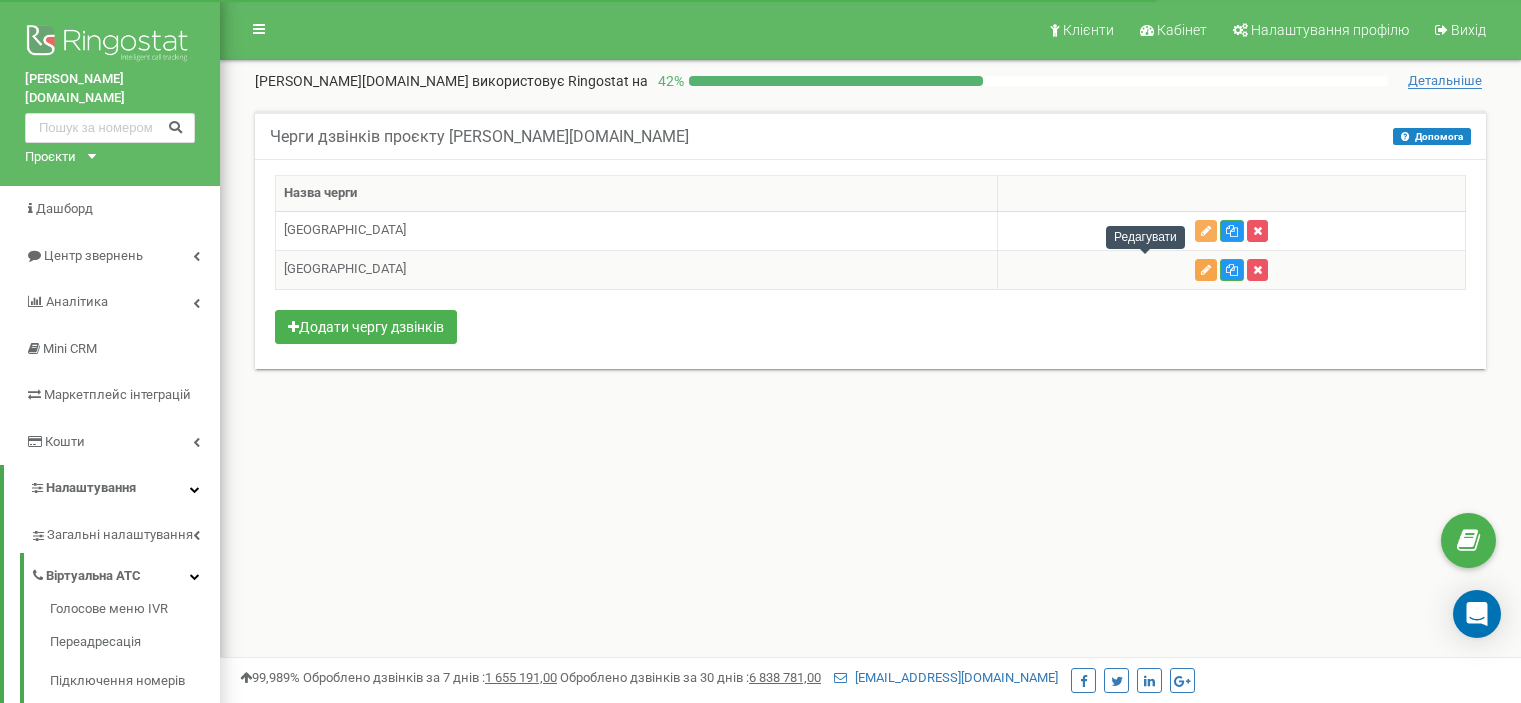 scroll, scrollTop: 0, scrollLeft: 0, axis: both 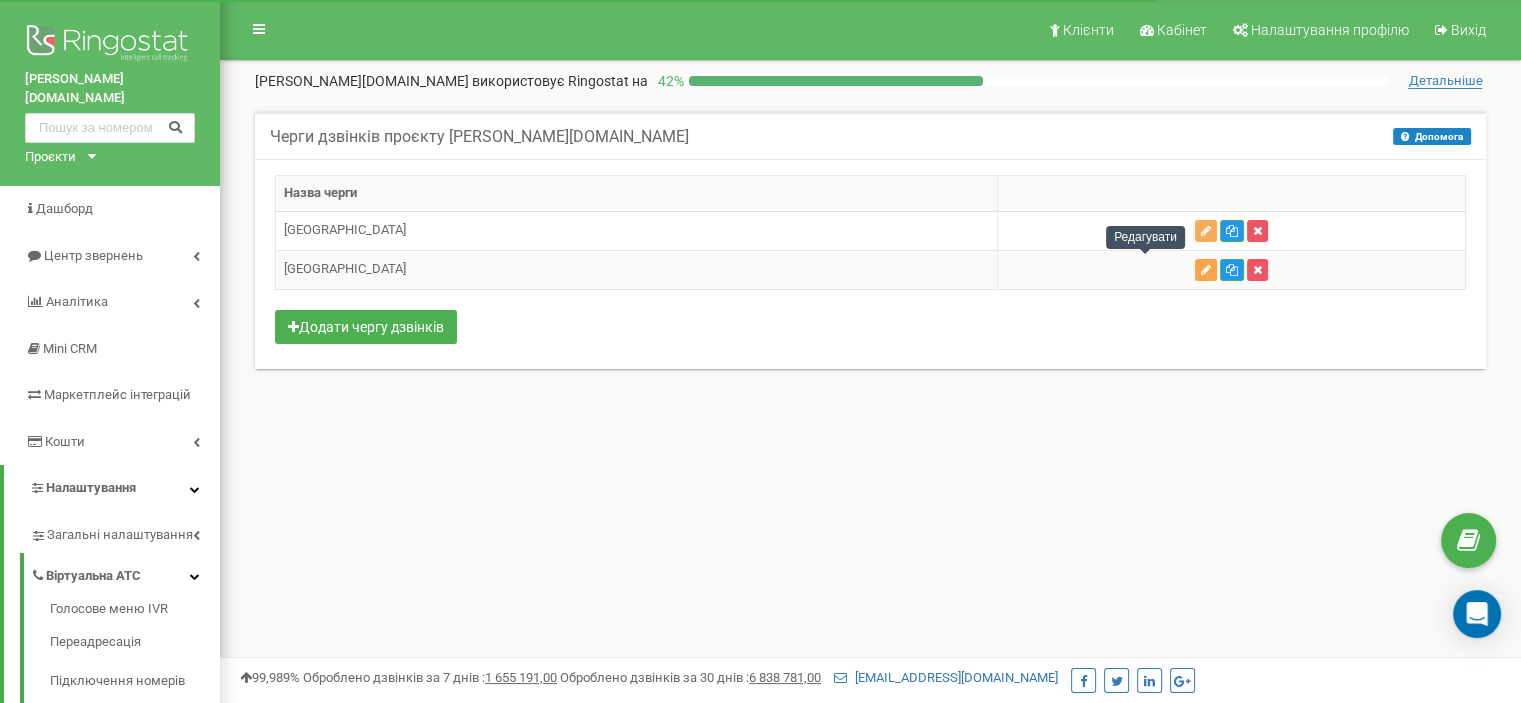click at bounding box center [1206, 270] 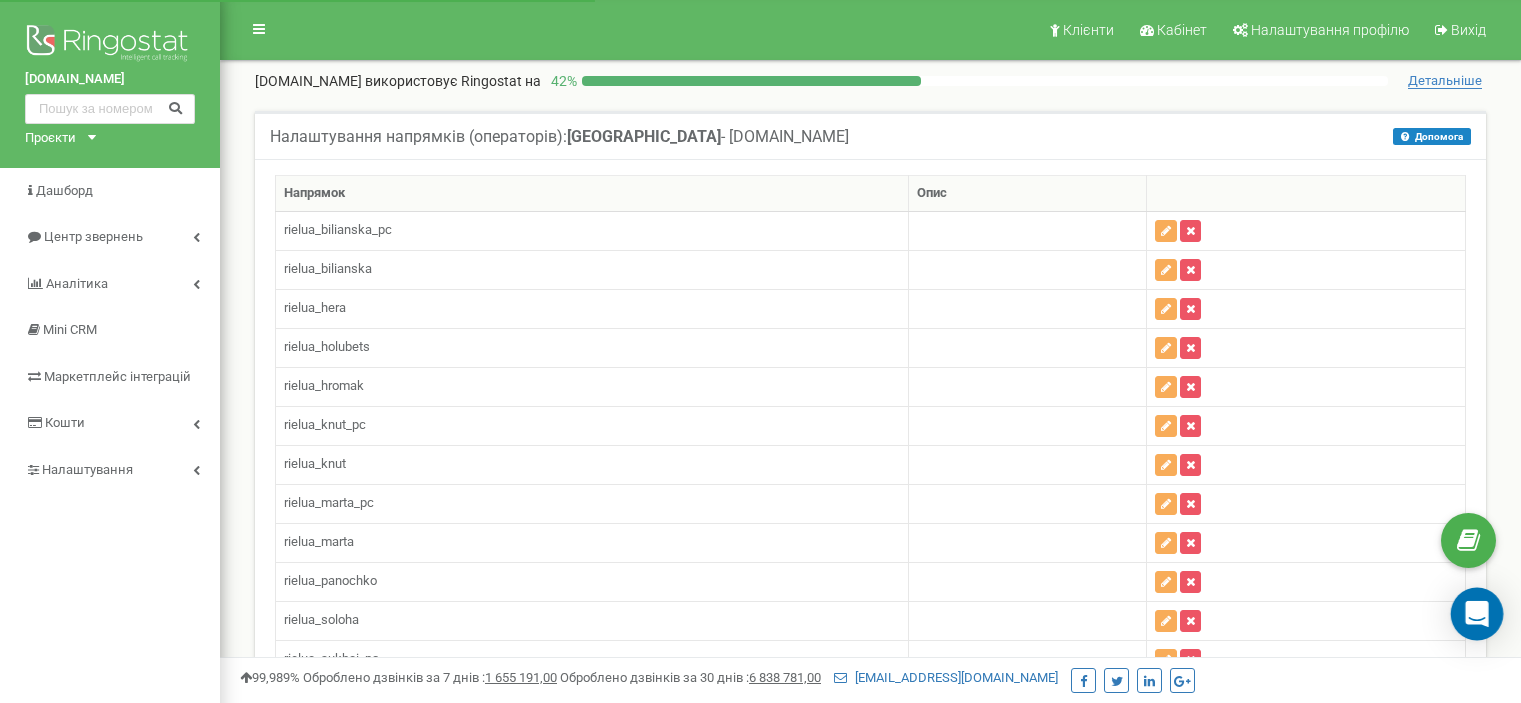 scroll, scrollTop: 0, scrollLeft: 0, axis: both 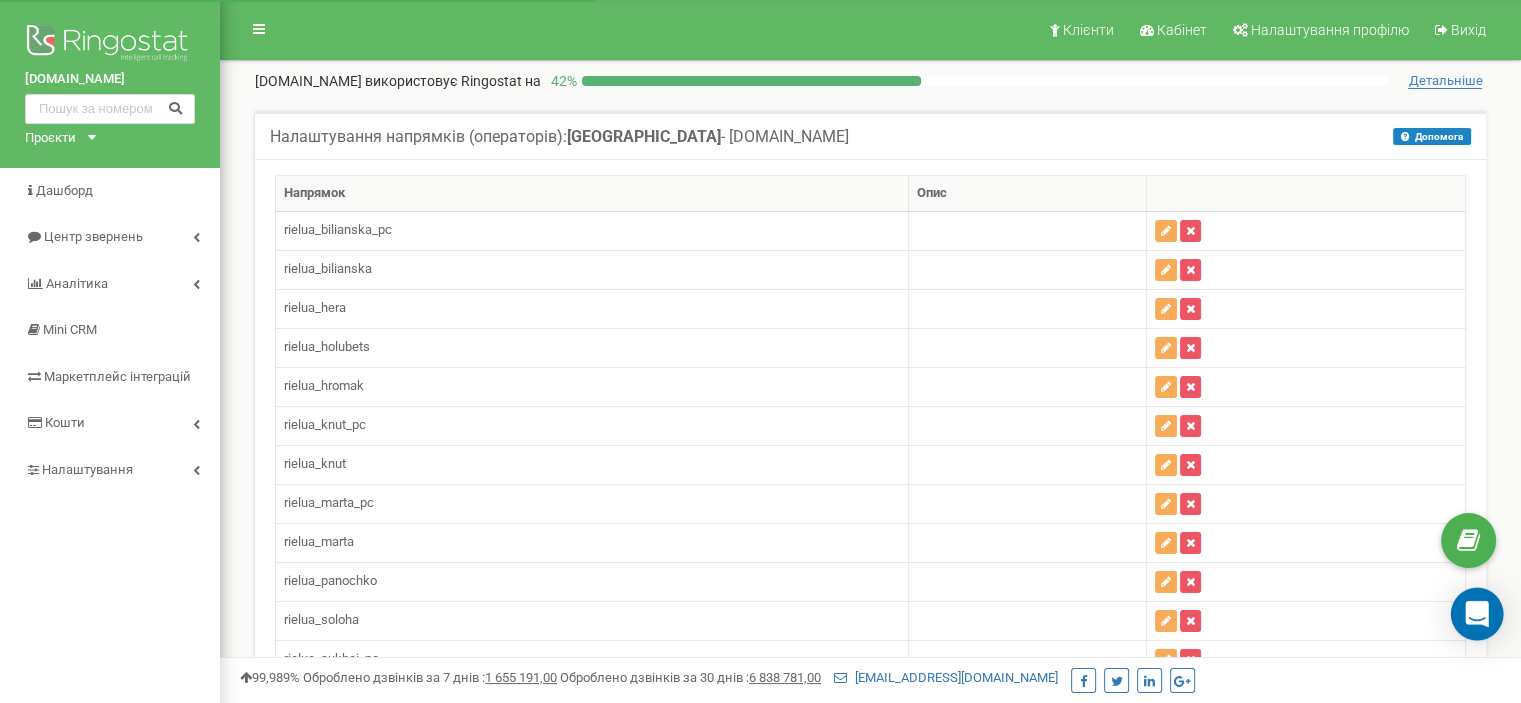 click 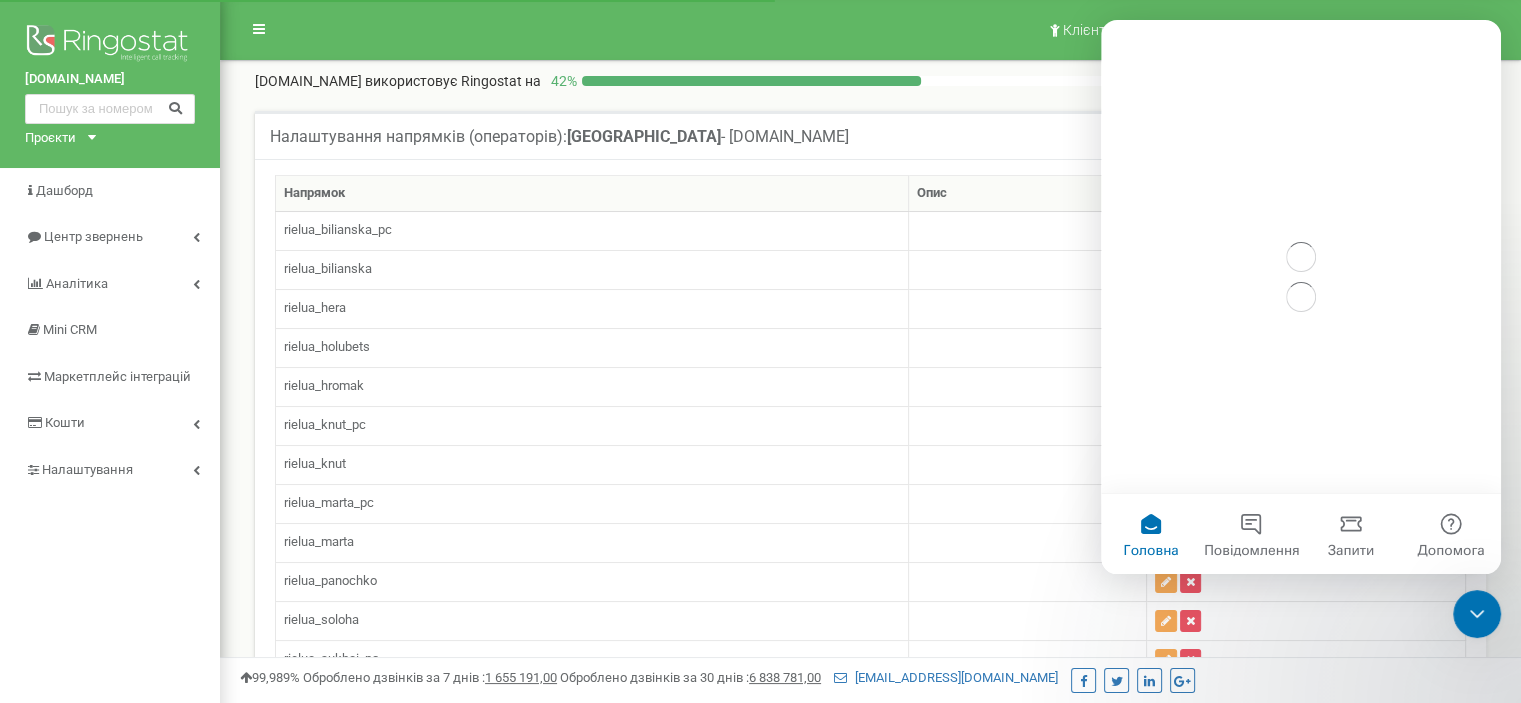 scroll, scrollTop: 0, scrollLeft: 0, axis: both 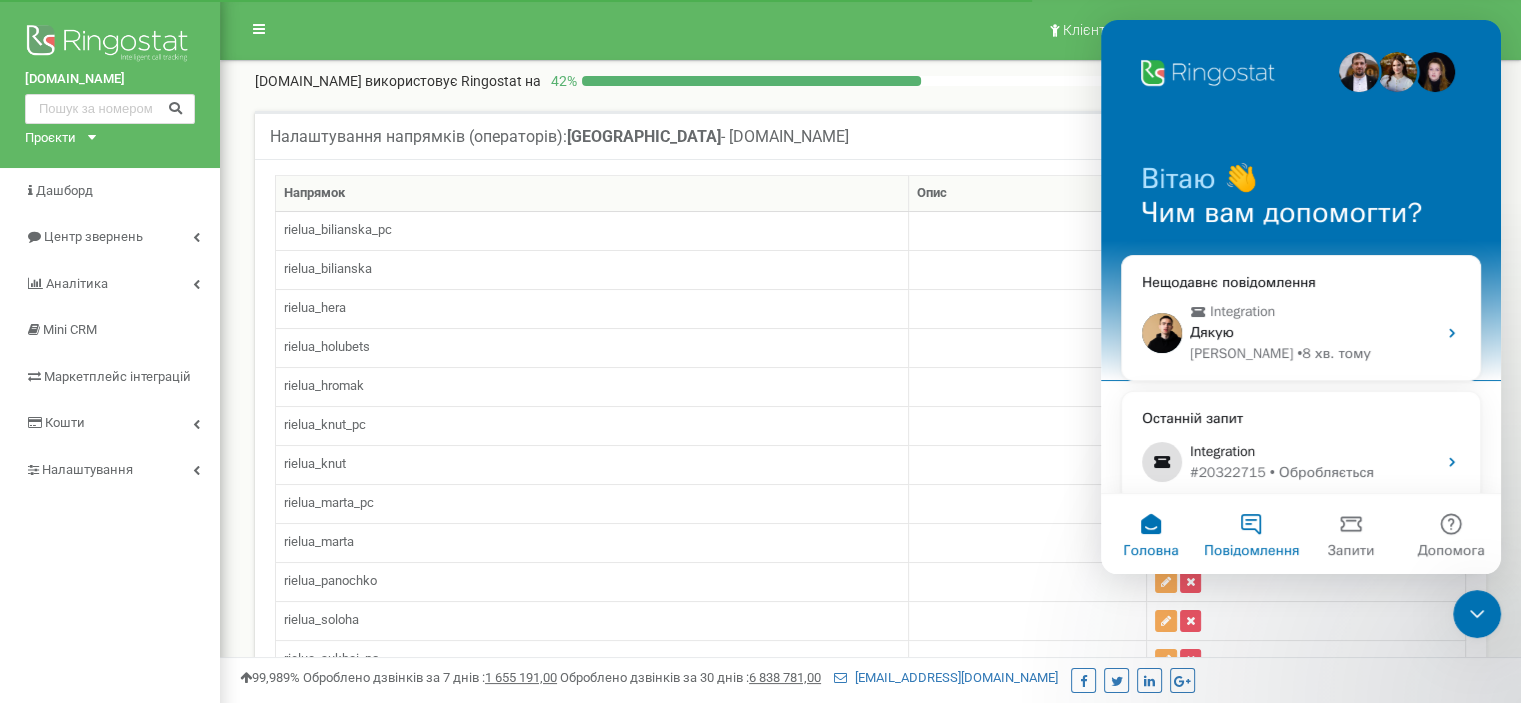 click on "Повідомлення" at bounding box center [1251, 534] 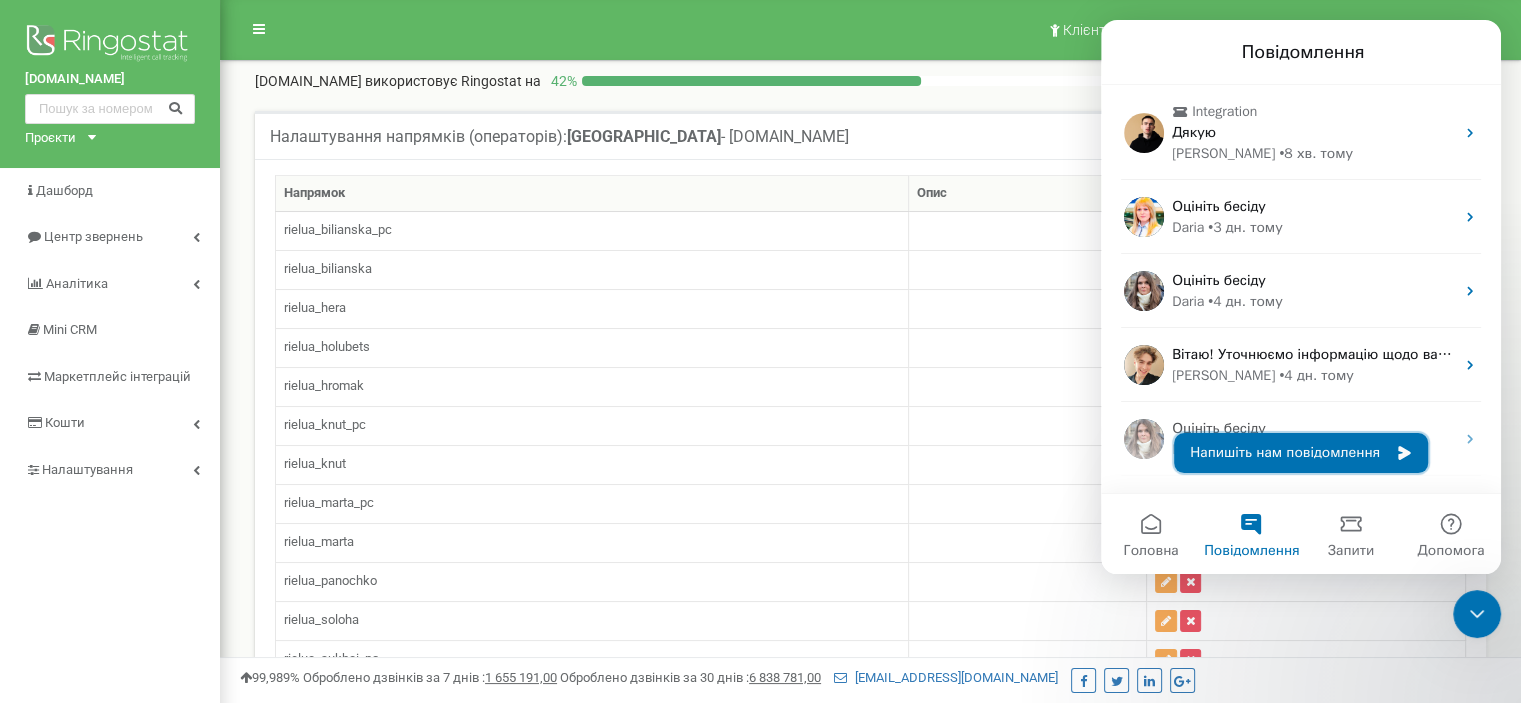 click on "Напишіть нам повідомлення" at bounding box center [1301, 453] 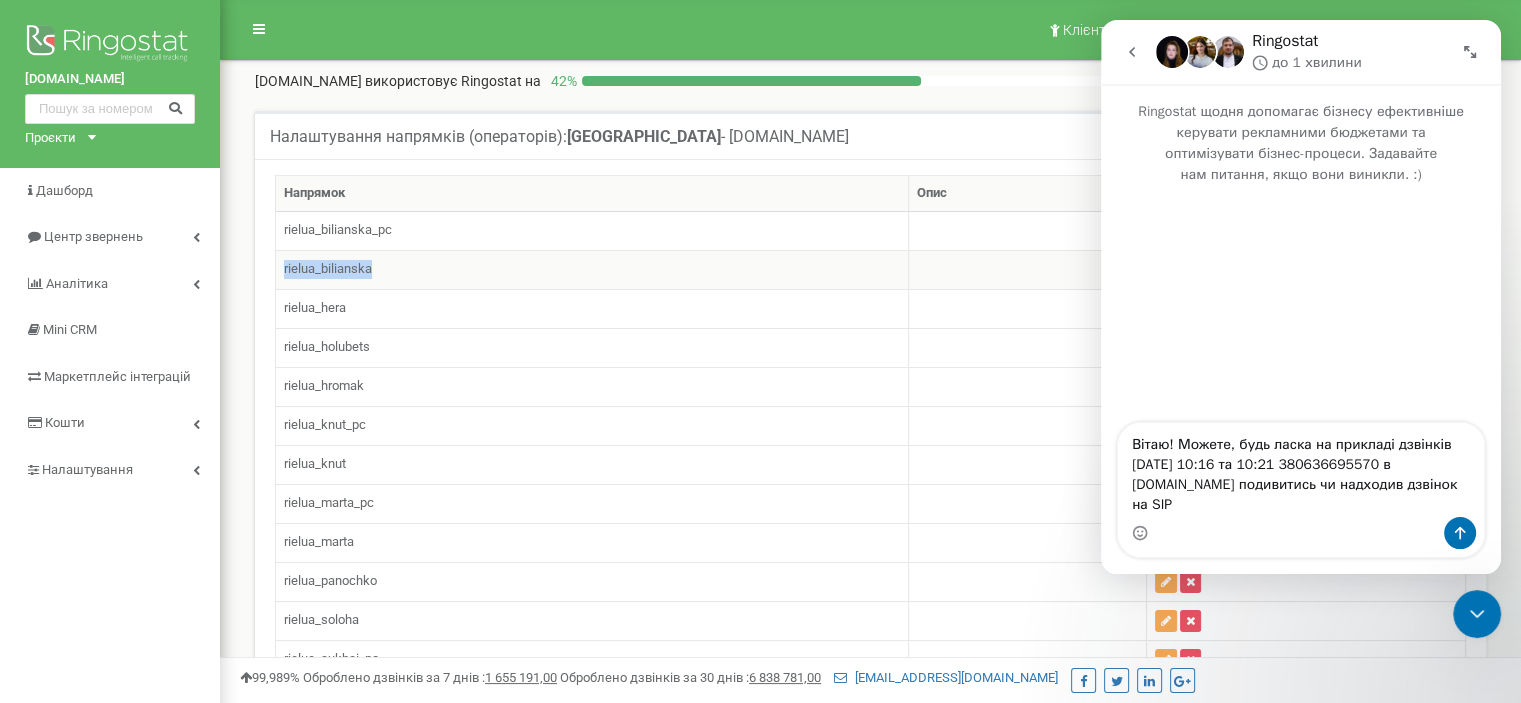 drag, startPoint x: 452, startPoint y: 275, endPoint x: 282, endPoint y: 262, distance: 170.49634 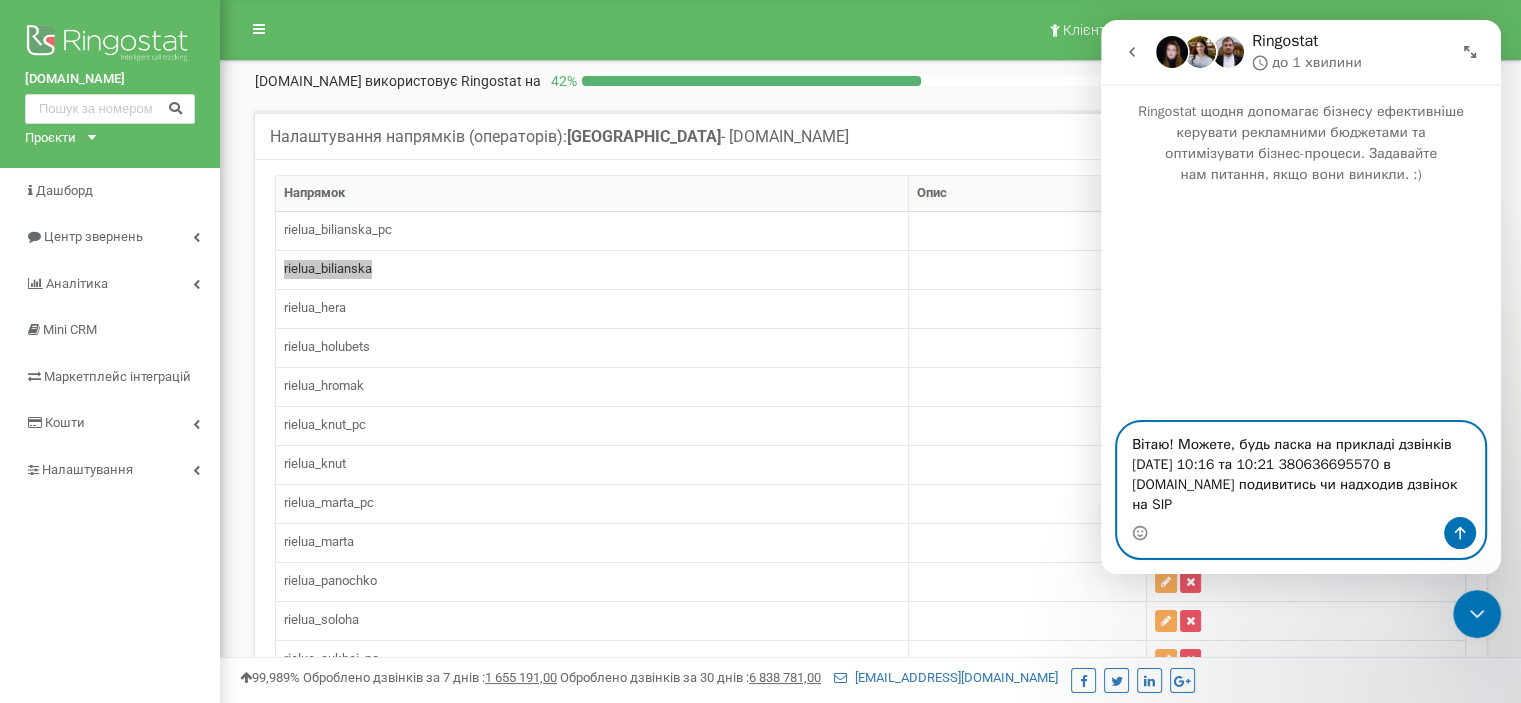 click on "Вітаю! Можете, будь ласка на прикладі дзвінків [DATE] 10:16 та 10:21 380636695570 в [DOMAIN_NAME] подивитись чи надходив дзвінок на SIP" at bounding box center [1301, 470] 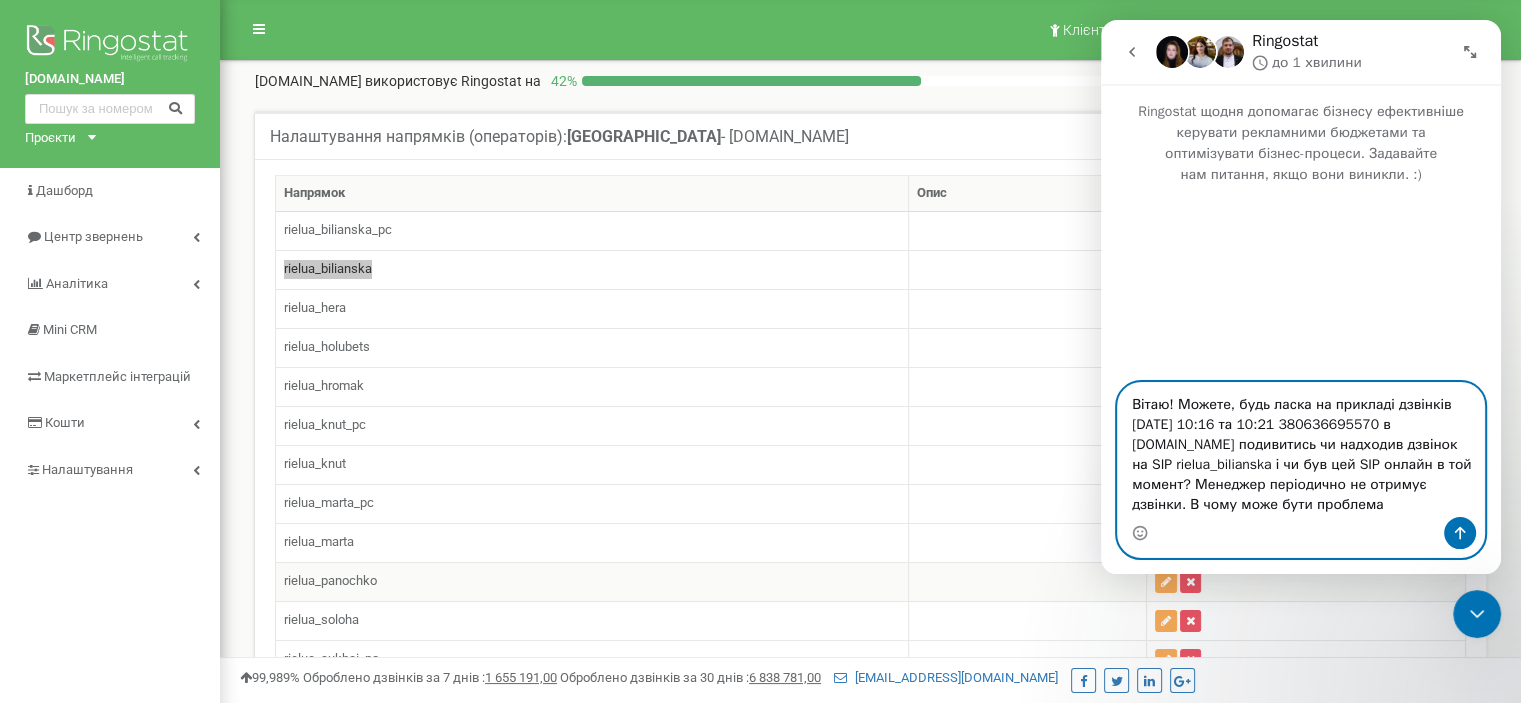 type on "Вітаю! Можете, будь ласка на прикладі дзвінків [DATE] 10:16 та 10:21 380636695570 в [DOMAIN_NAME] подивитись чи надходив дзвінок на SIP rielua_bilianska і чи був цей SIP онлайн в той момент? Менеджер періодично не отримує дзвінки. В чому може бути проблема?" 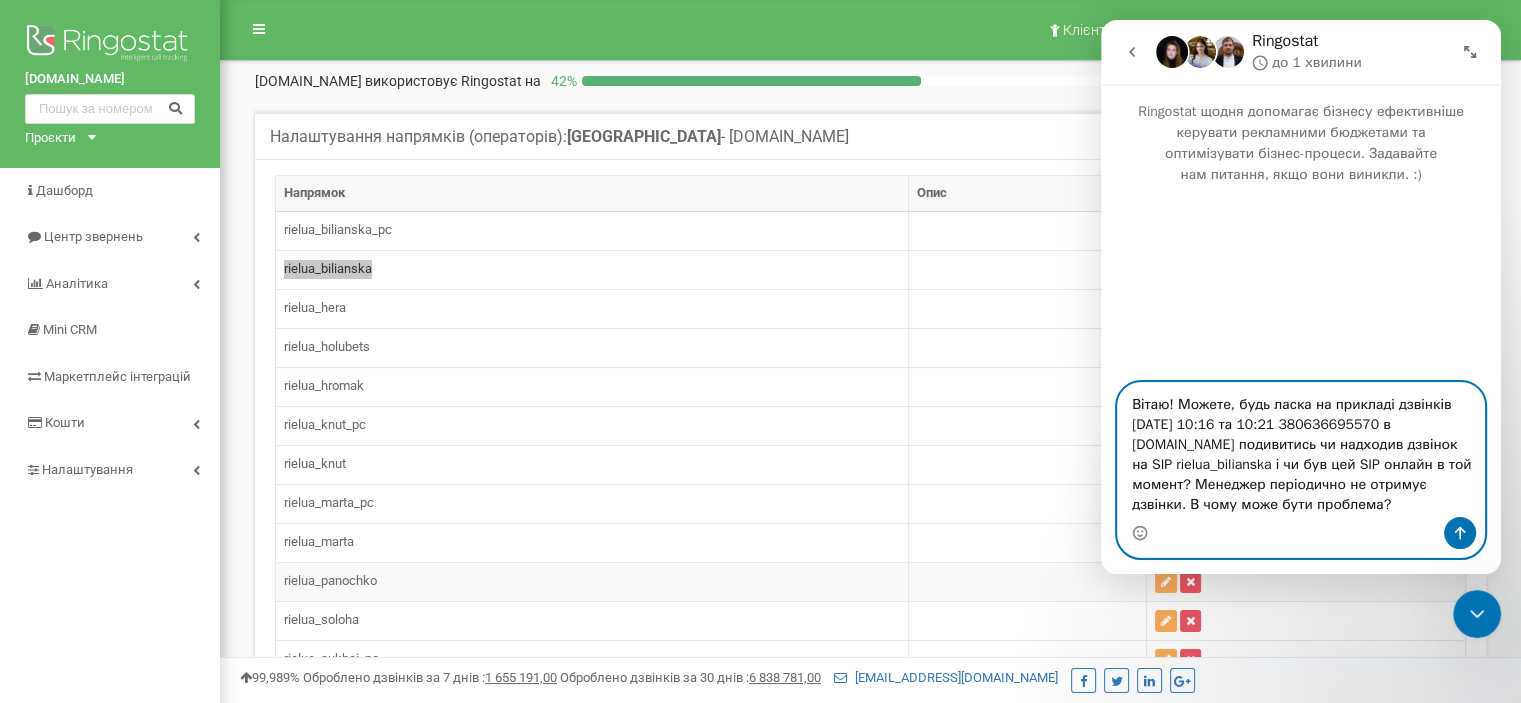 type 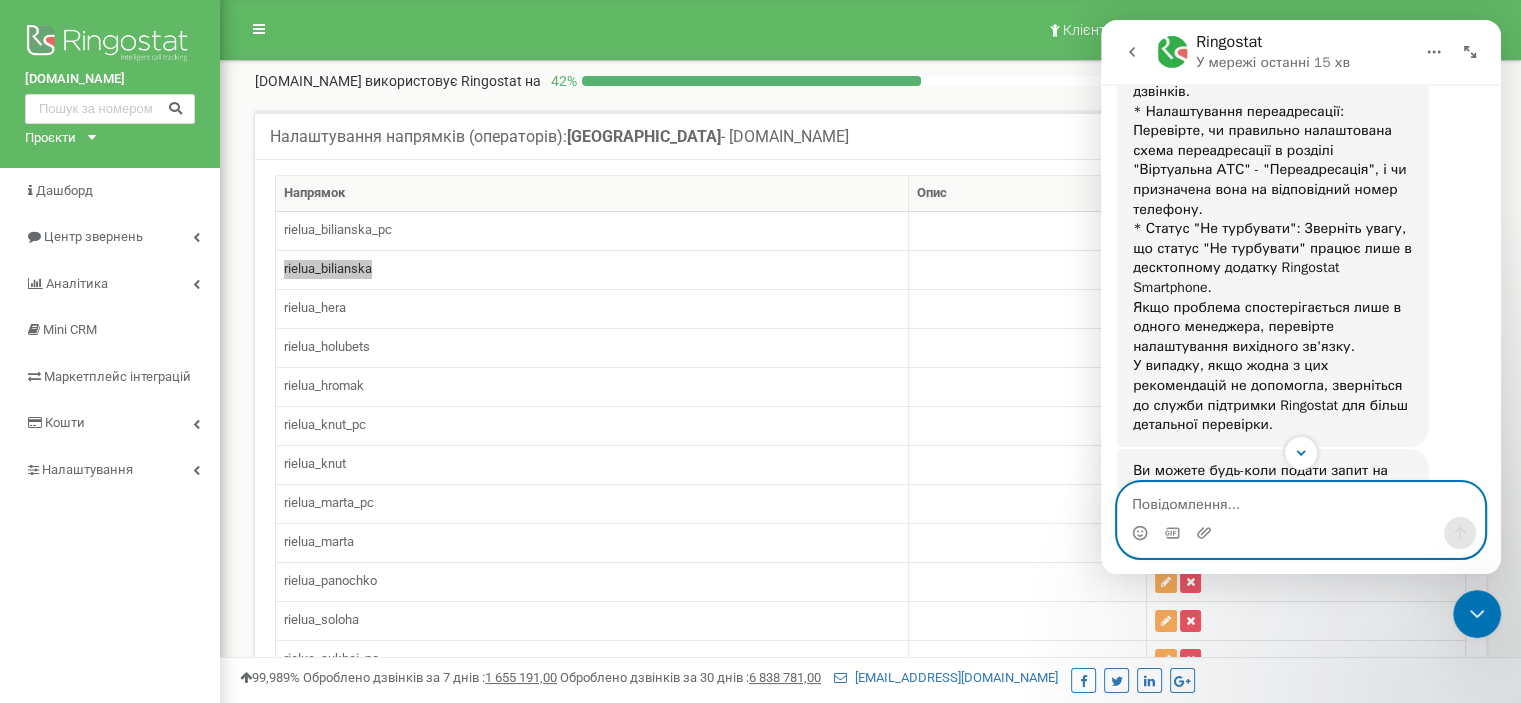 scroll, scrollTop: 925, scrollLeft: 0, axis: vertical 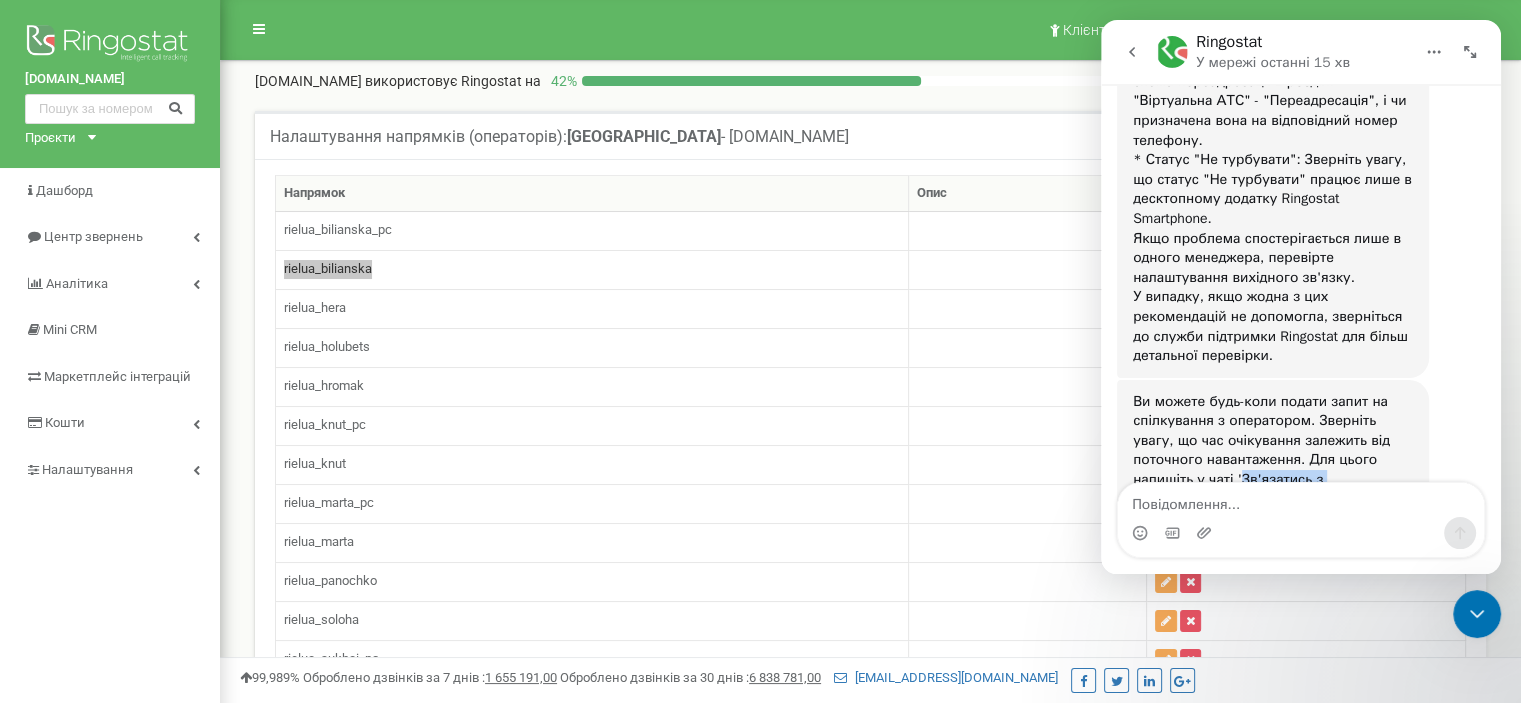 drag, startPoint x: 1291, startPoint y: 421, endPoint x: 1137, endPoint y: 419, distance: 154.01299 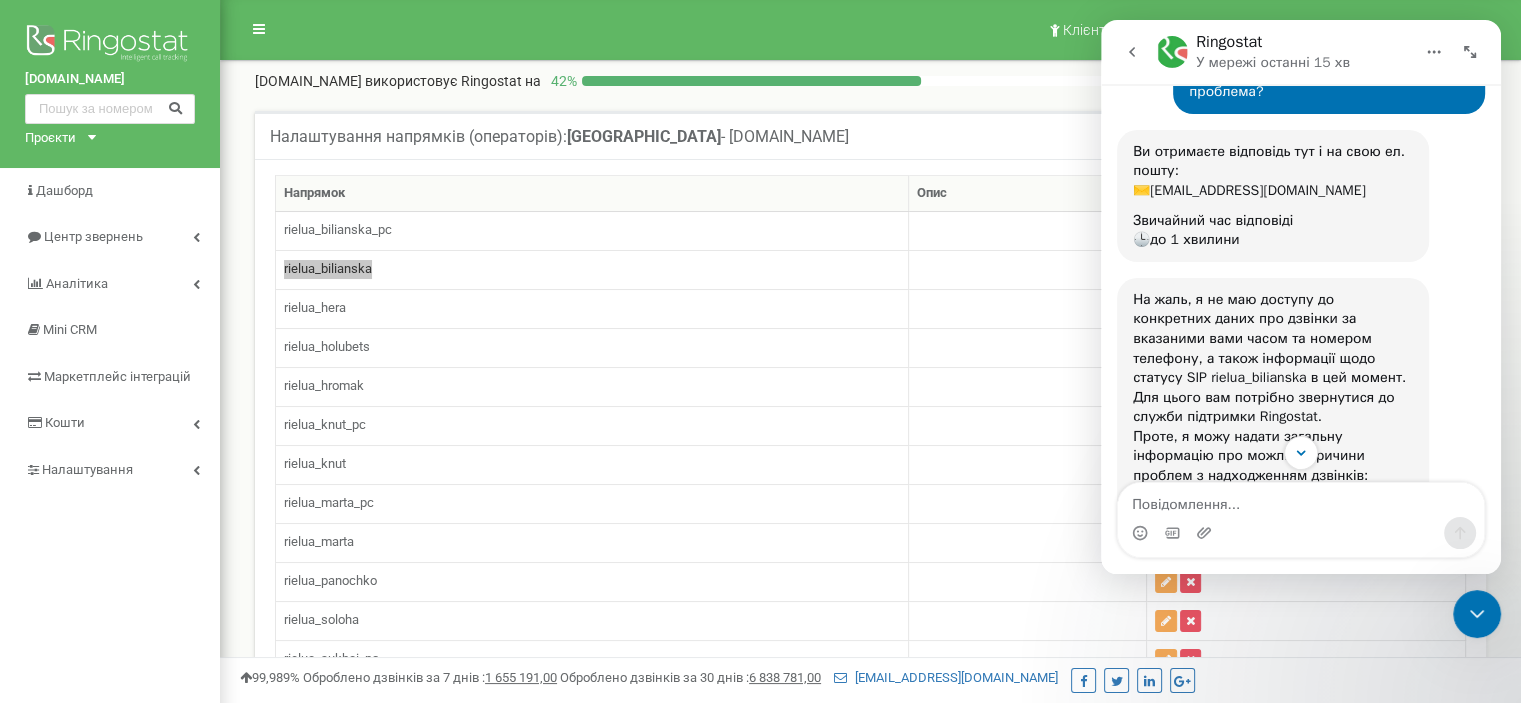 scroll, scrollTop: 276, scrollLeft: 0, axis: vertical 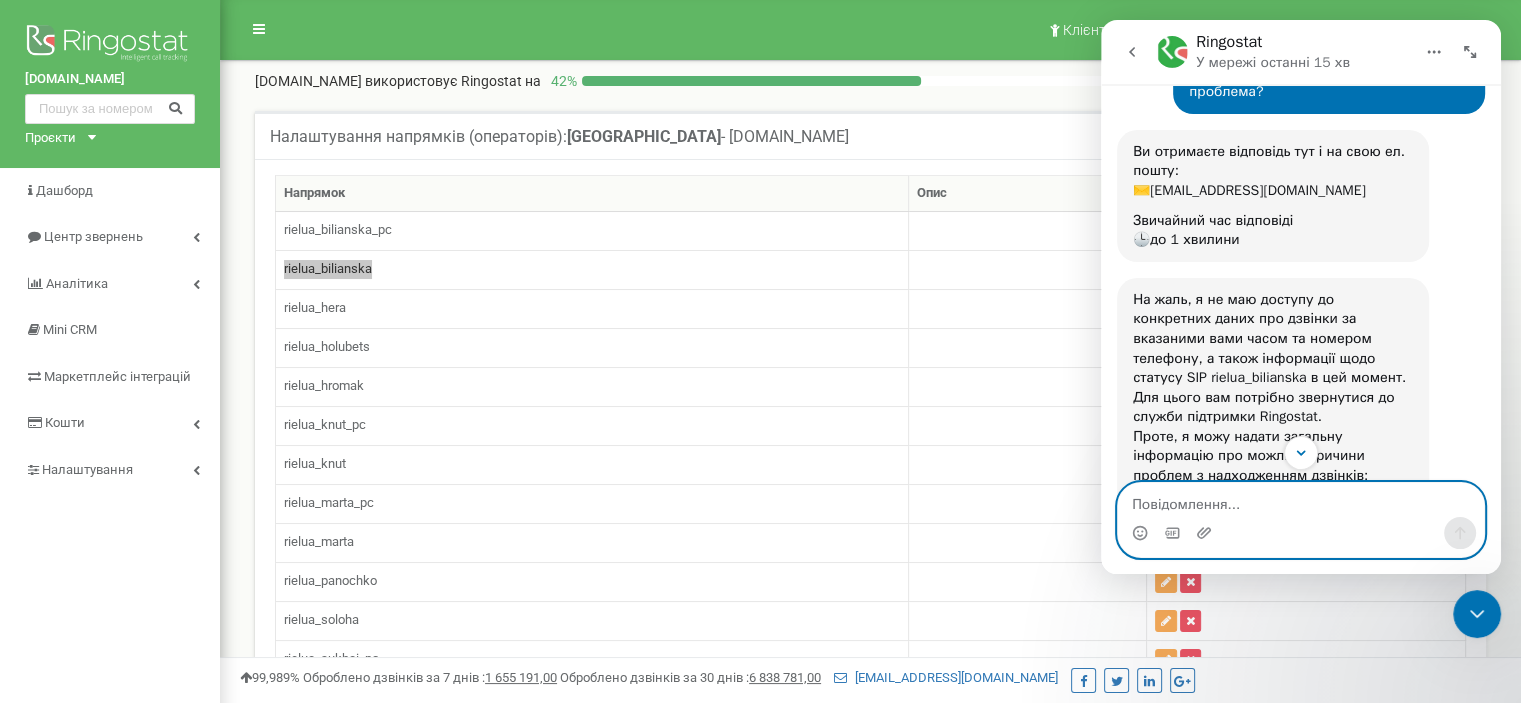 click at bounding box center [1301, 500] 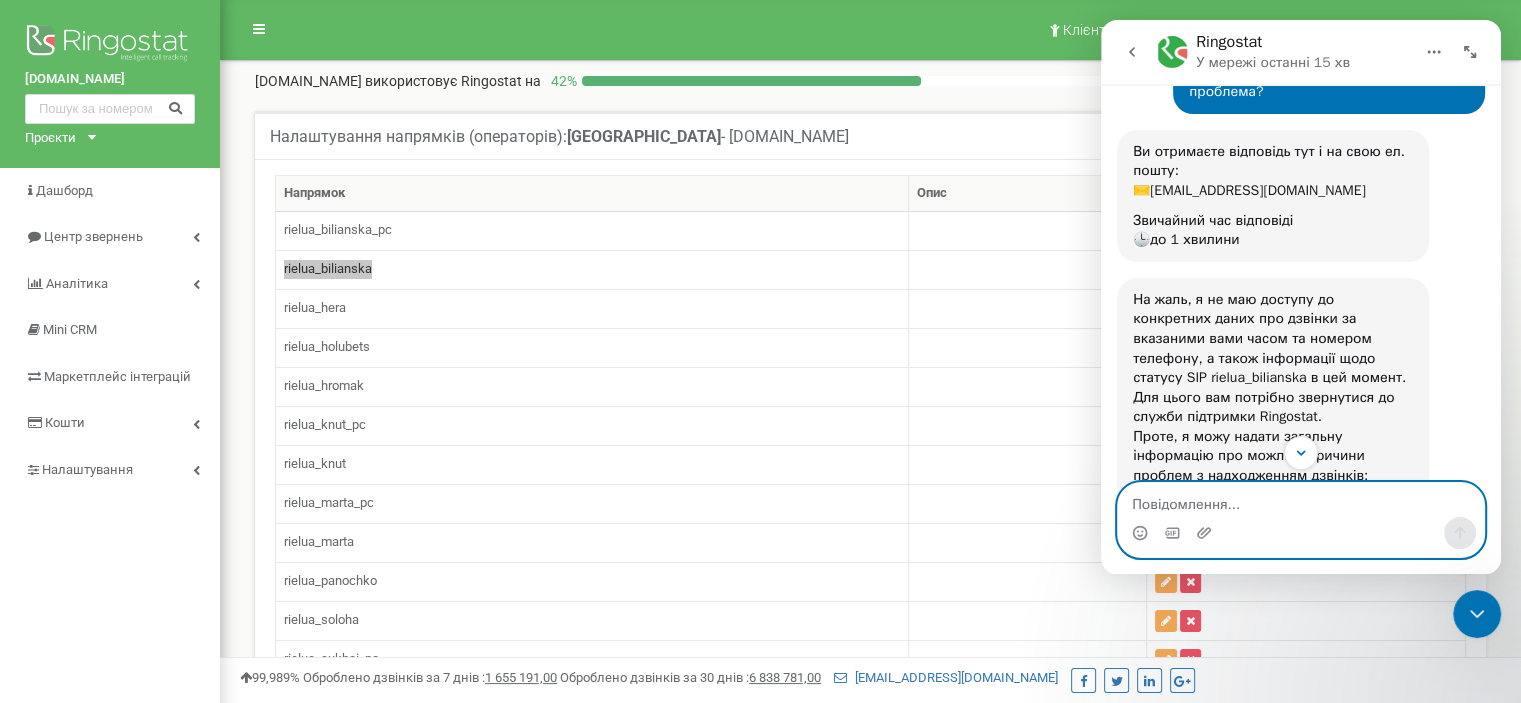 paste on "Зв'язатись з оператором" 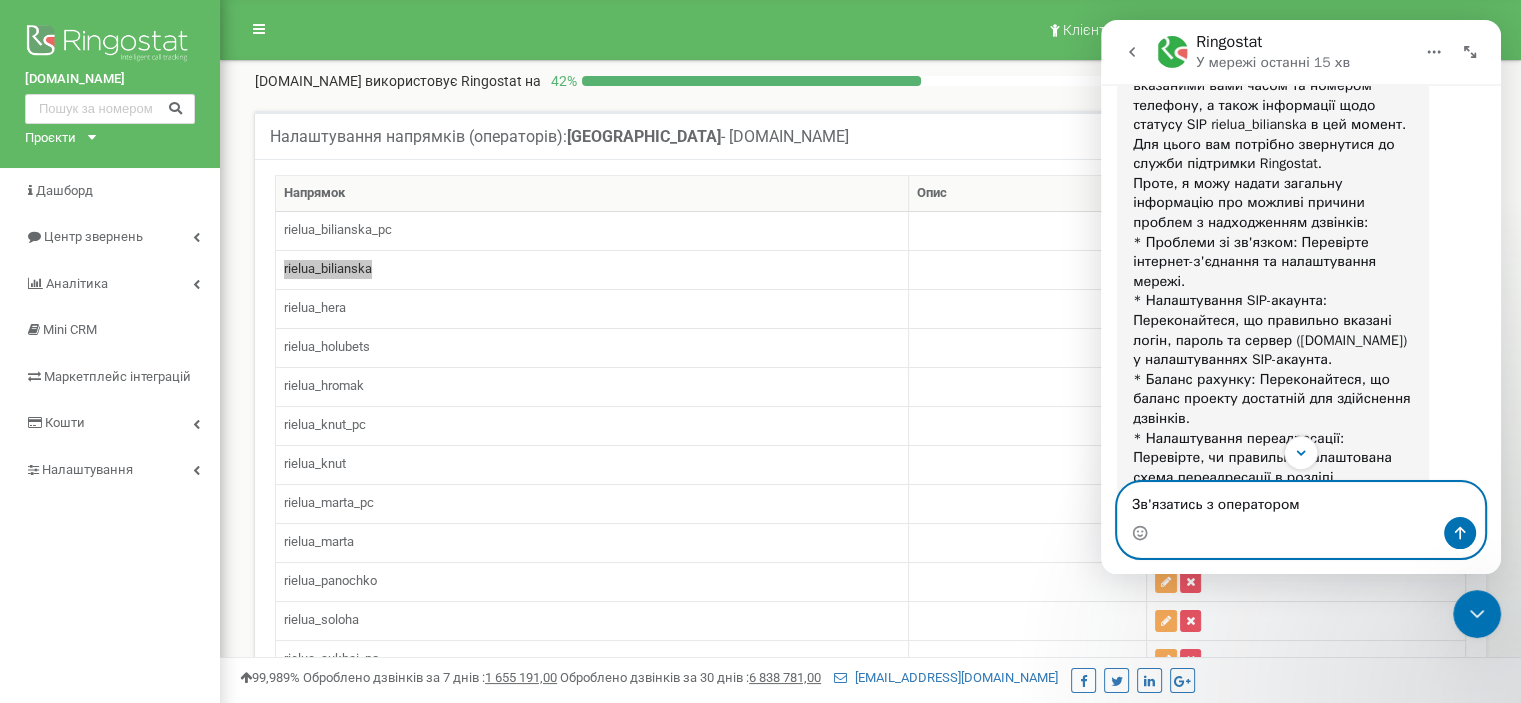 scroll, scrollTop: 530, scrollLeft: 0, axis: vertical 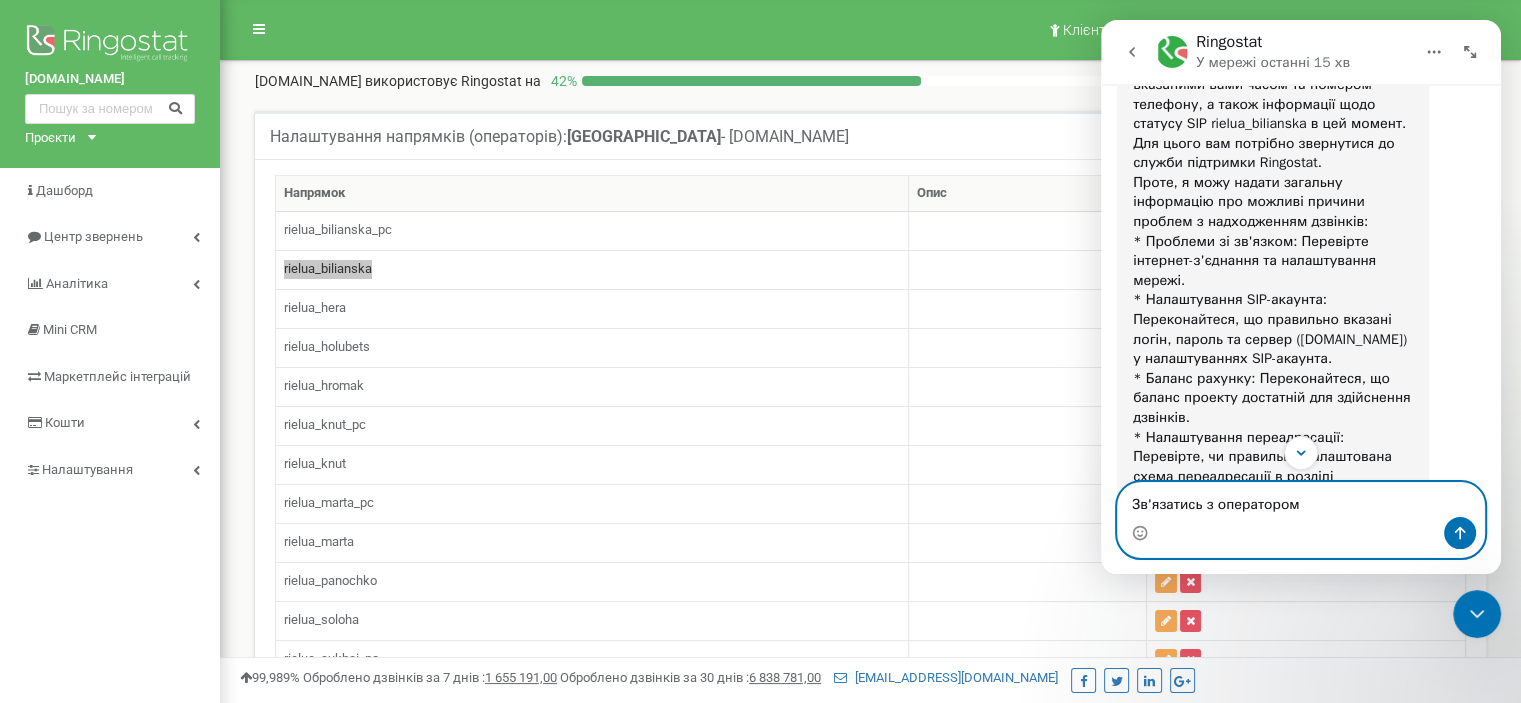 type 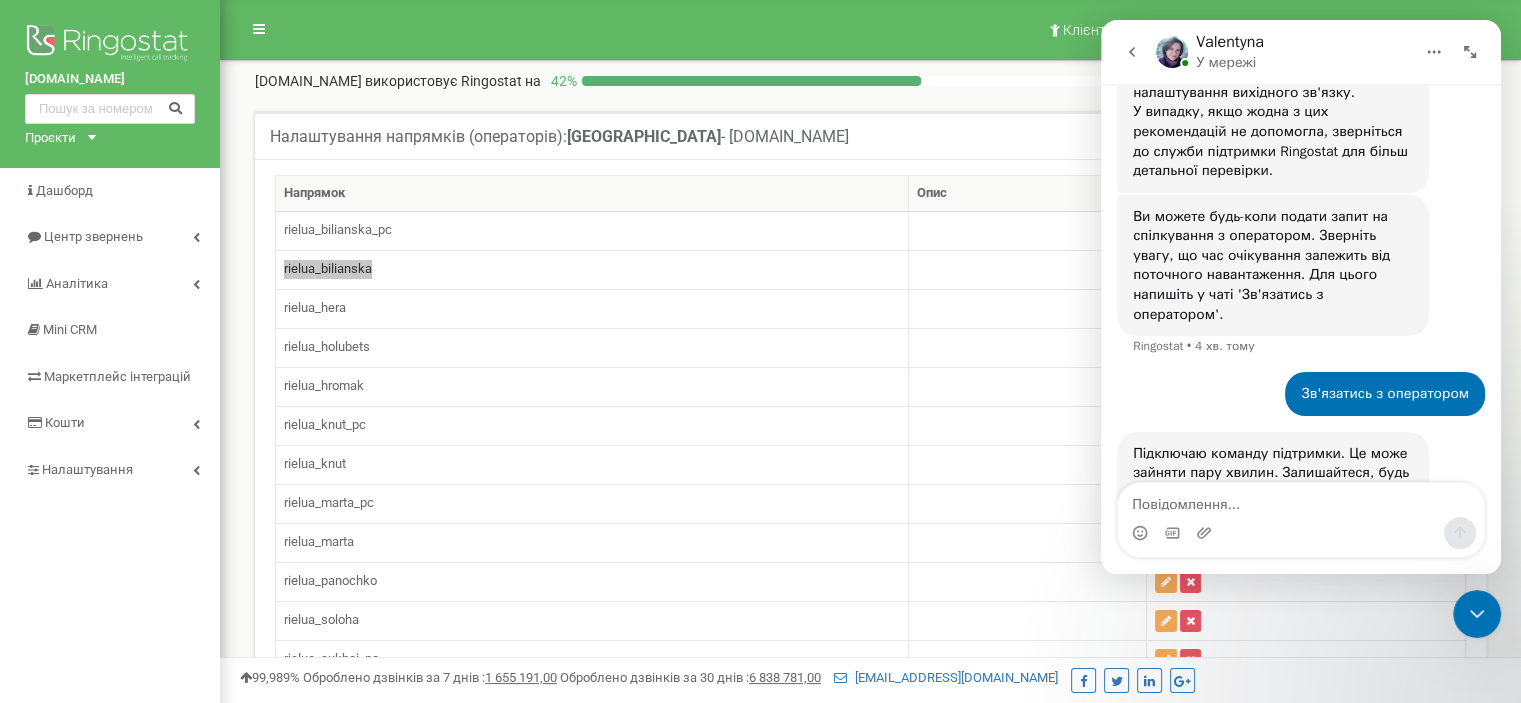 scroll, scrollTop: 1193, scrollLeft: 0, axis: vertical 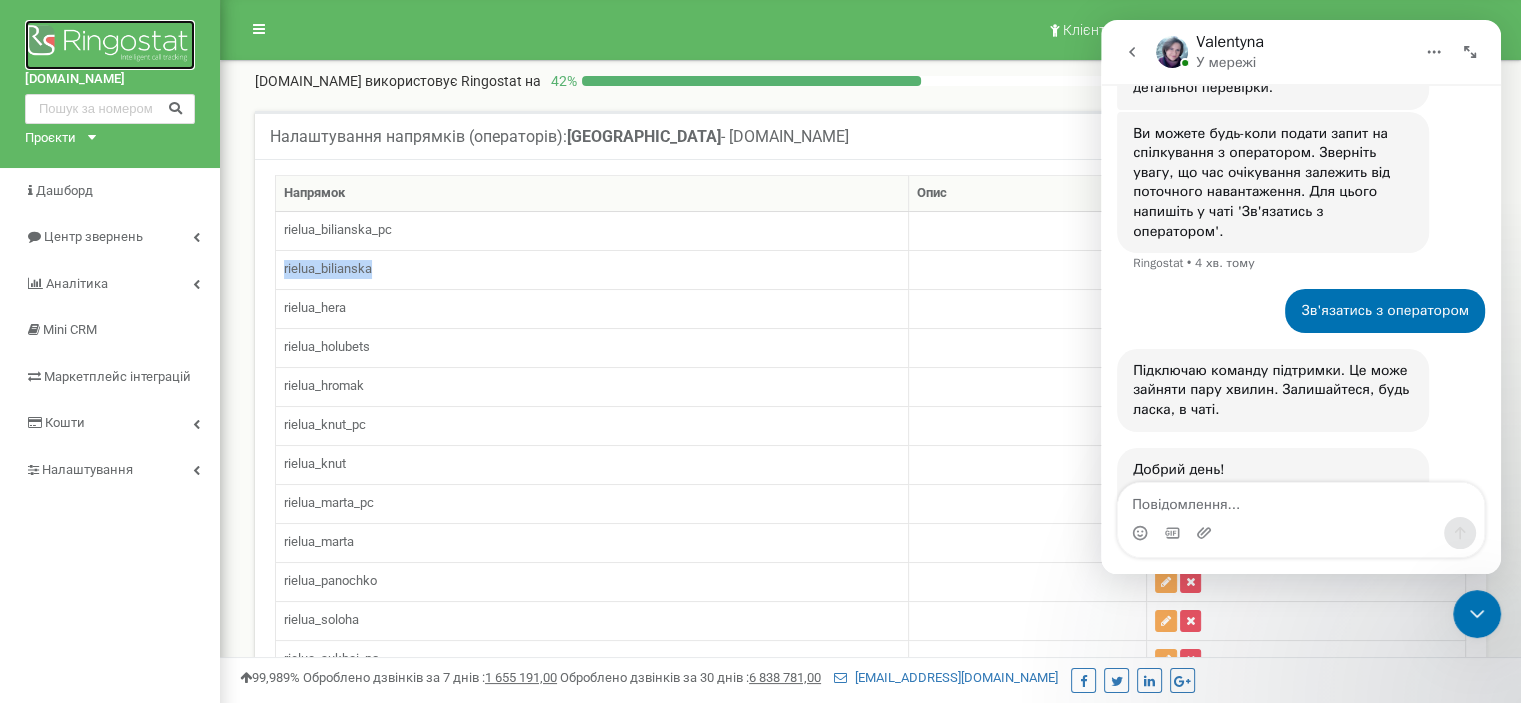 click at bounding box center [110, 45] 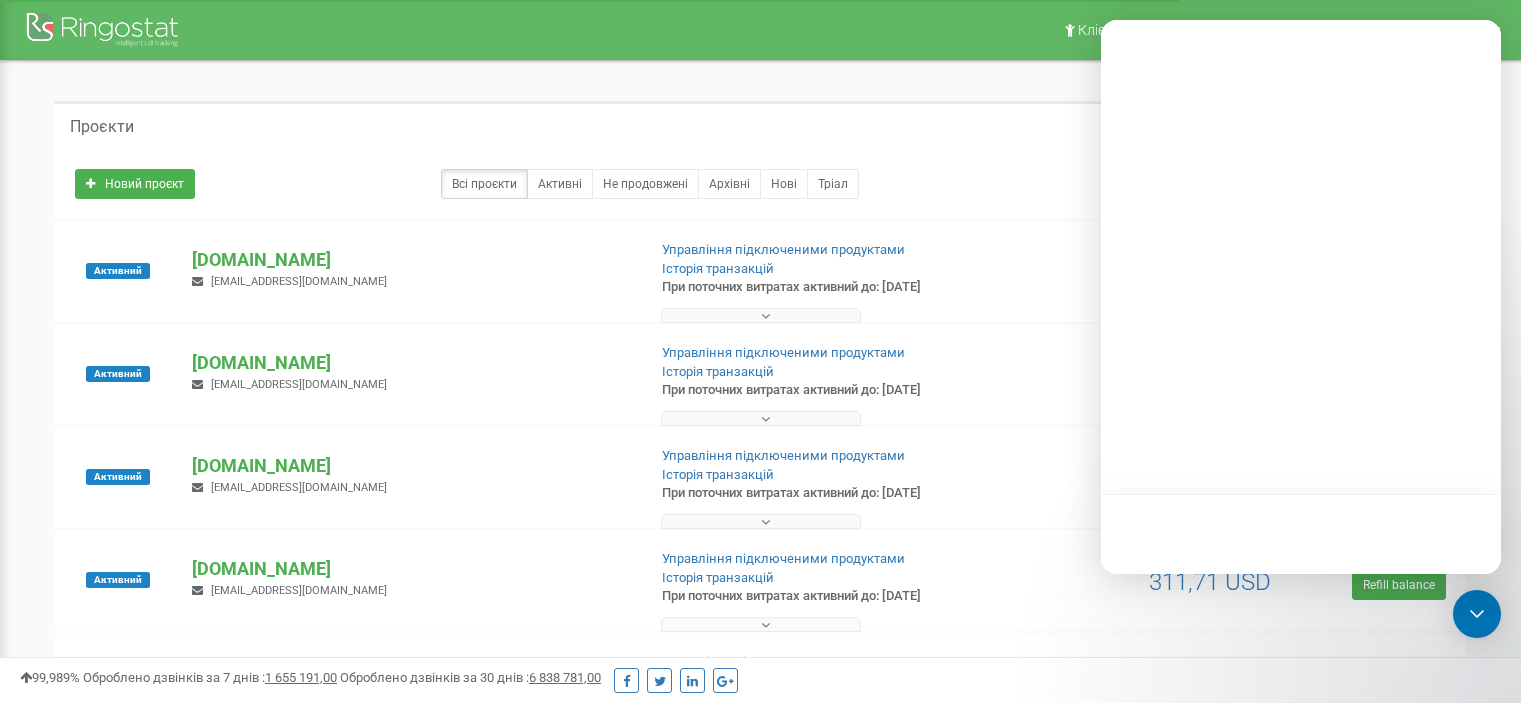 scroll, scrollTop: 515, scrollLeft: 0, axis: vertical 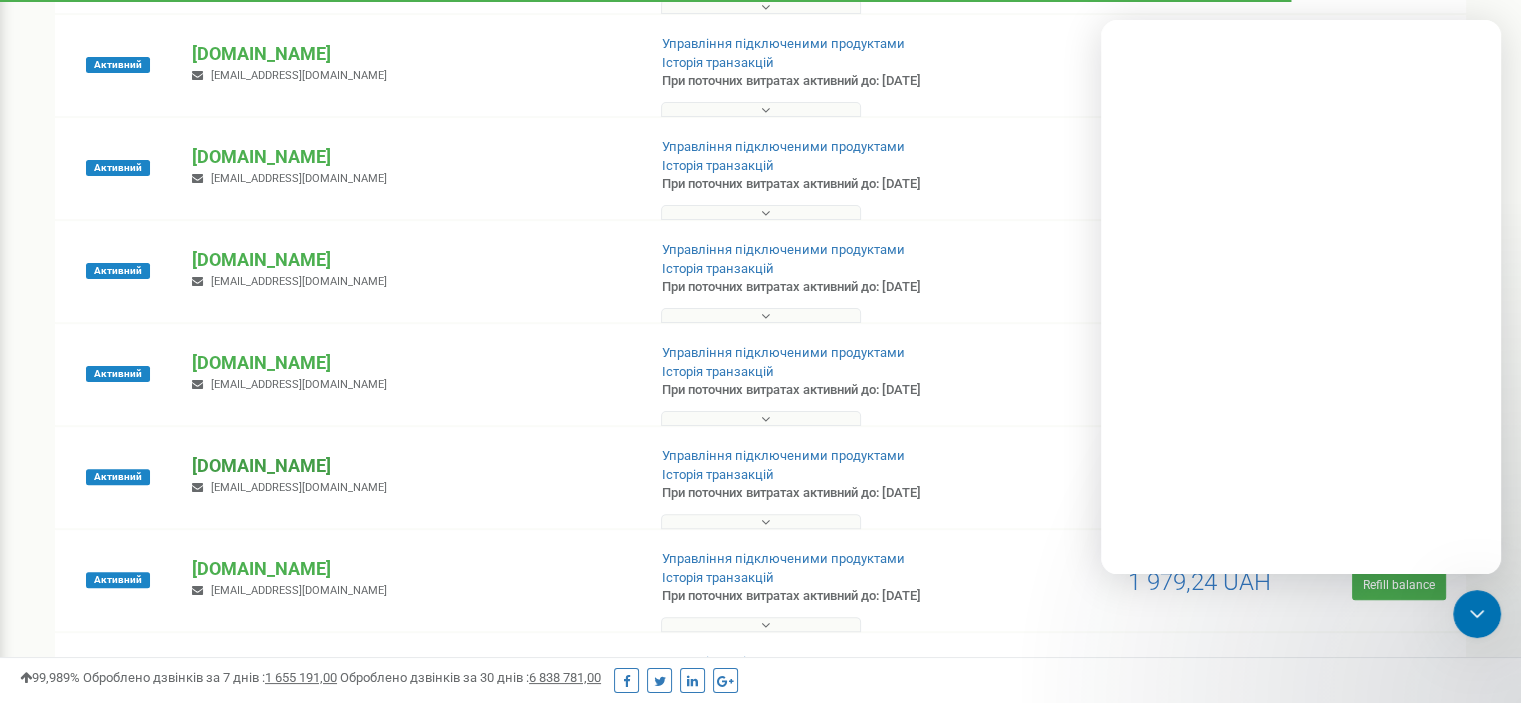 click on "[DOMAIN_NAME]" at bounding box center [410, 466] 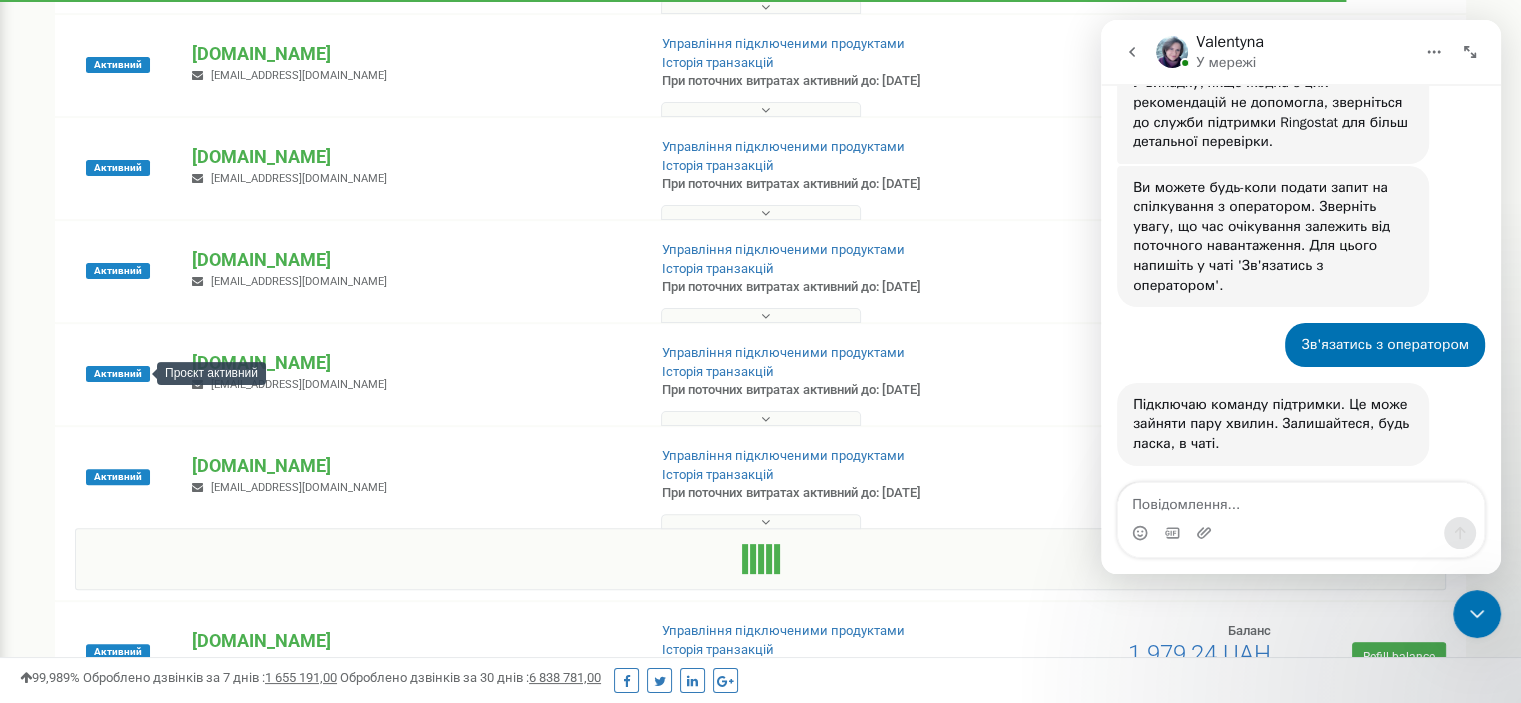 scroll, scrollTop: 1173, scrollLeft: 0, axis: vertical 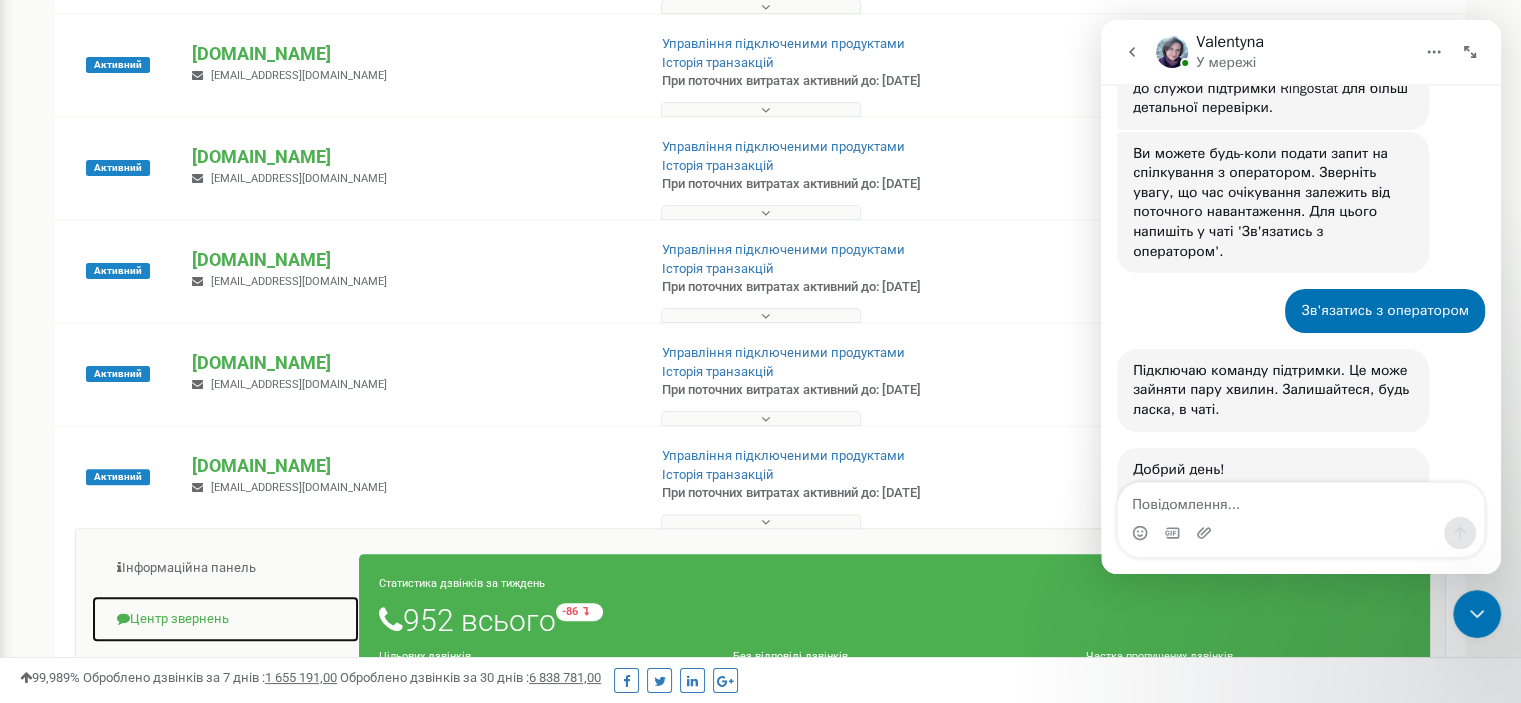 click on "Центр звернень" at bounding box center (225, 619) 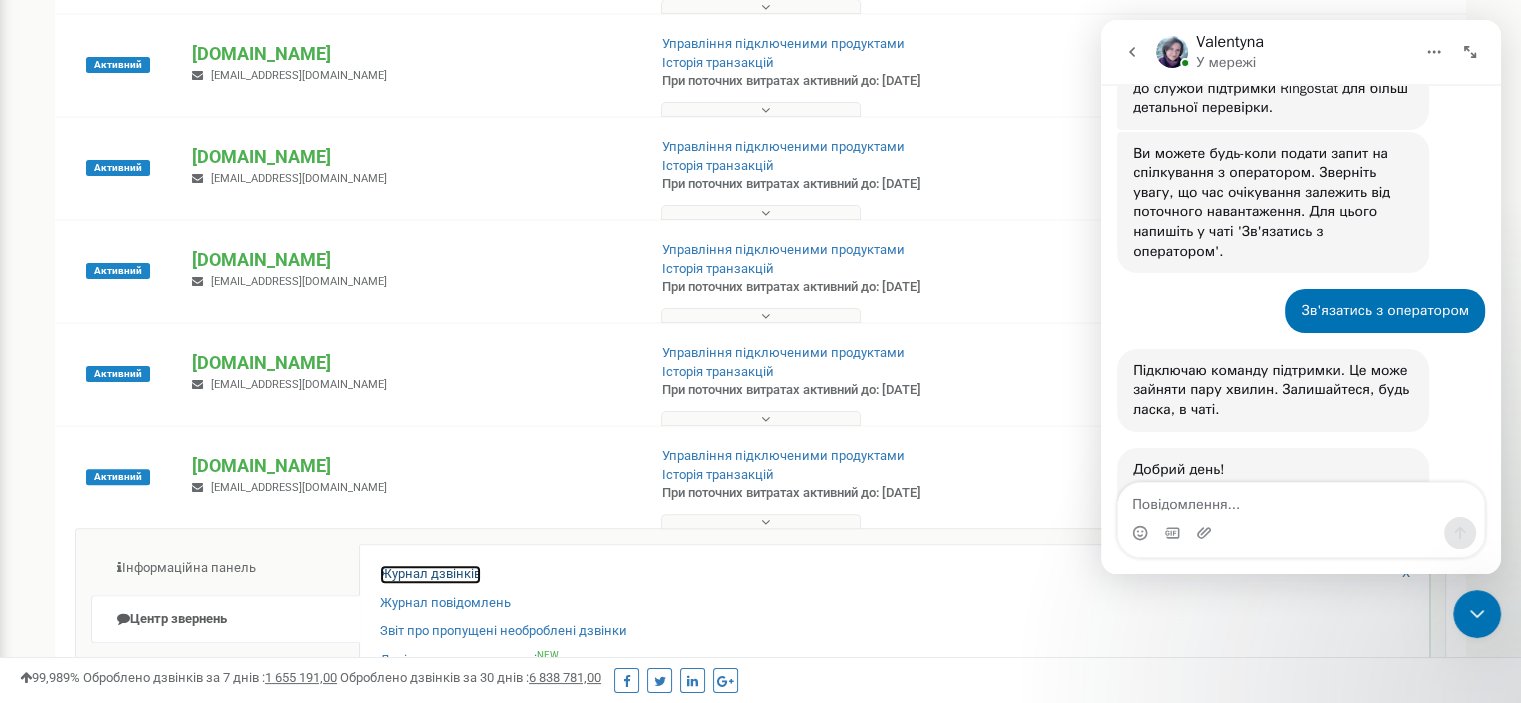click on "Журнал дзвінків" at bounding box center [430, 574] 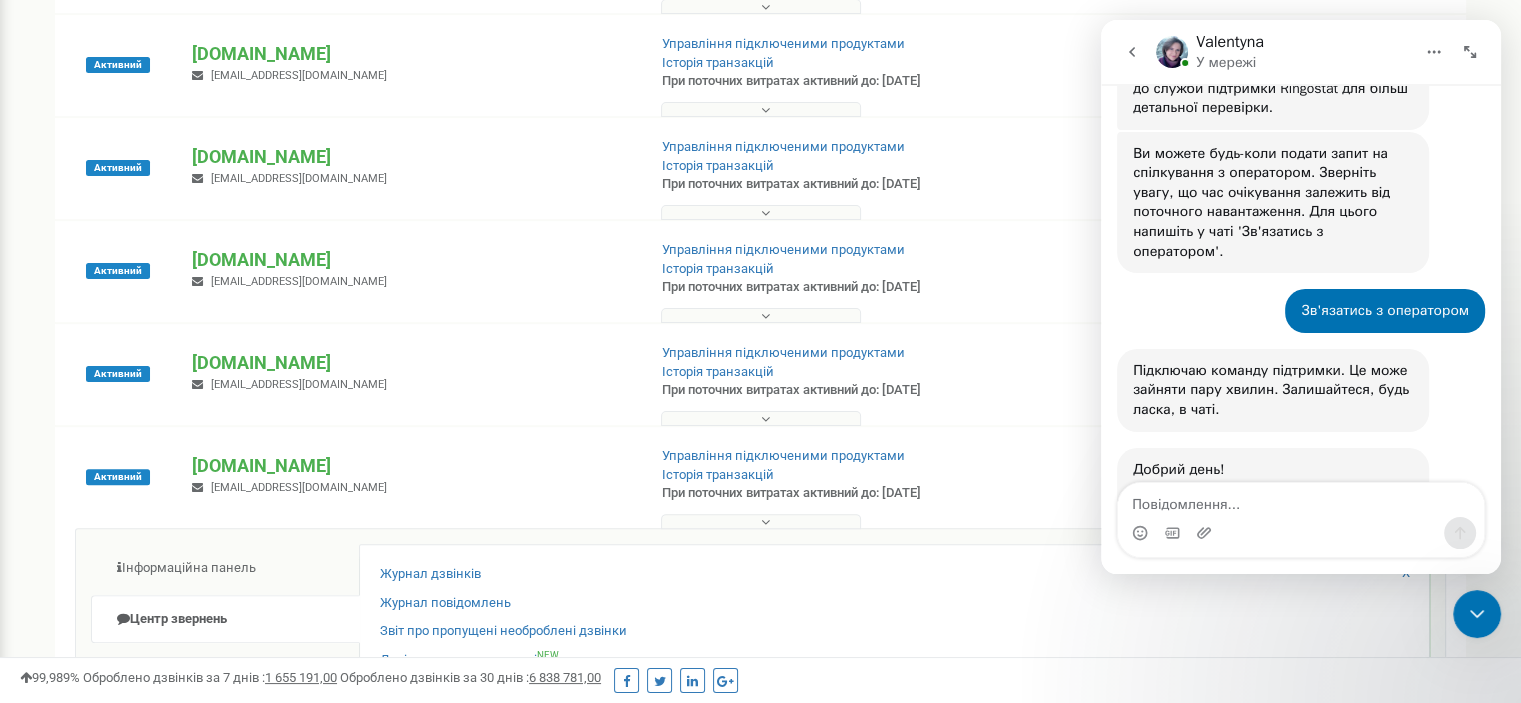 click 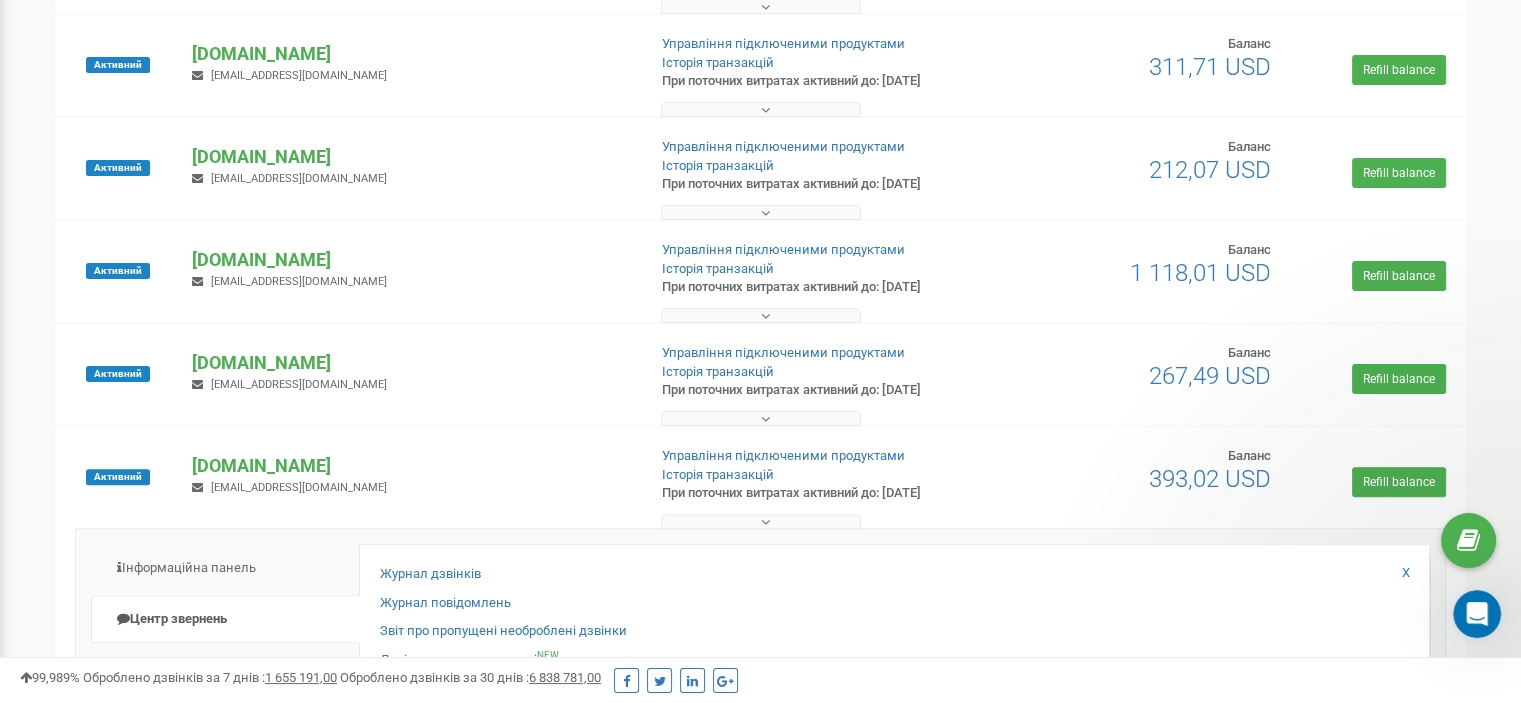scroll, scrollTop: 0, scrollLeft: 0, axis: both 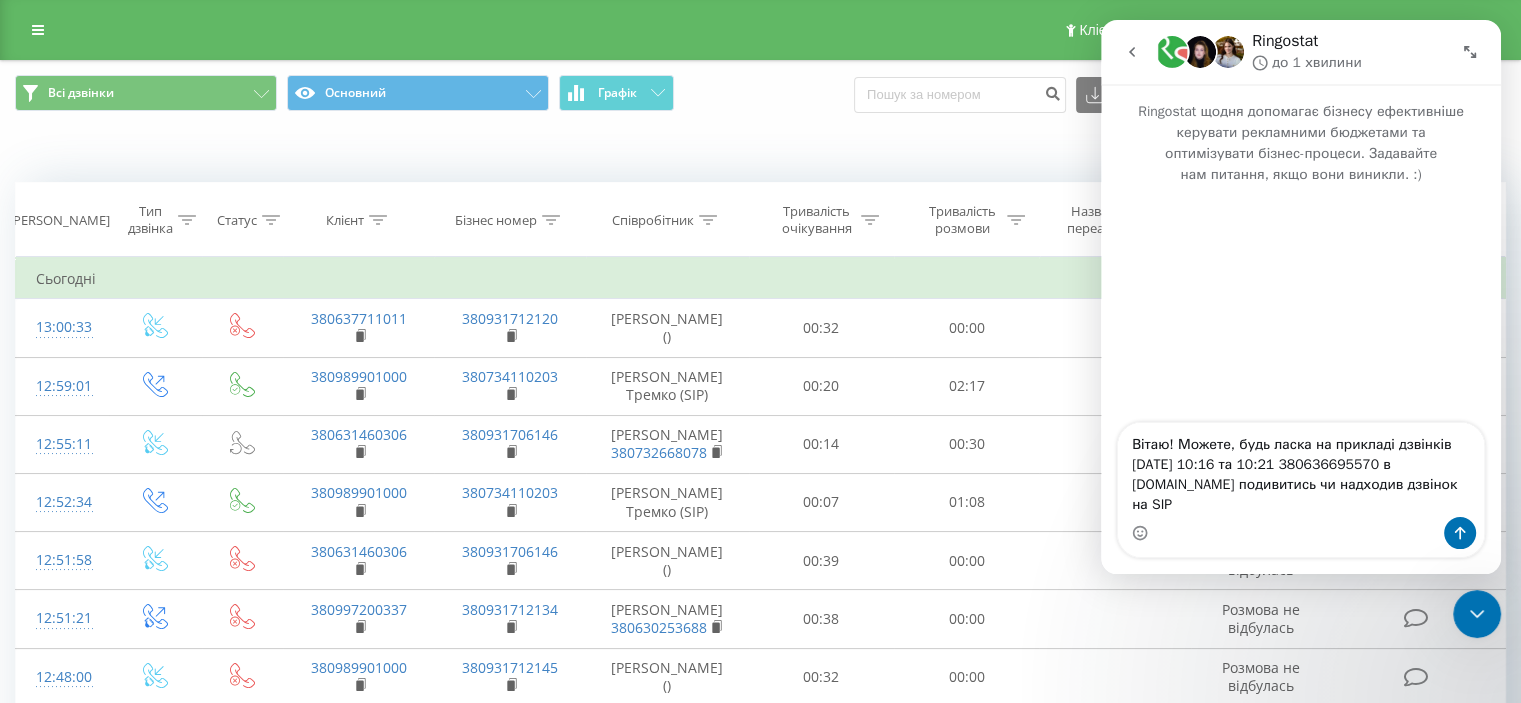 click on "Вітаю! Можете, будь ласка на прикладі дзвінків [DATE] 10:16 та 10:21 380636695570 в [DOMAIN_NAME] подивитись чи надходив дзвінок на SIP" at bounding box center (1301, 470) 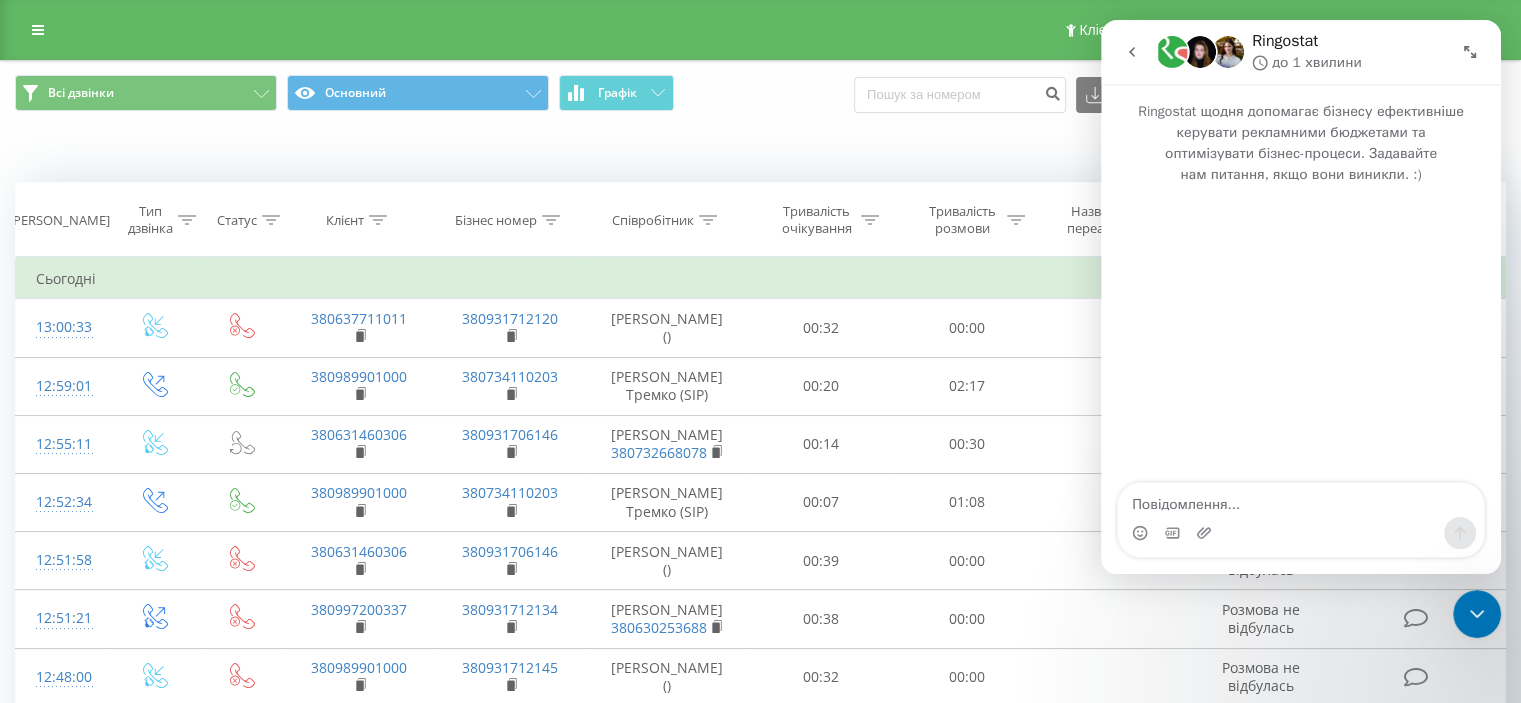 type 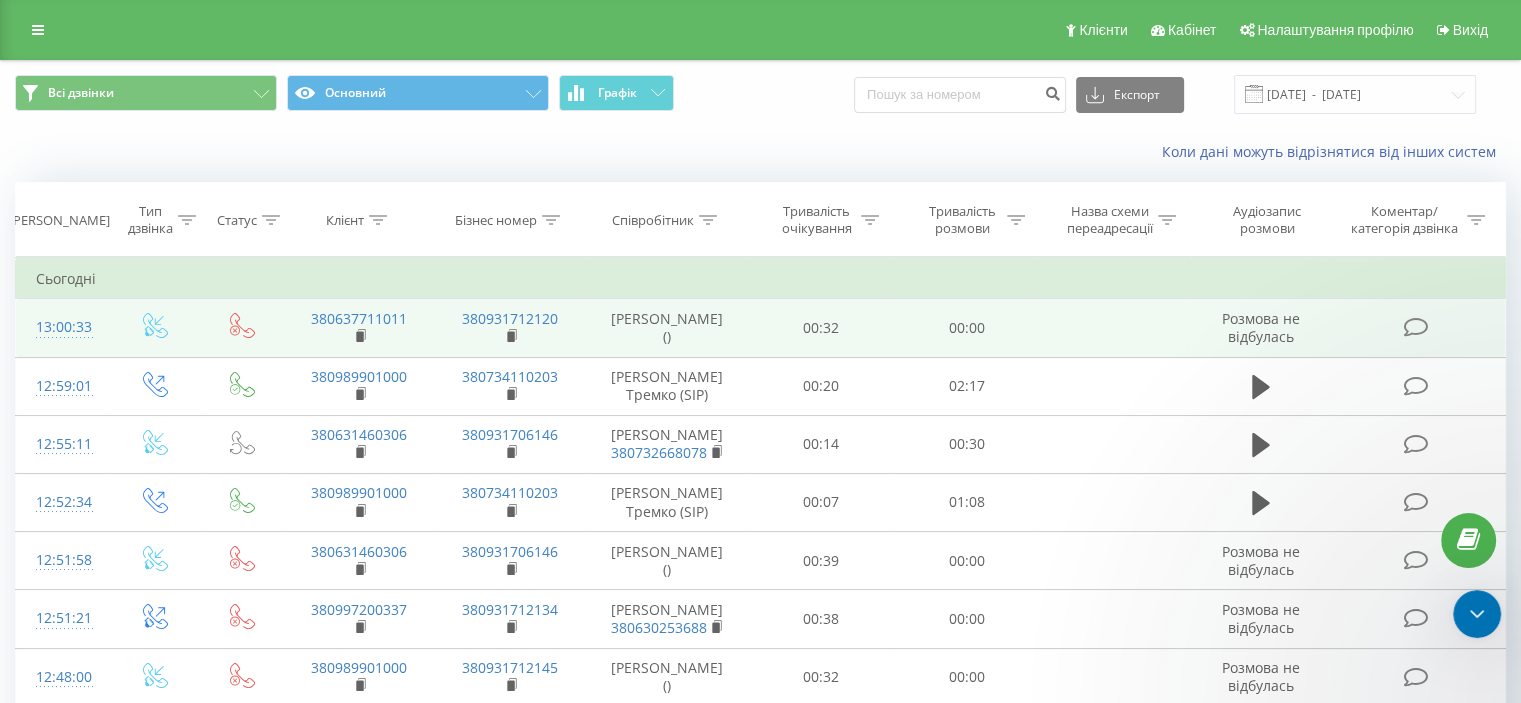 scroll, scrollTop: 0, scrollLeft: 0, axis: both 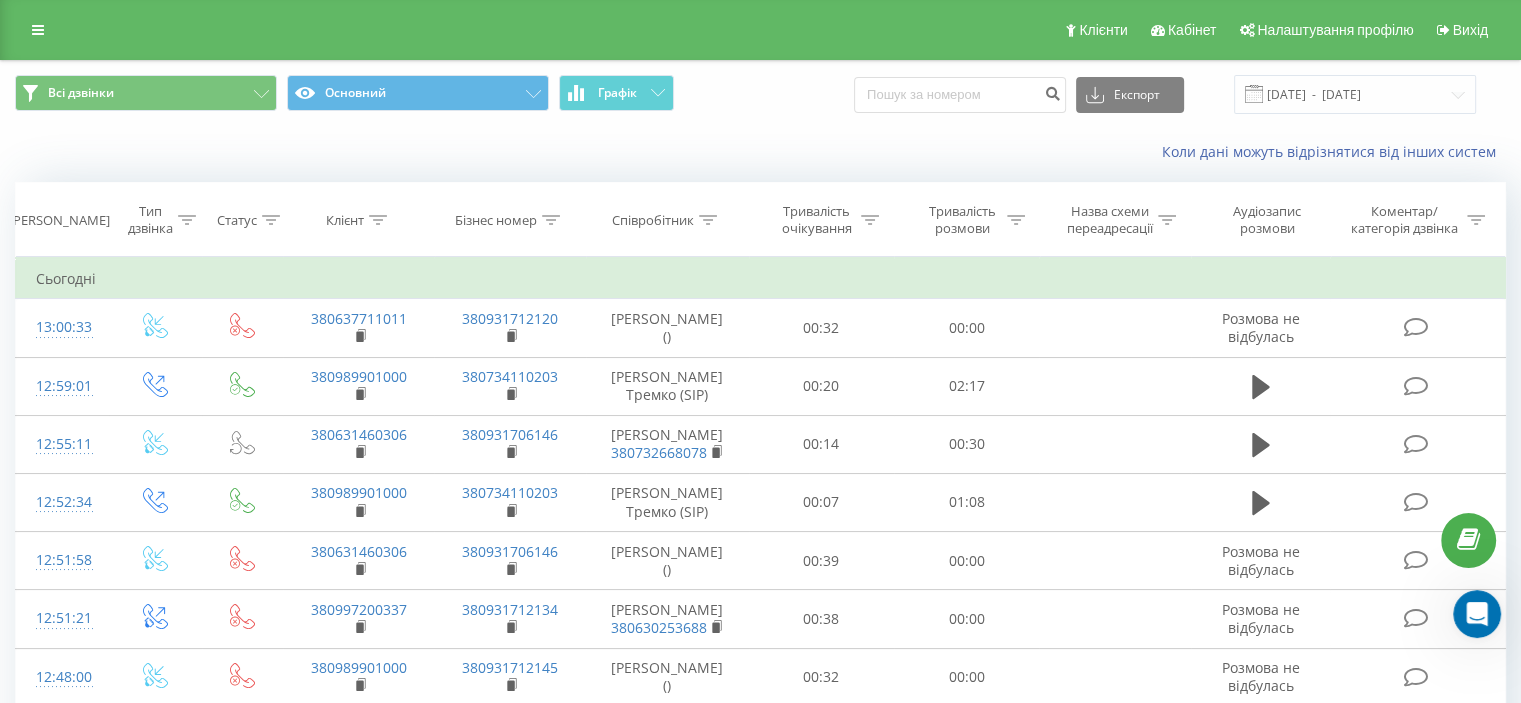 click 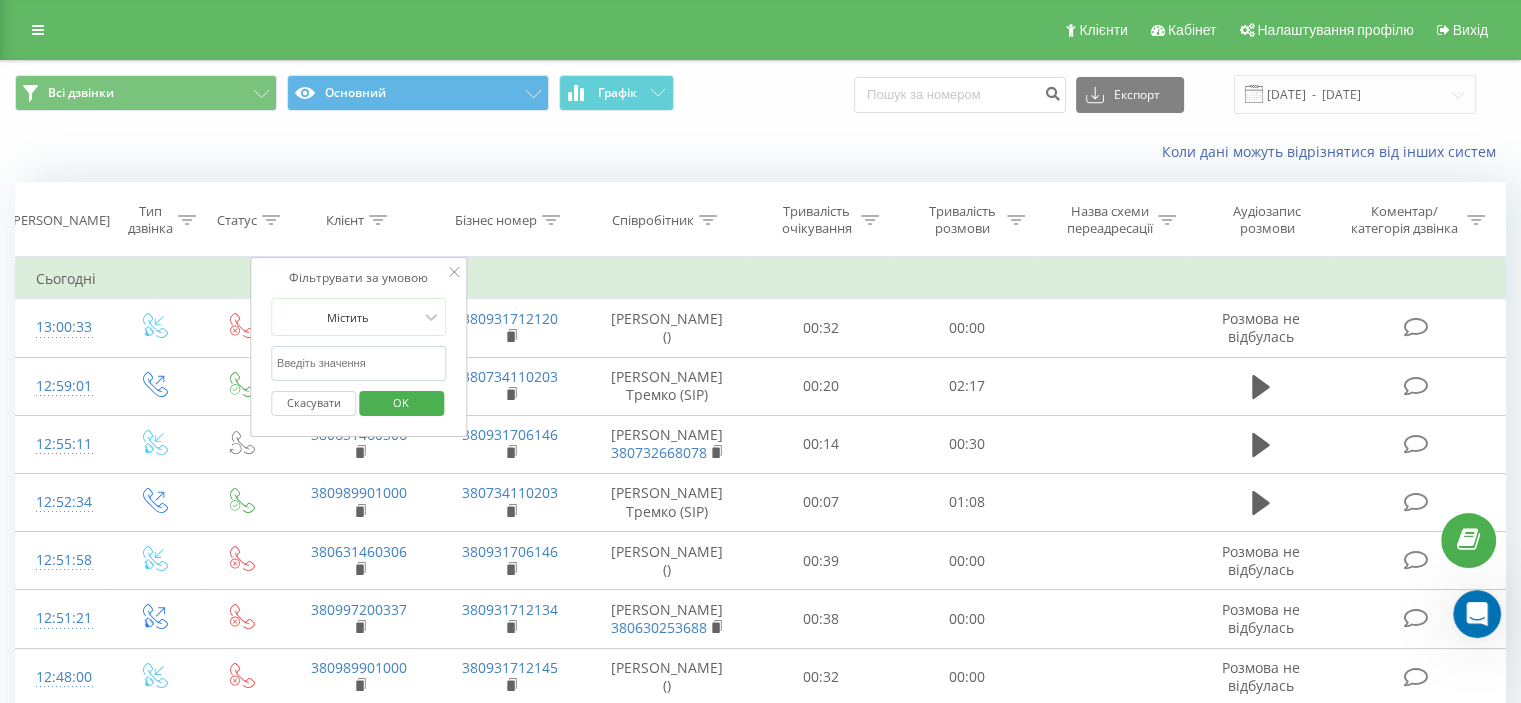 click at bounding box center [359, 363] 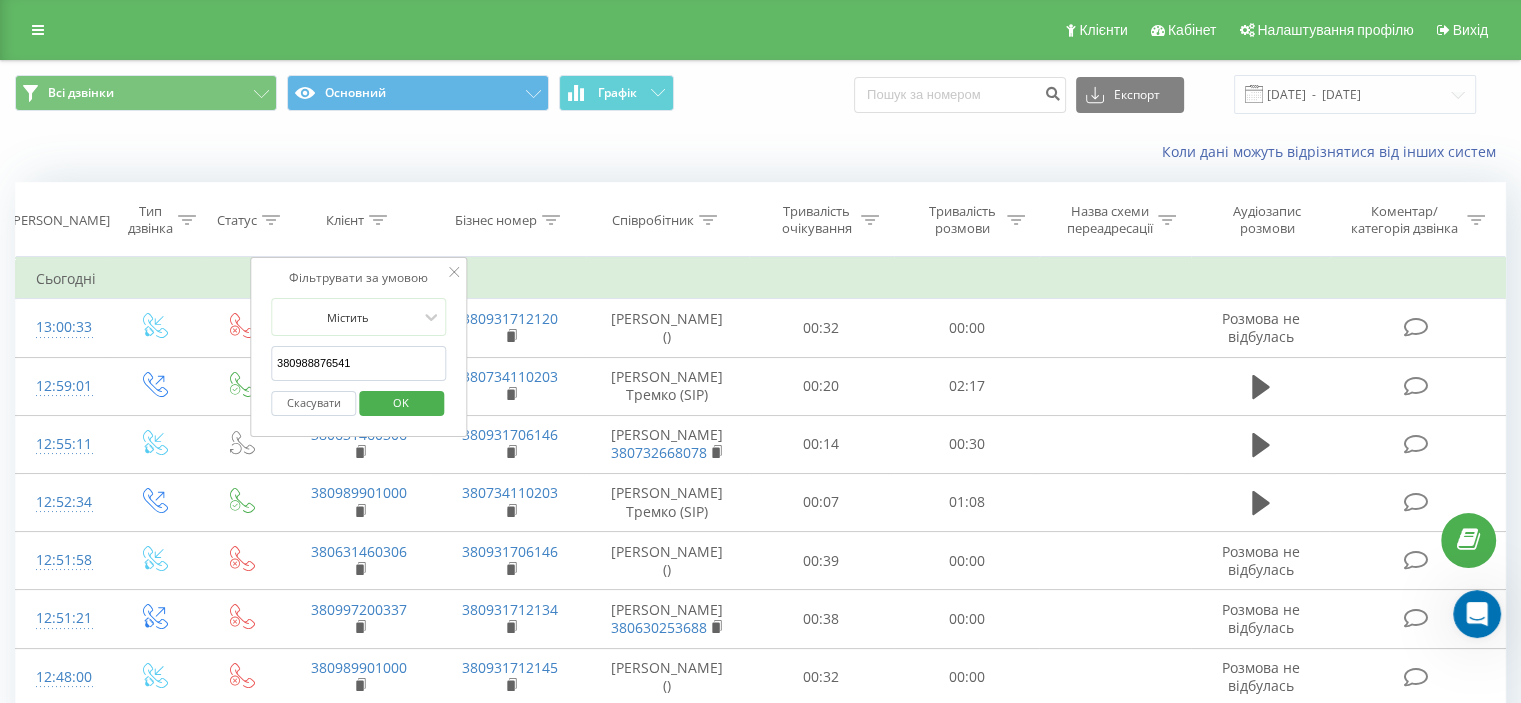 type on "380988876541" 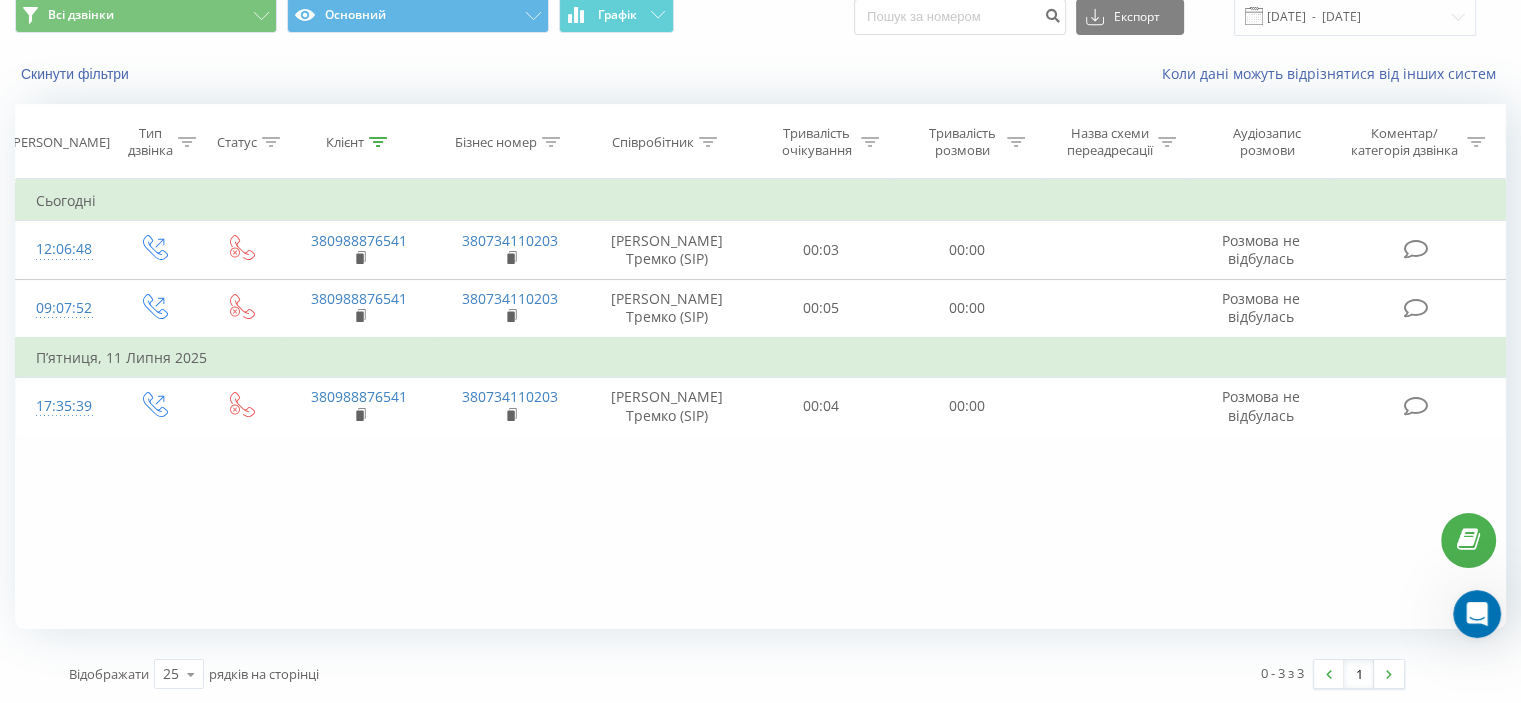 scroll, scrollTop: 0, scrollLeft: 0, axis: both 